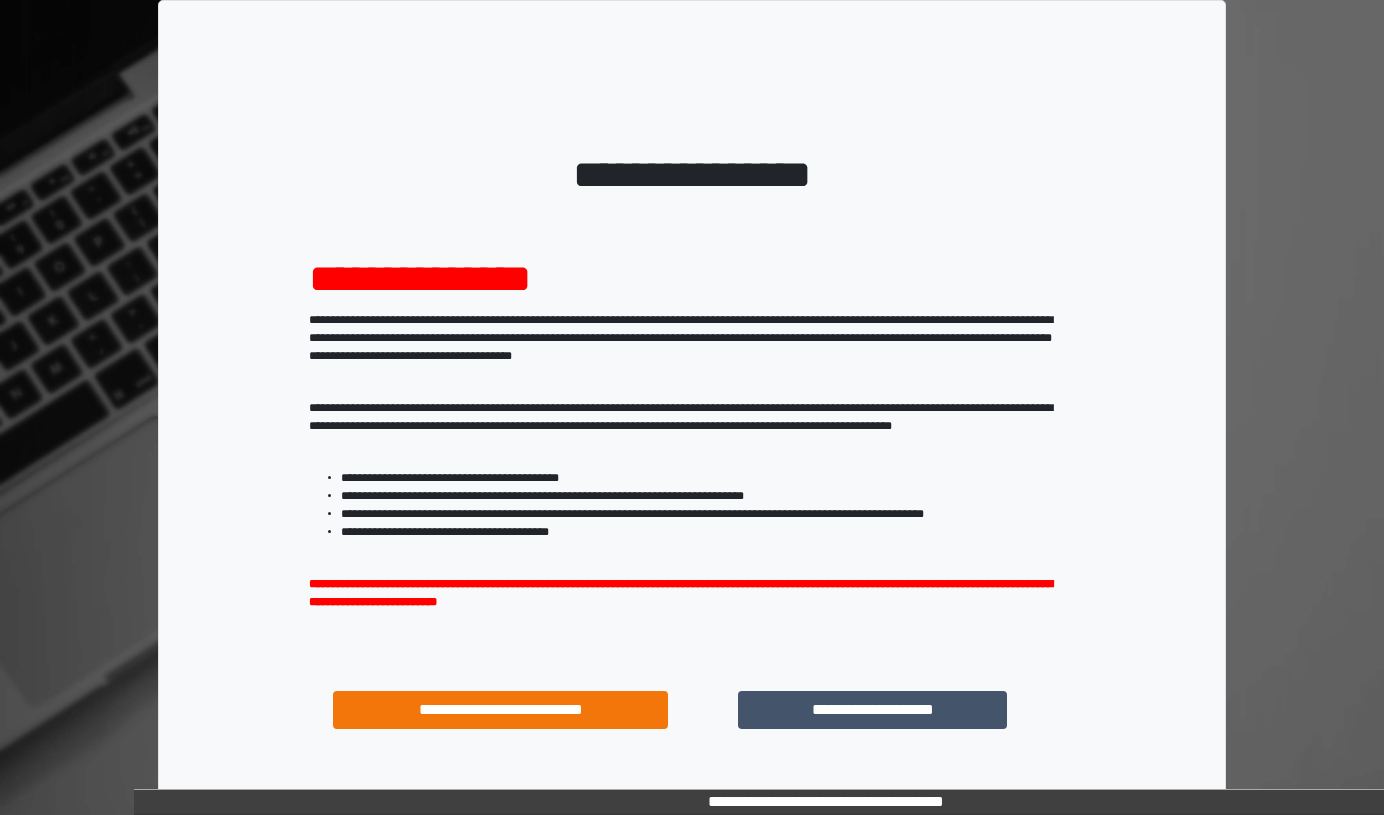 scroll, scrollTop: 0, scrollLeft: 0, axis: both 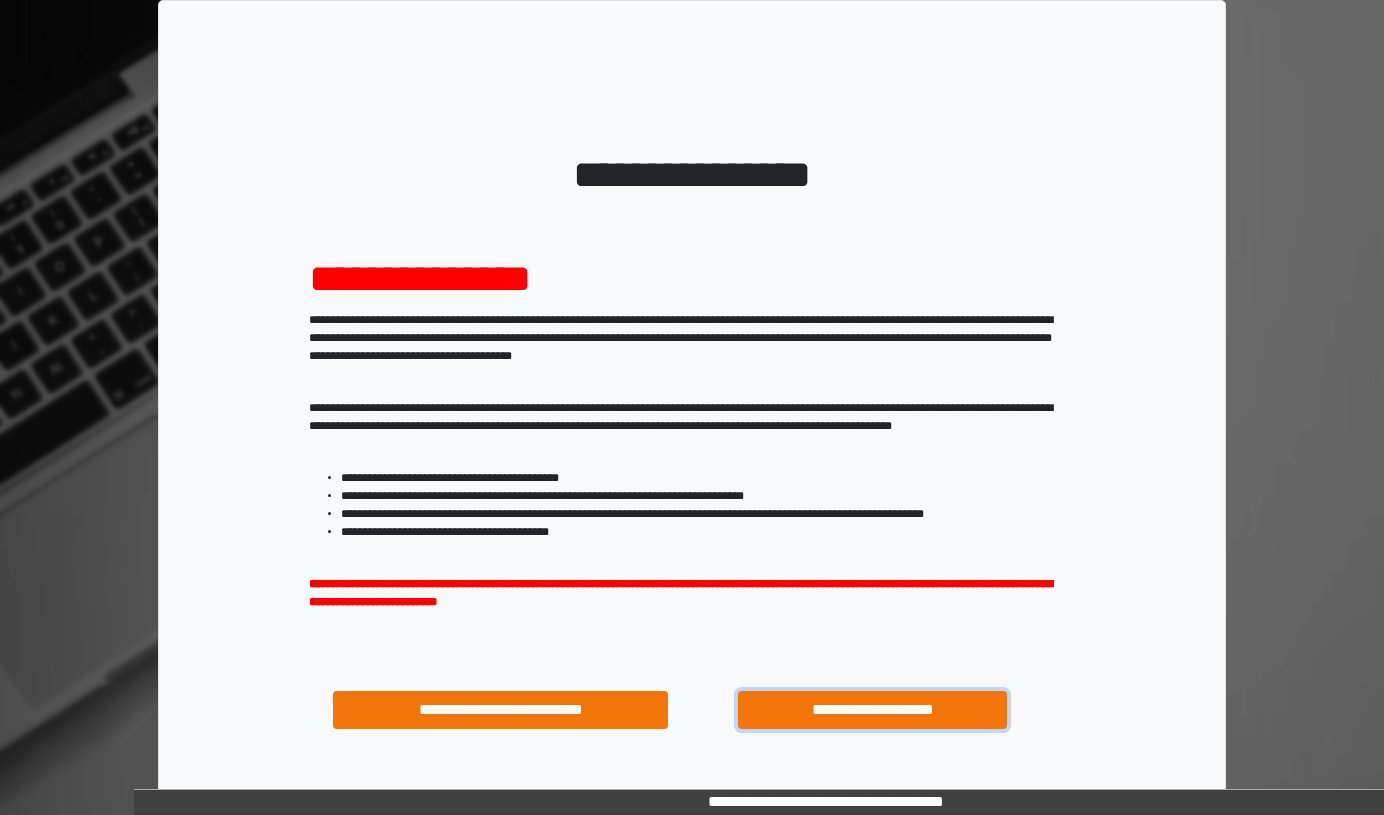 click on "**********" at bounding box center [872, 710] 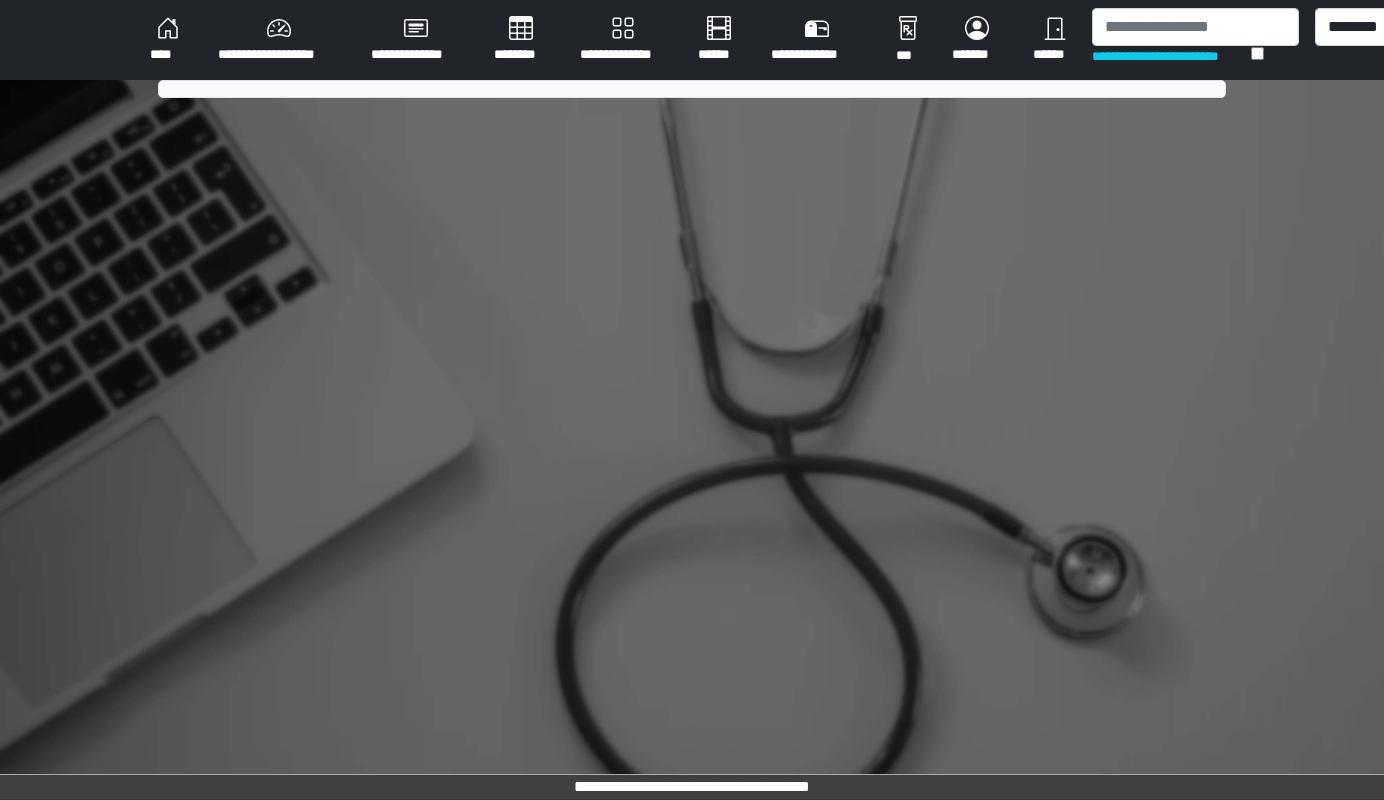 scroll, scrollTop: 0, scrollLeft: 0, axis: both 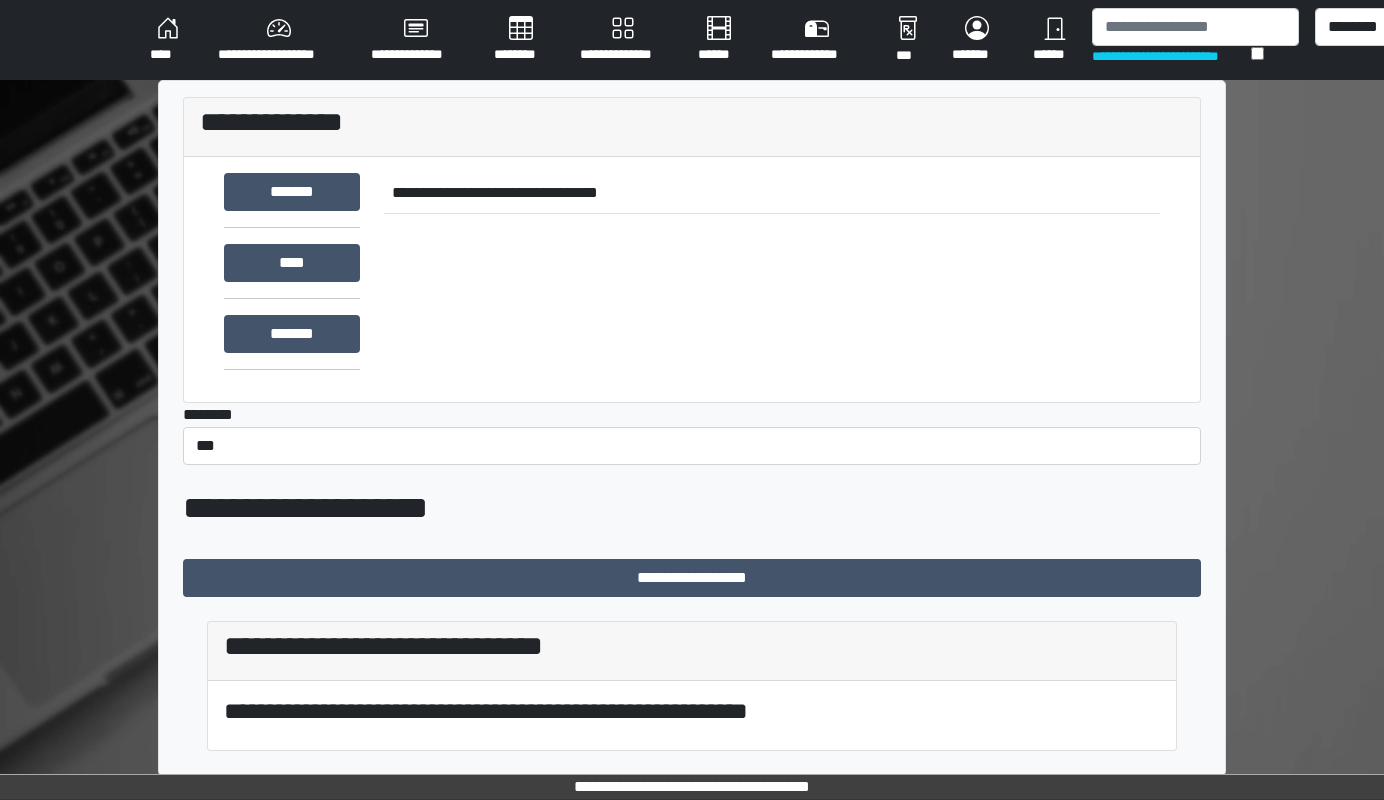 click on "********" at bounding box center [521, 40] 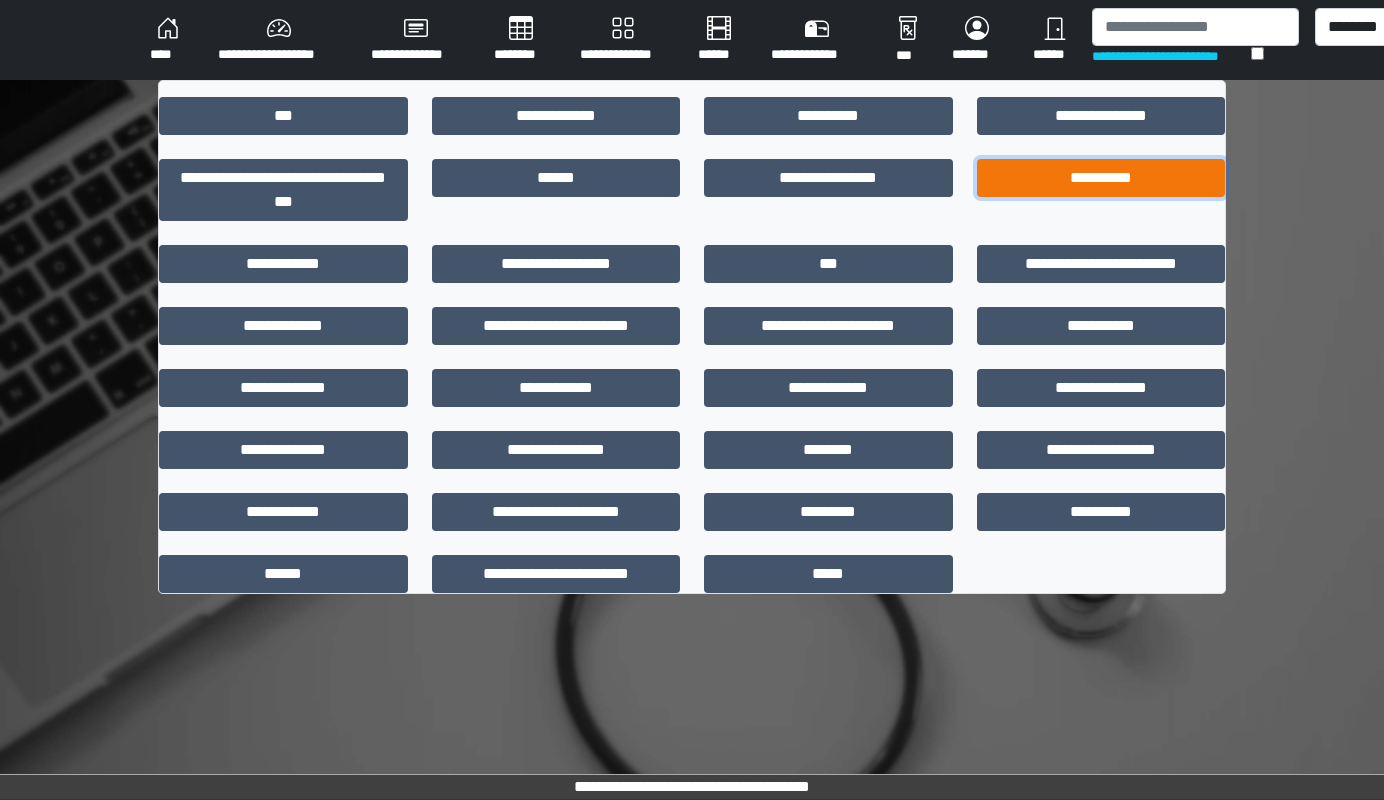 drag, startPoint x: 1054, startPoint y: 182, endPoint x: 1074, endPoint y: 170, distance: 23.323807 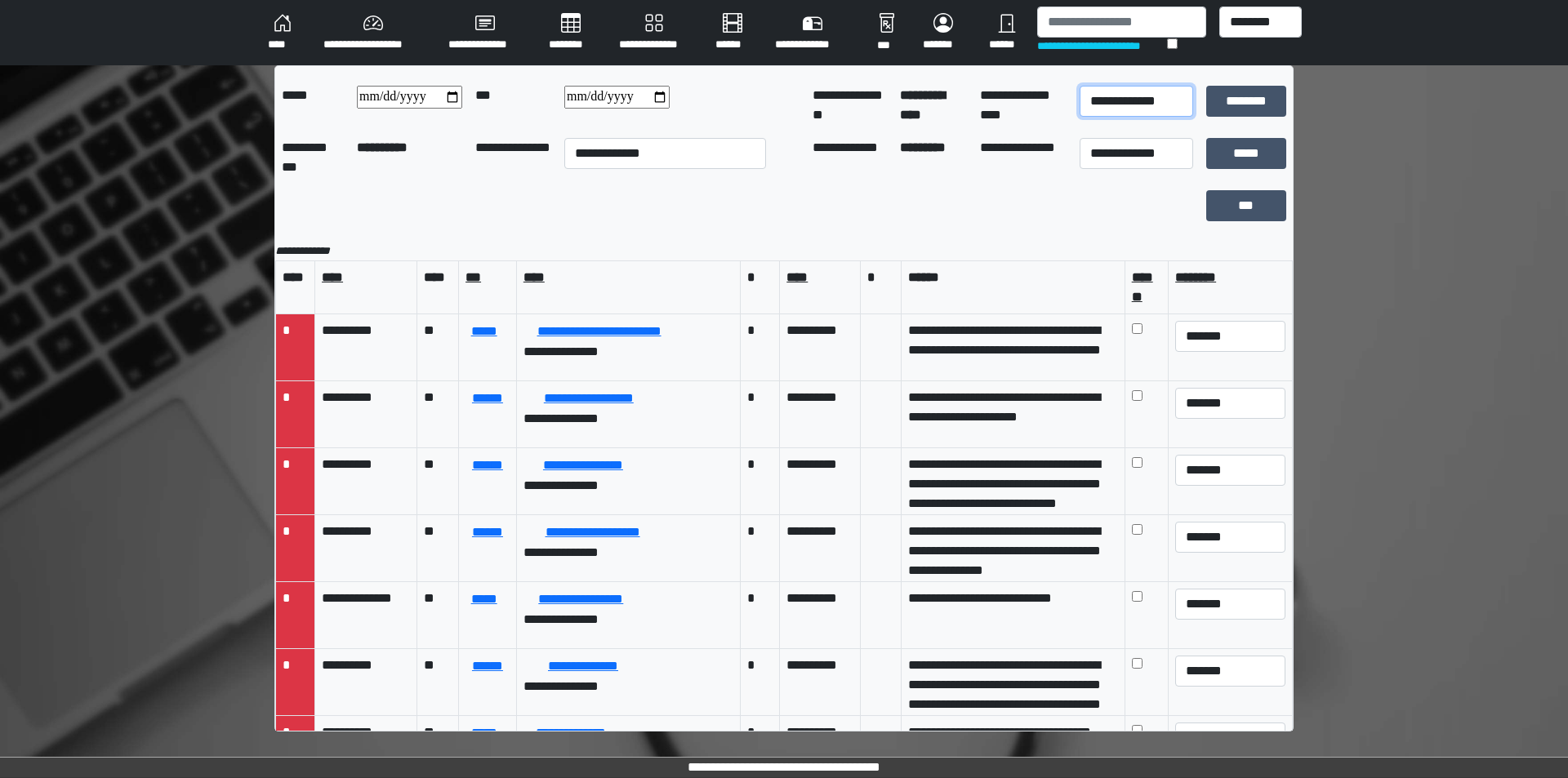 click on "**********" at bounding box center [1136, 101] 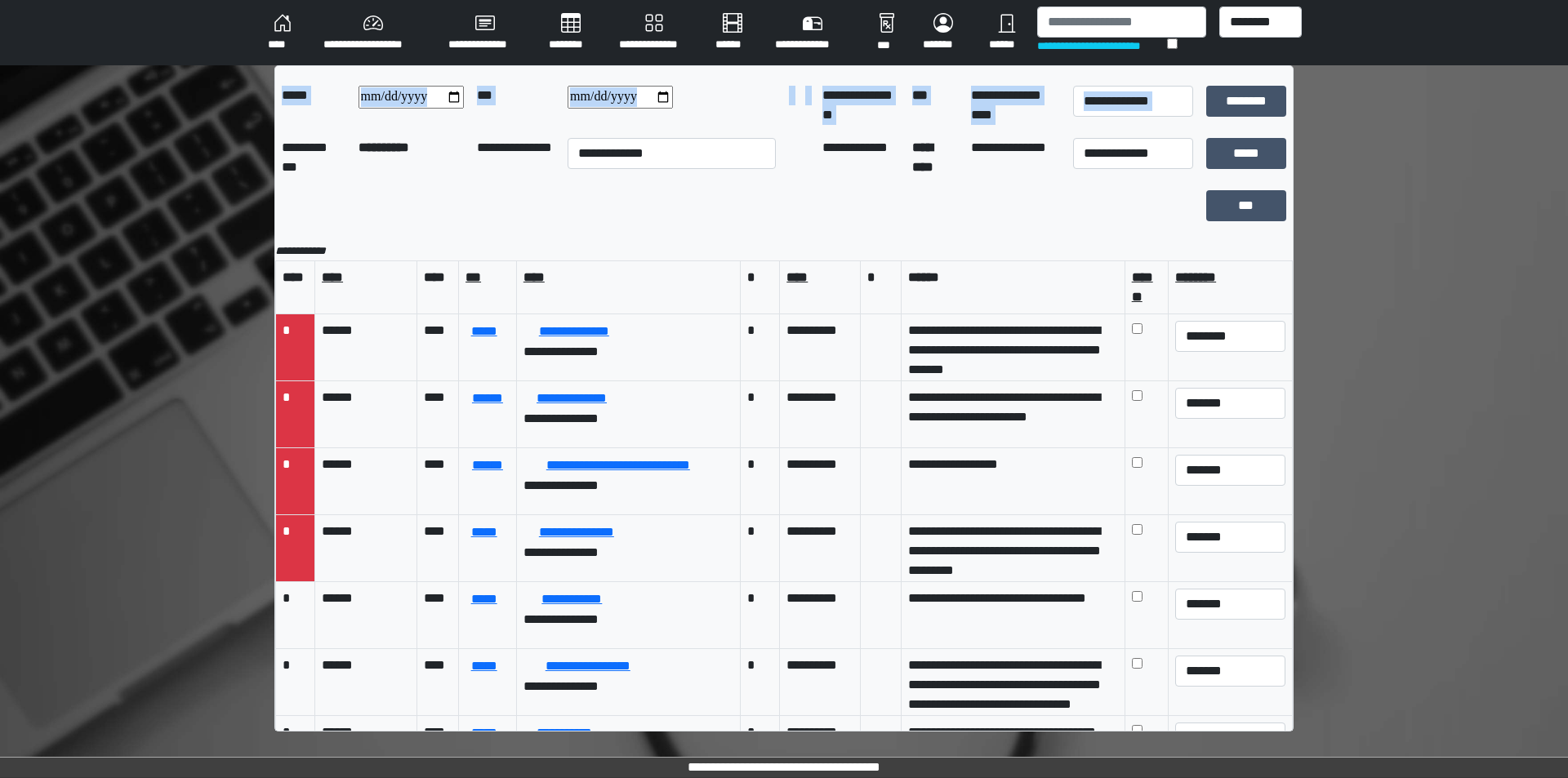 click on "**********" at bounding box center (784, 398) 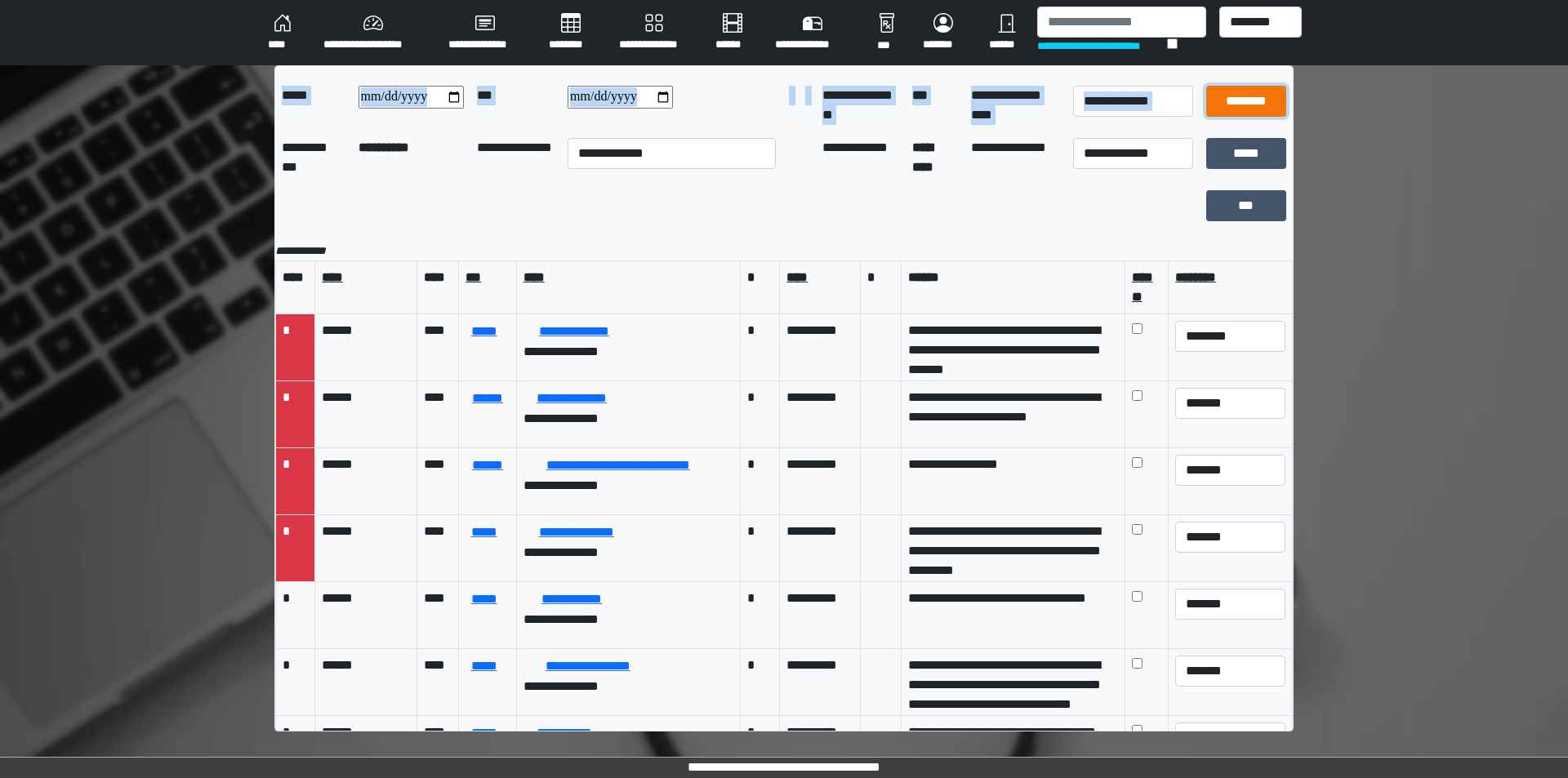 click on "********" at bounding box center [1246, 101] 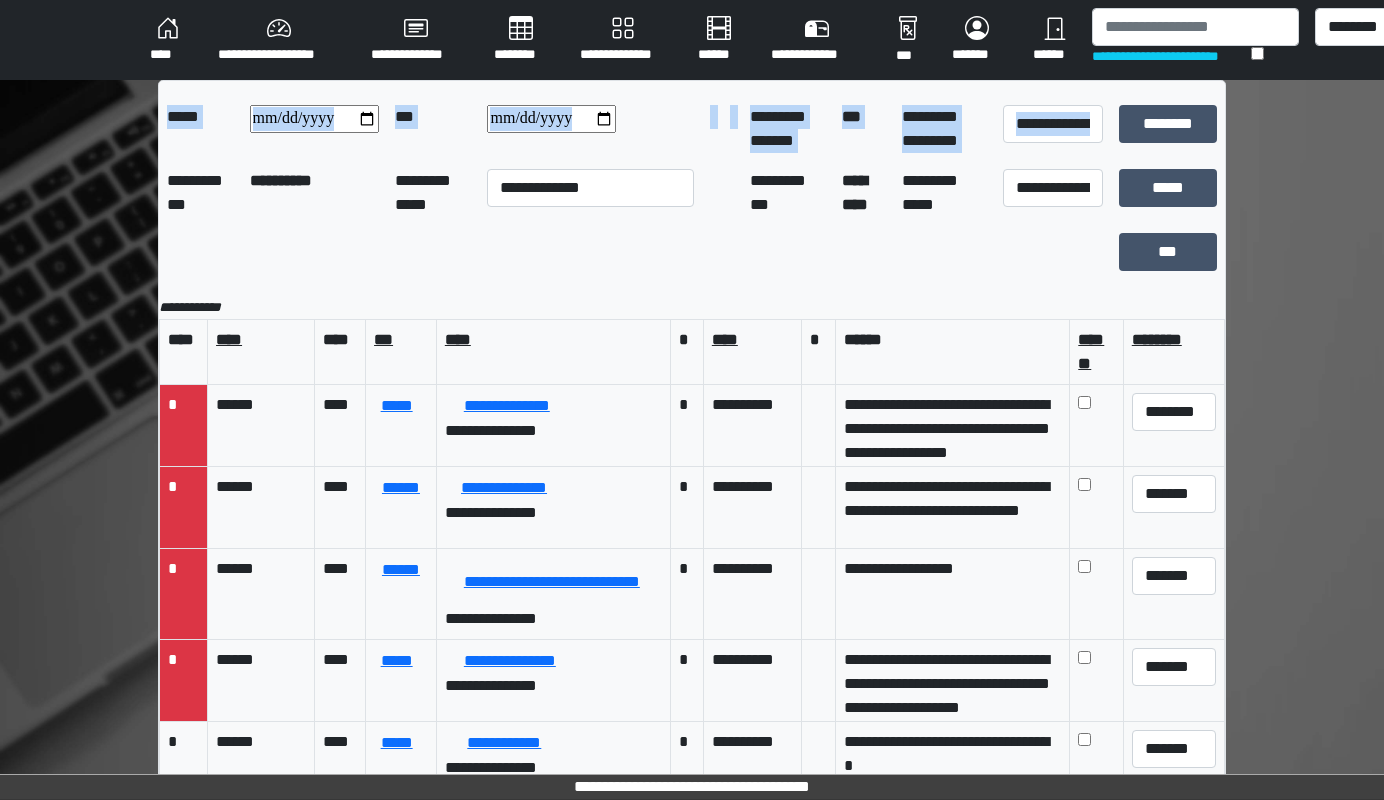 click at bounding box center [635, 252] 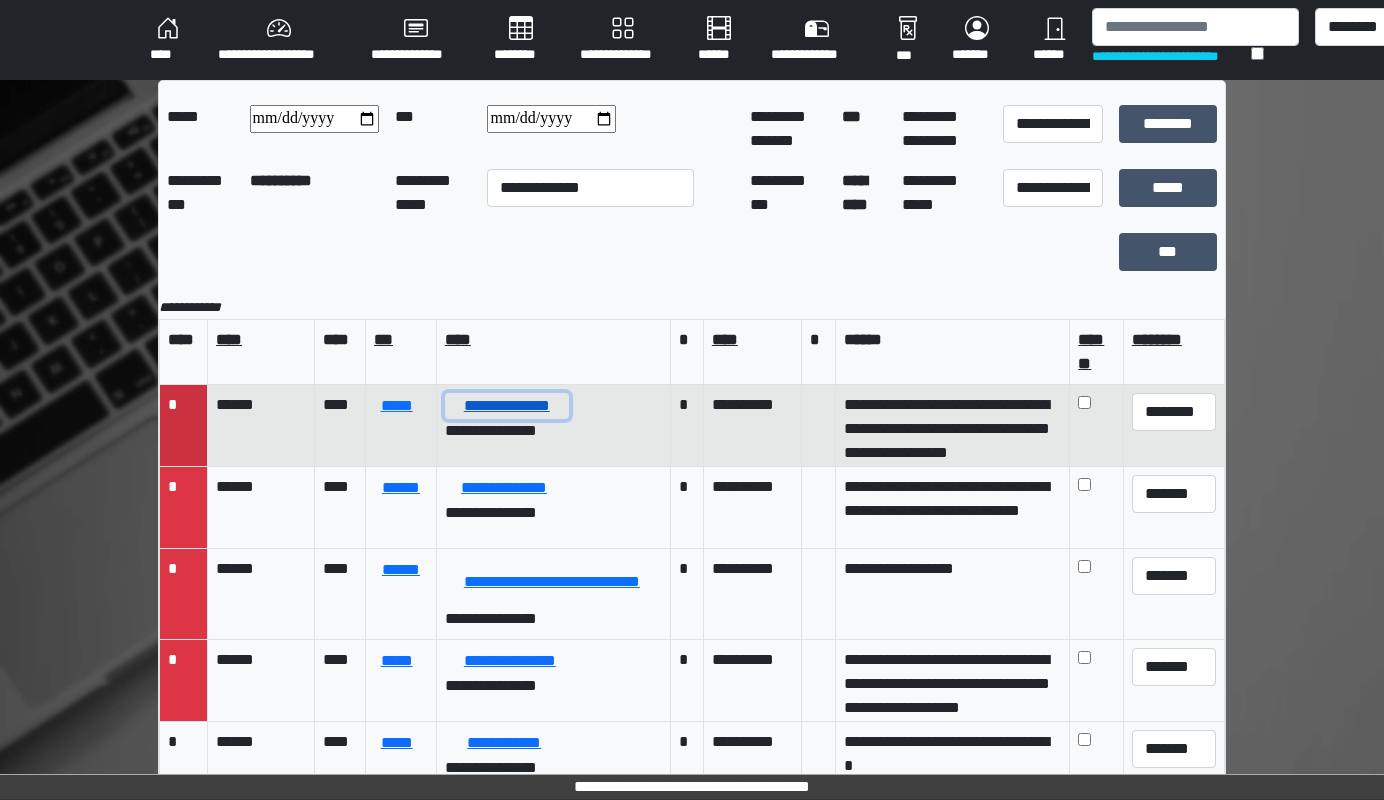 click on "**********" at bounding box center (507, 406) 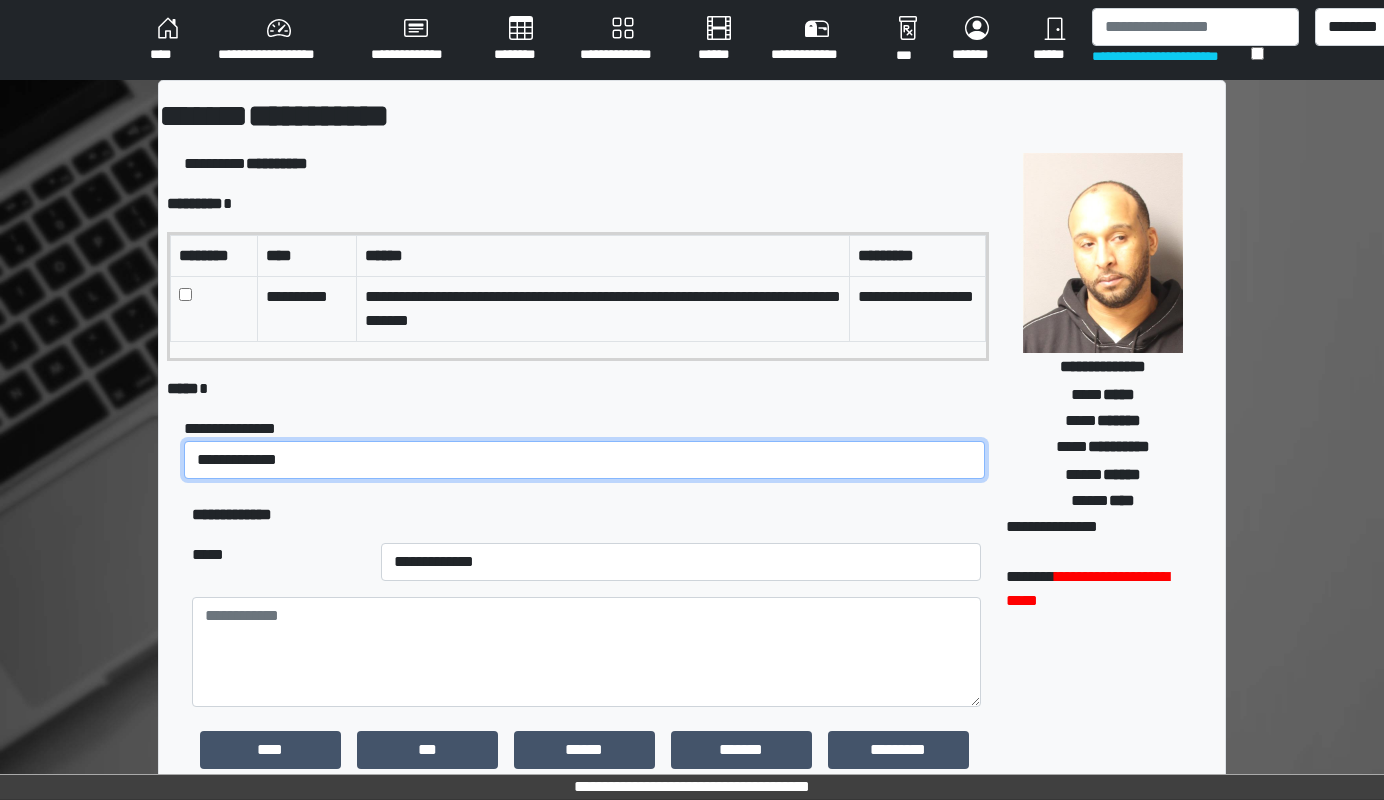 click on "**********" at bounding box center [584, 460] 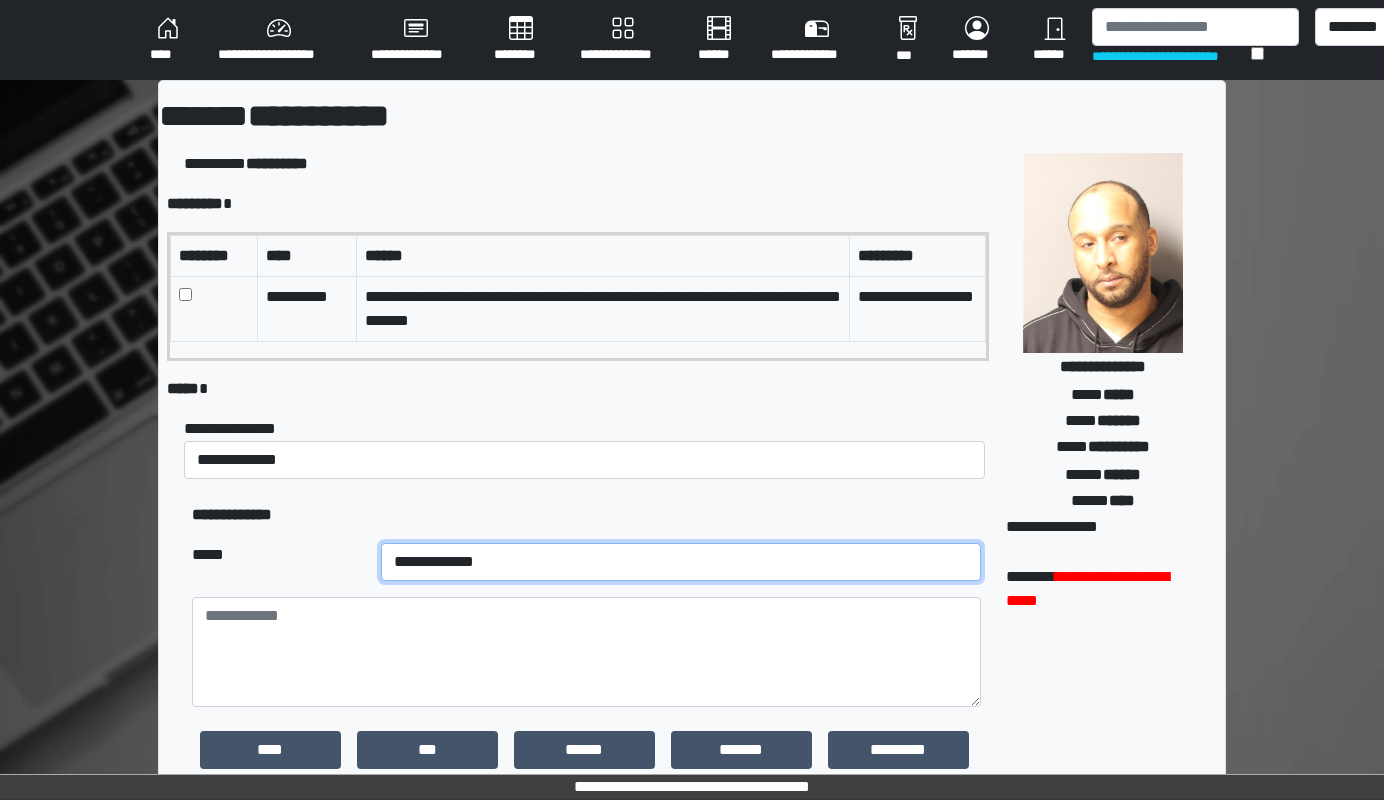 click on "**********" at bounding box center [681, 562] 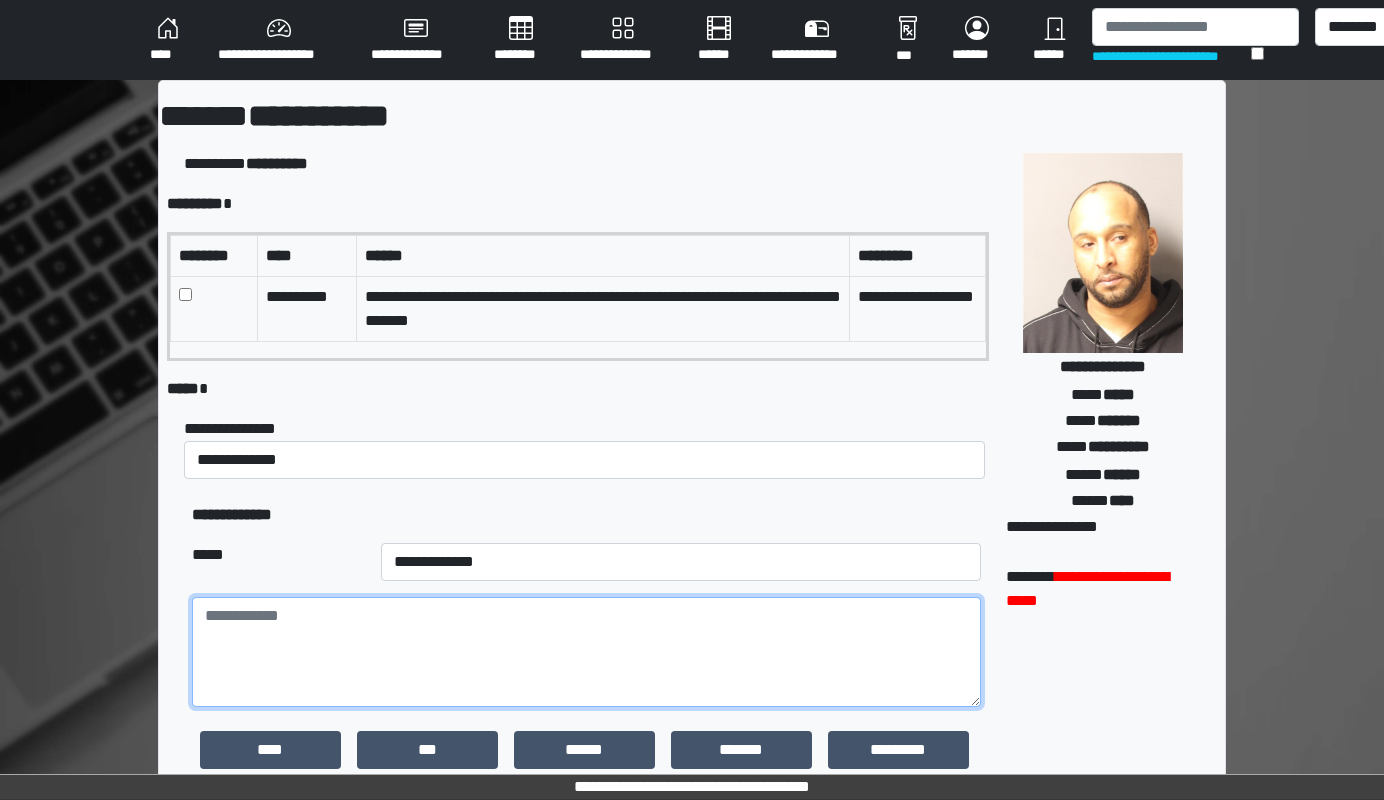 click at bounding box center (586, 652) 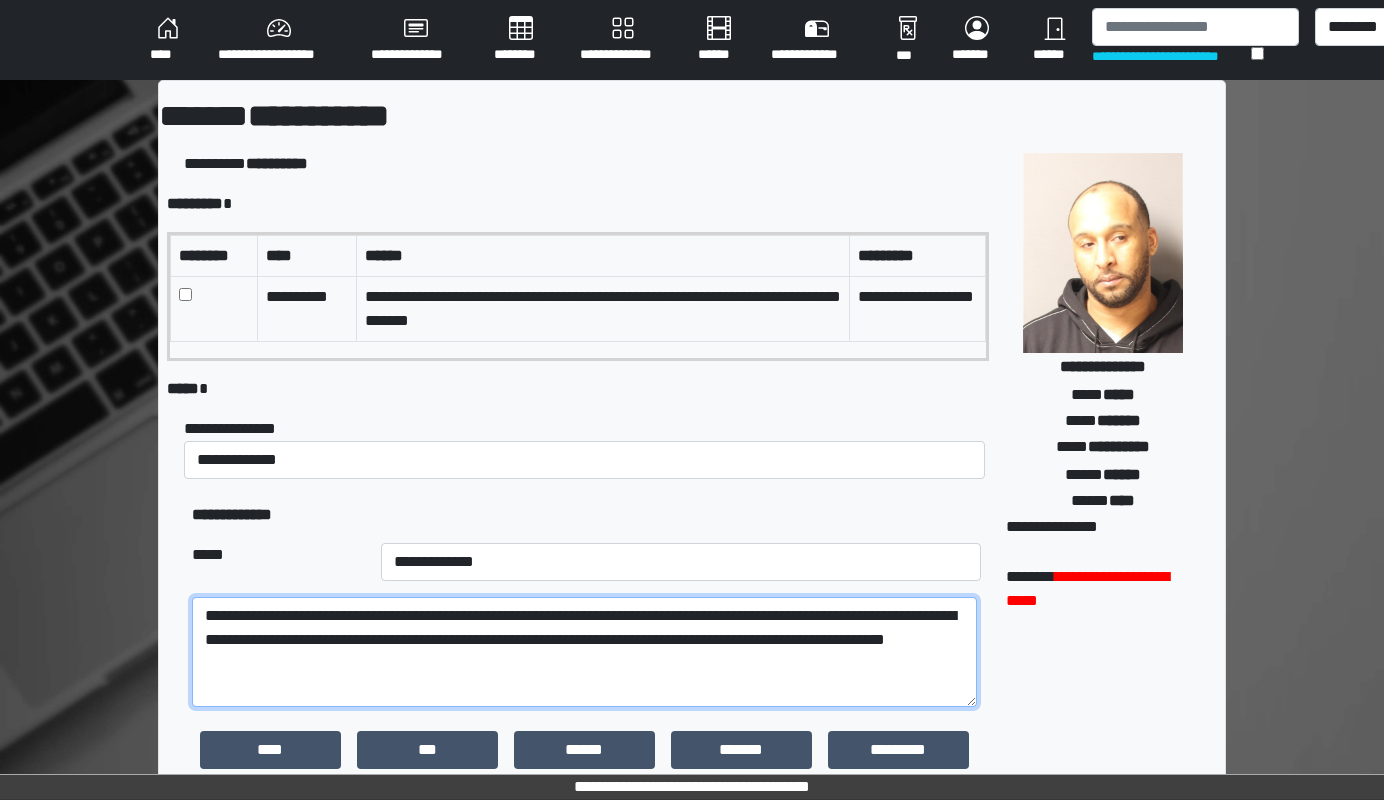 scroll, scrollTop: 16, scrollLeft: 0, axis: vertical 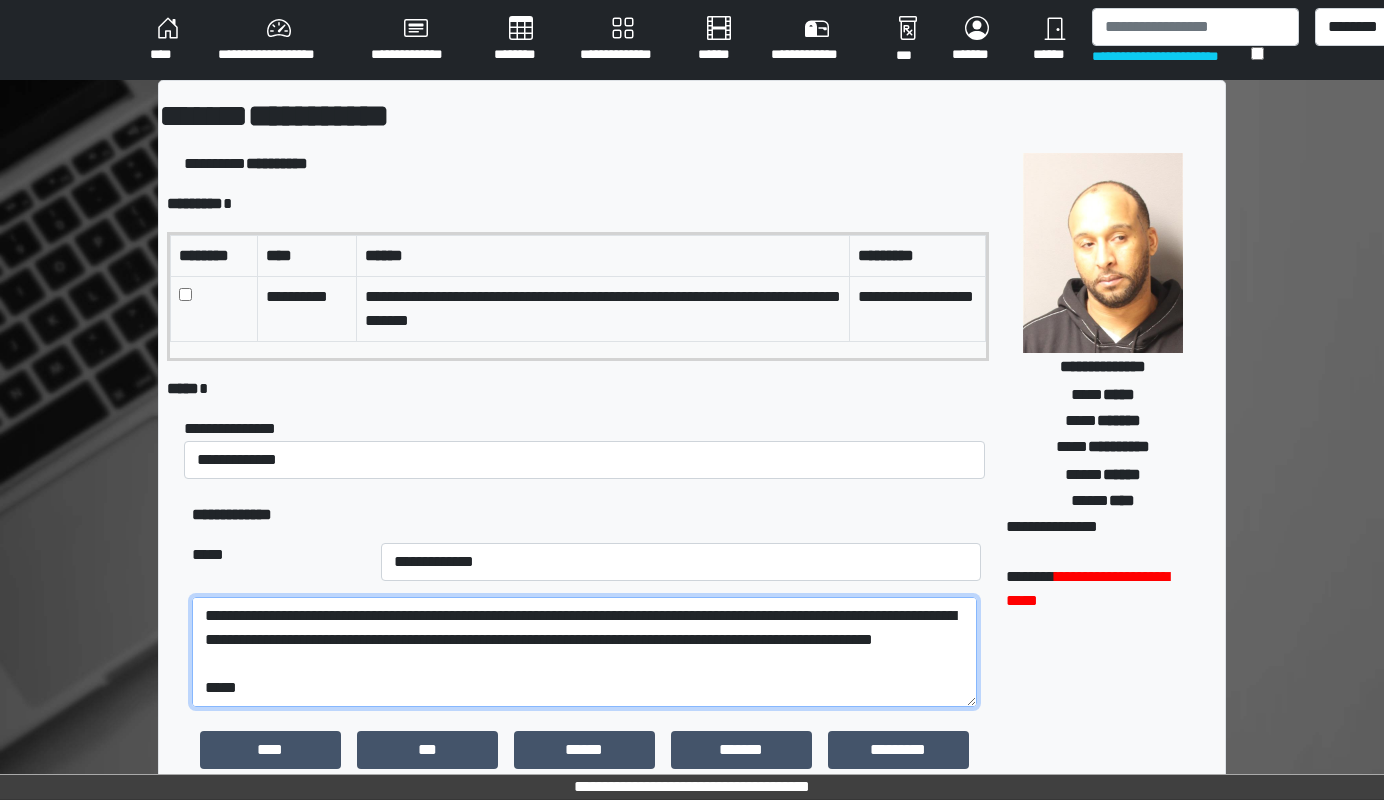 drag, startPoint x: 416, startPoint y: 613, endPoint x: 315, endPoint y: 616, distance: 101.04455 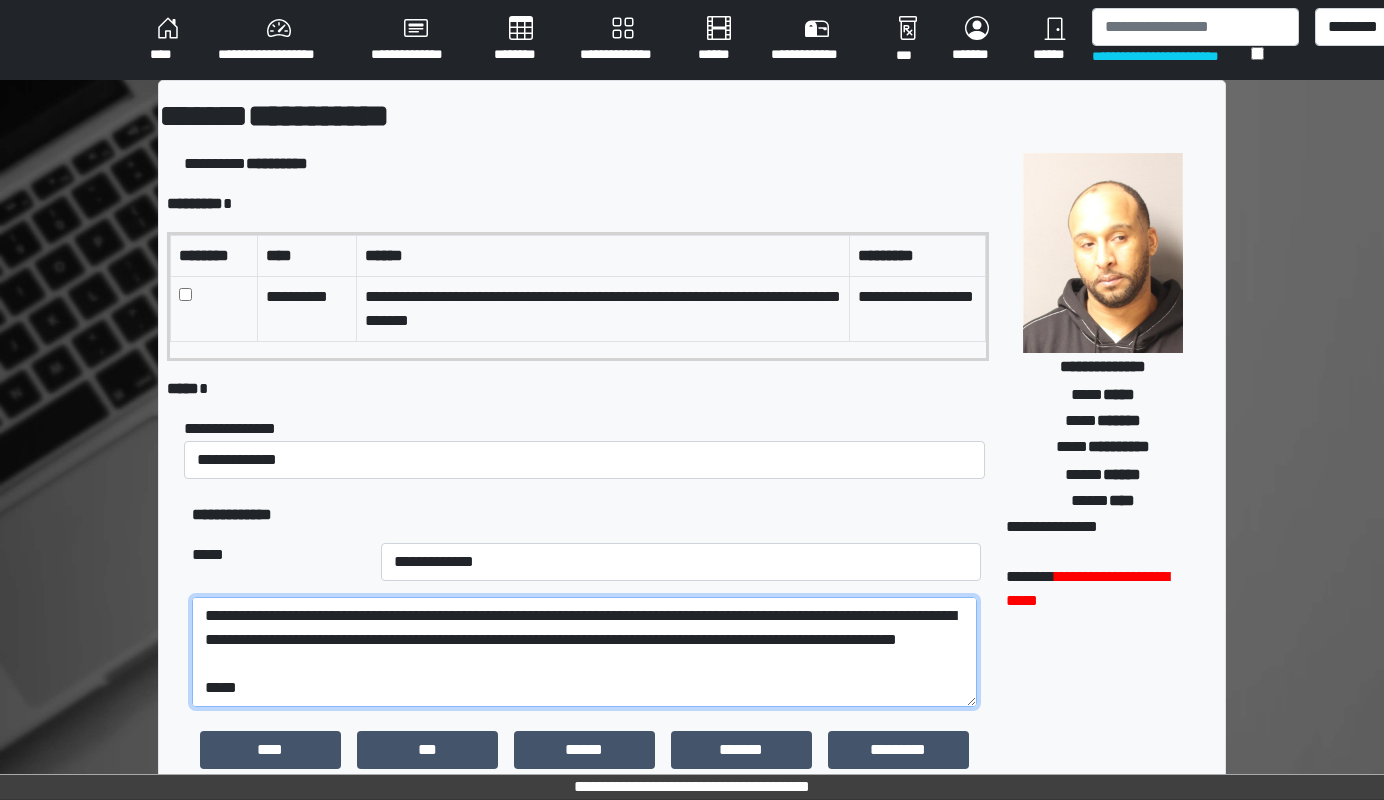 scroll, scrollTop: 48, scrollLeft: 0, axis: vertical 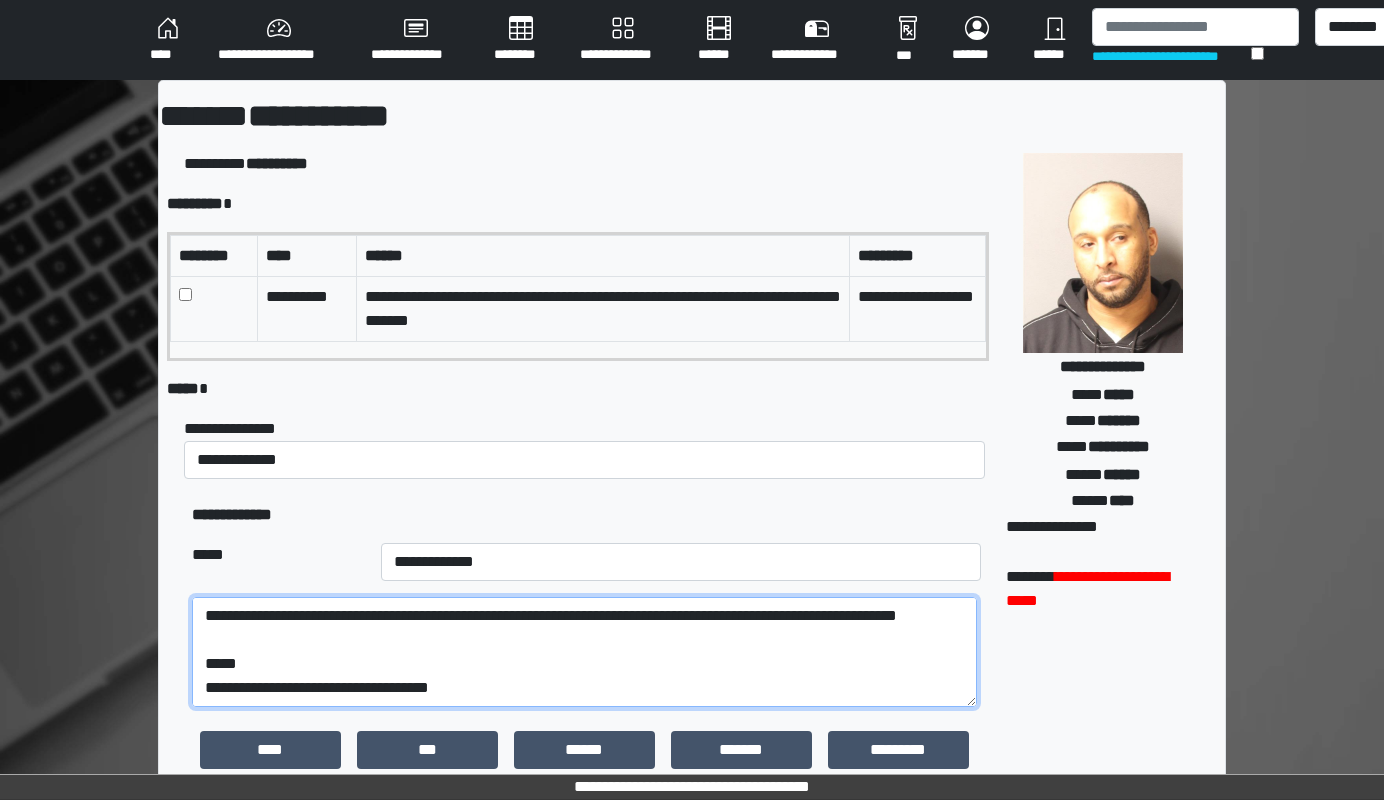 click on "**********" at bounding box center (584, 652) 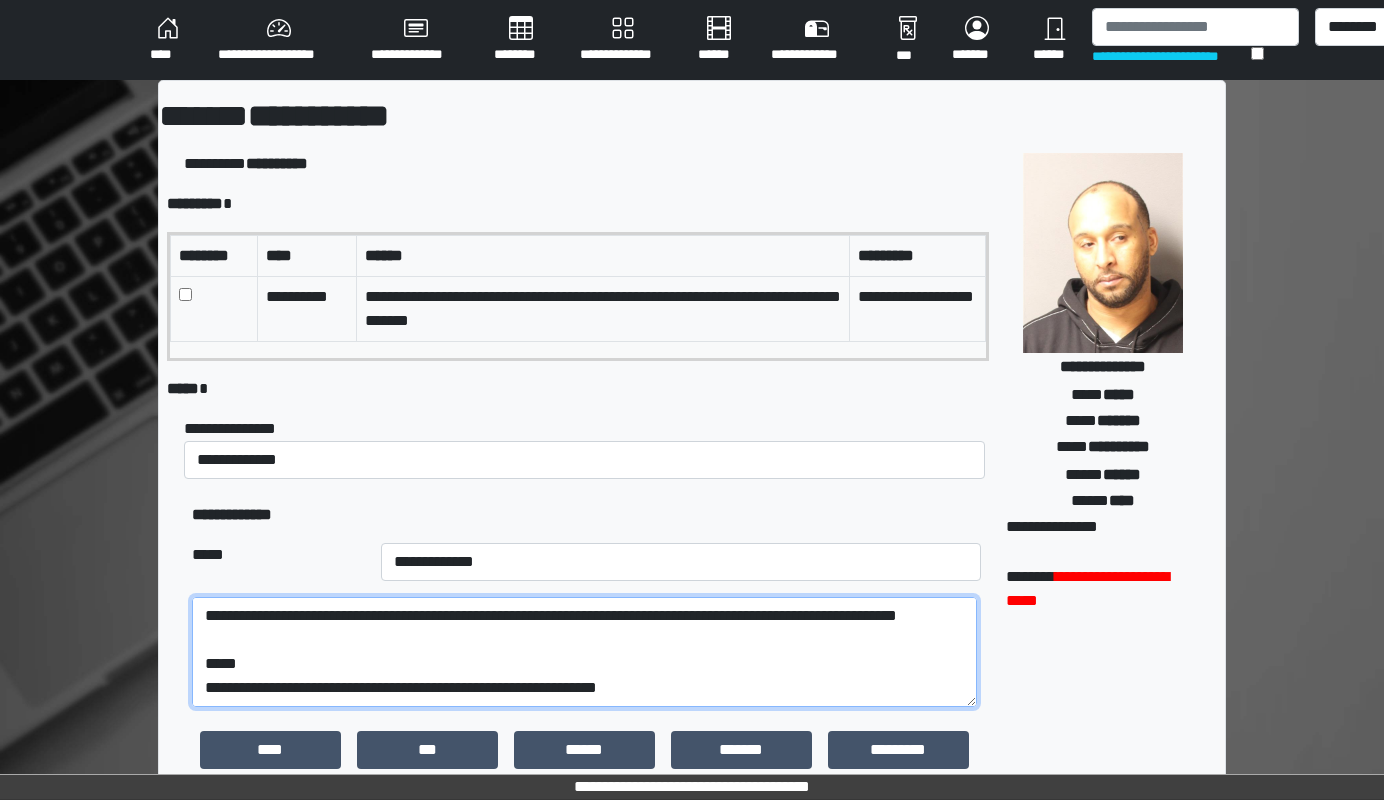 click on "**********" at bounding box center [584, 652] 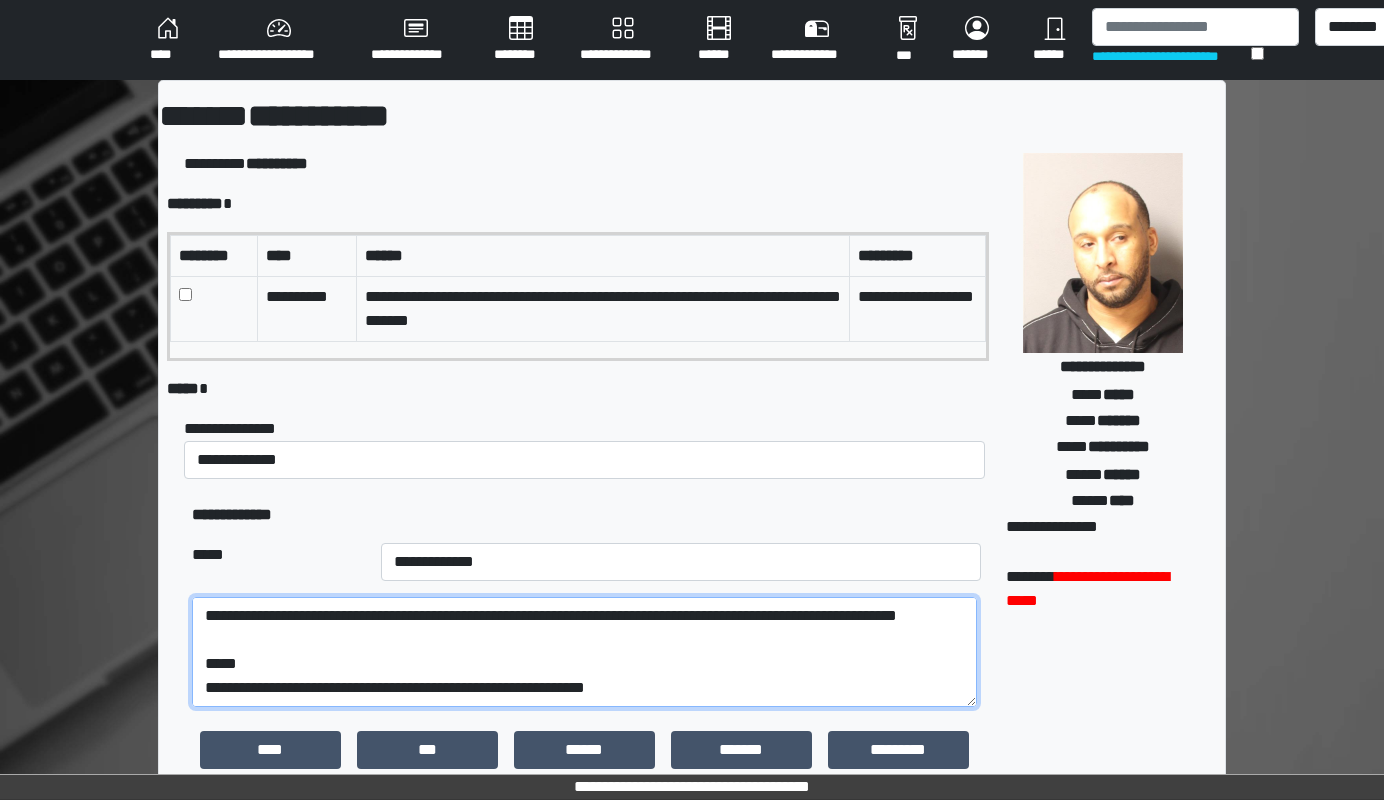 click on "**********" at bounding box center [584, 652] 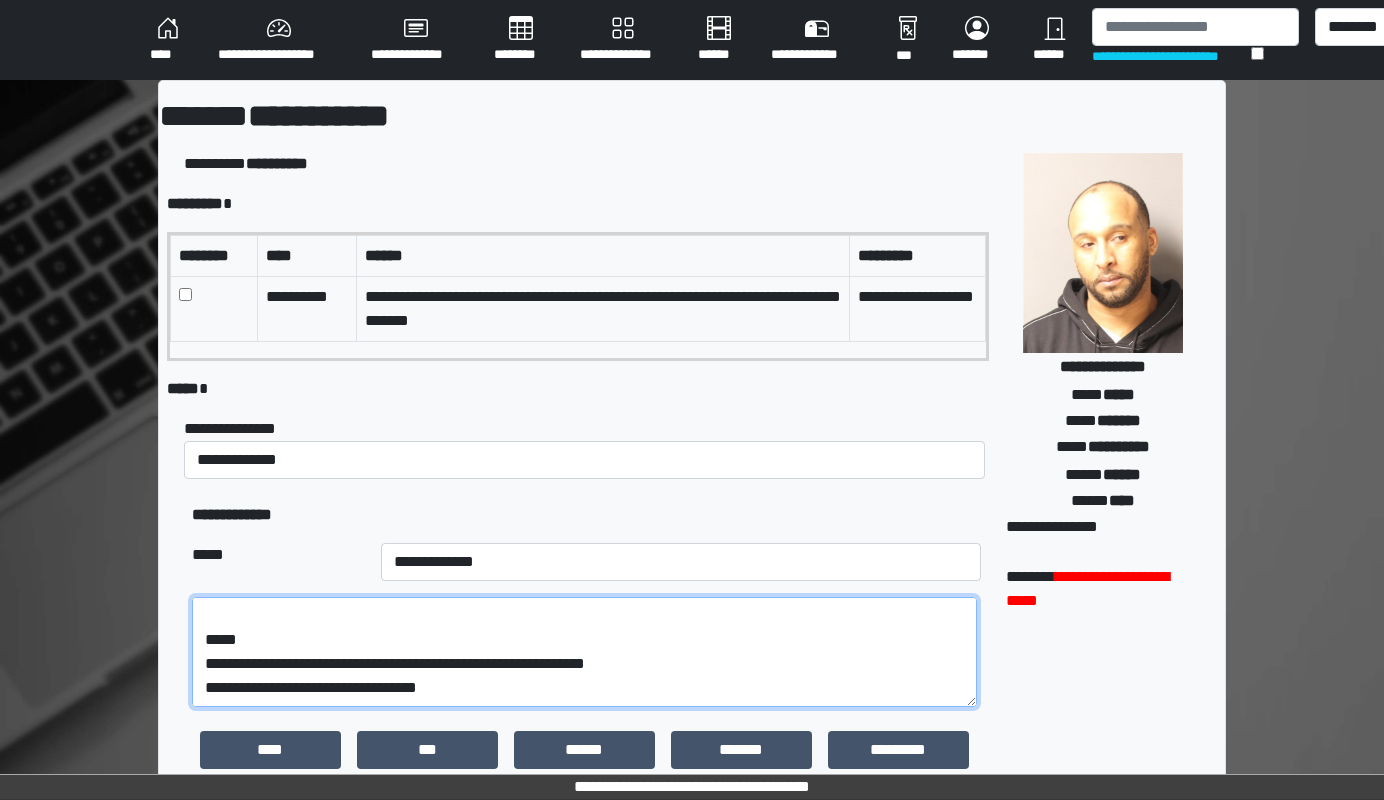 scroll, scrollTop: 88, scrollLeft: 0, axis: vertical 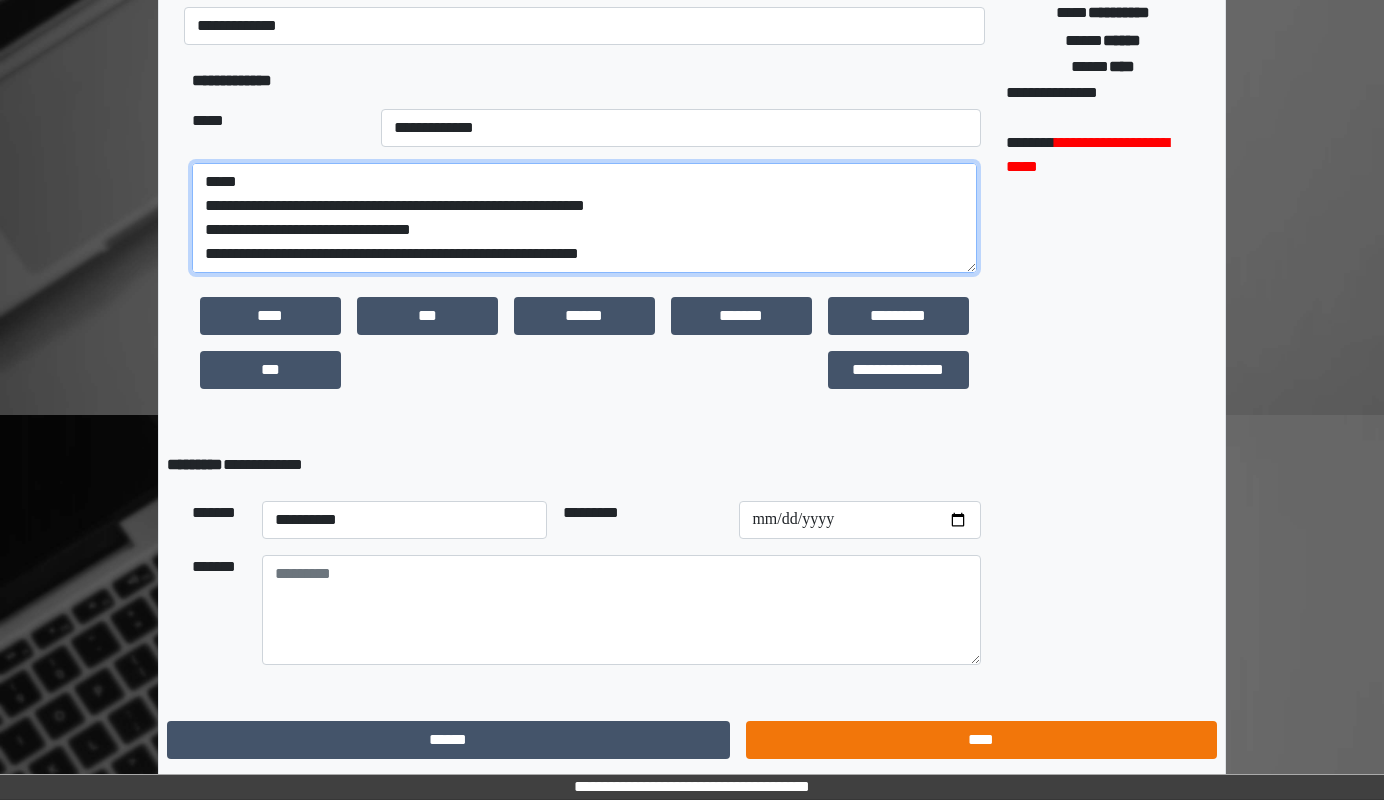 type on "**********" 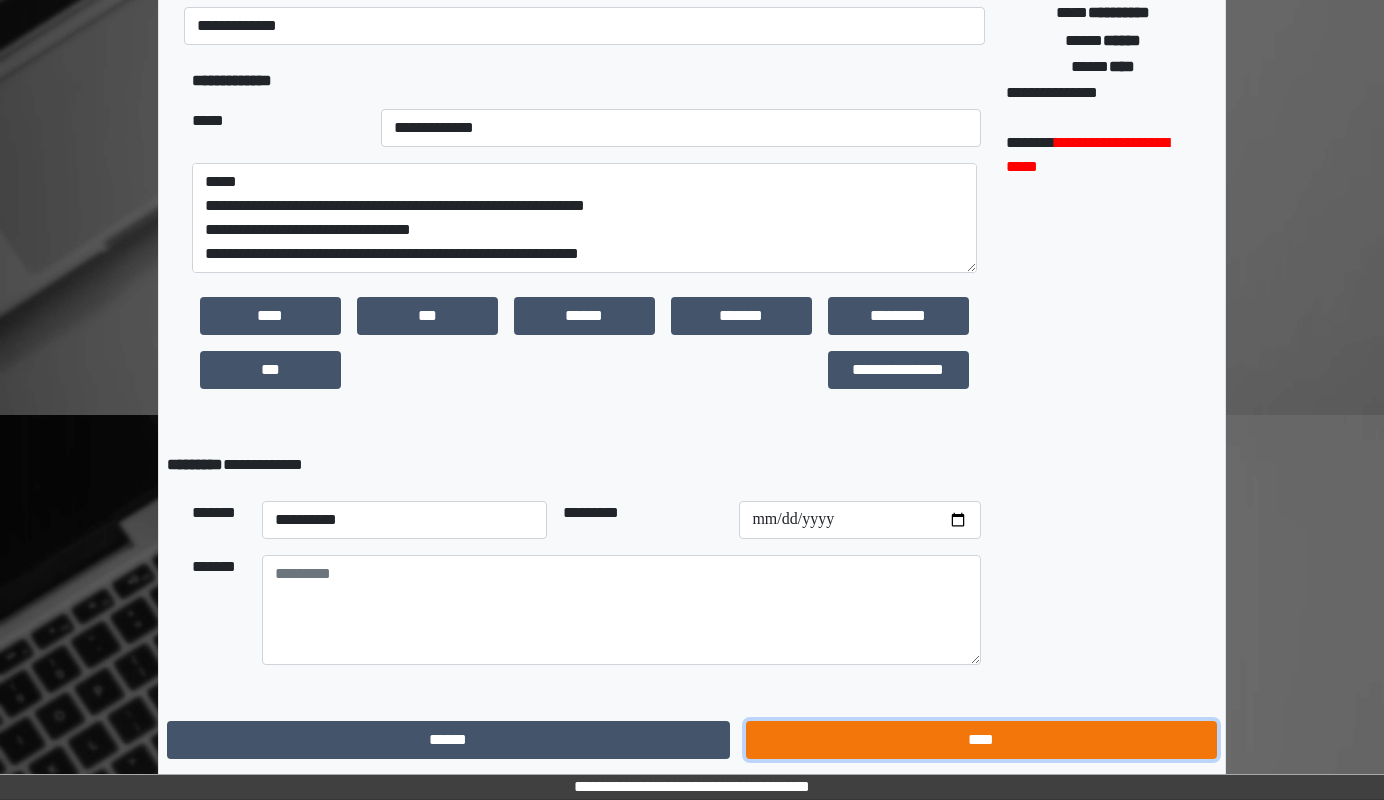 click on "****" at bounding box center [981, 740] 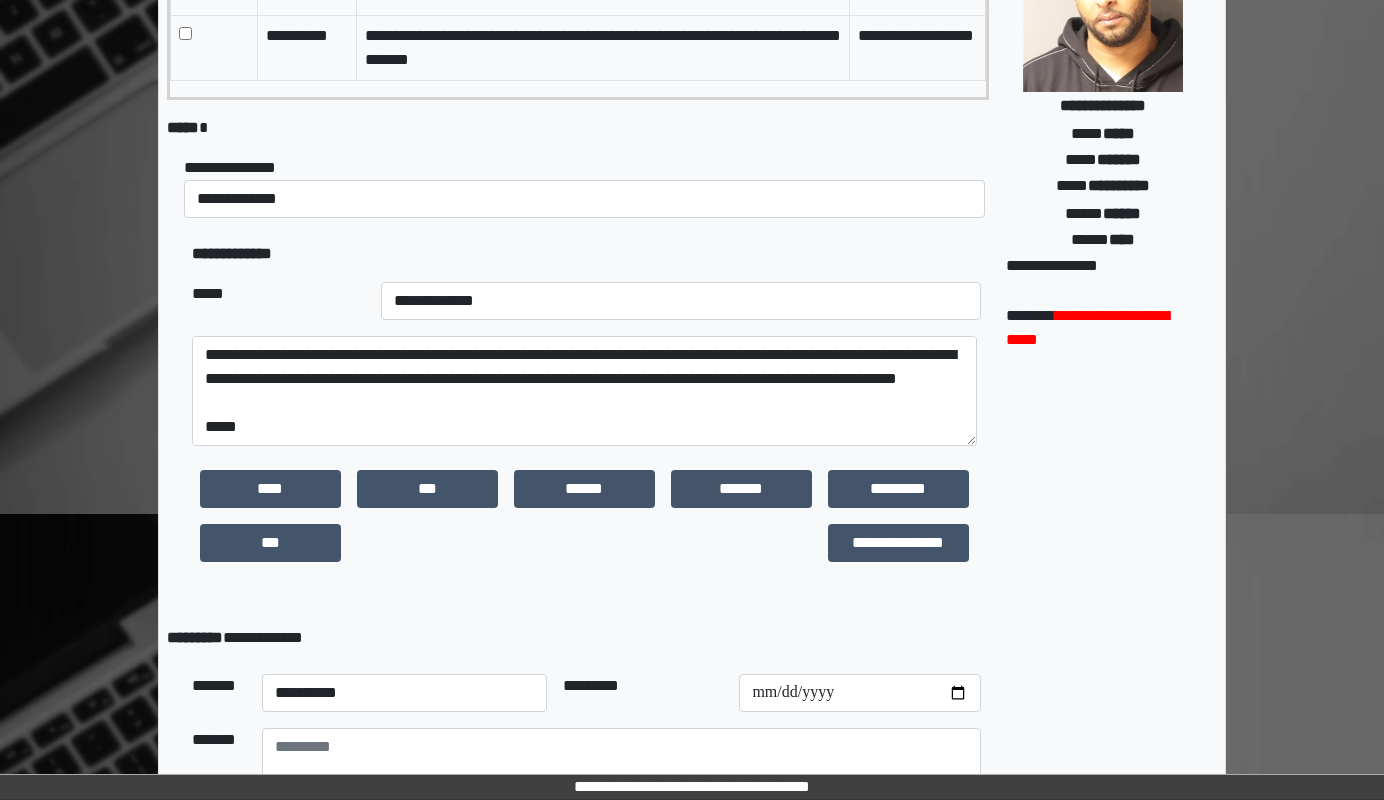scroll, scrollTop: 134, scrollLeft: 0, axis: vertical 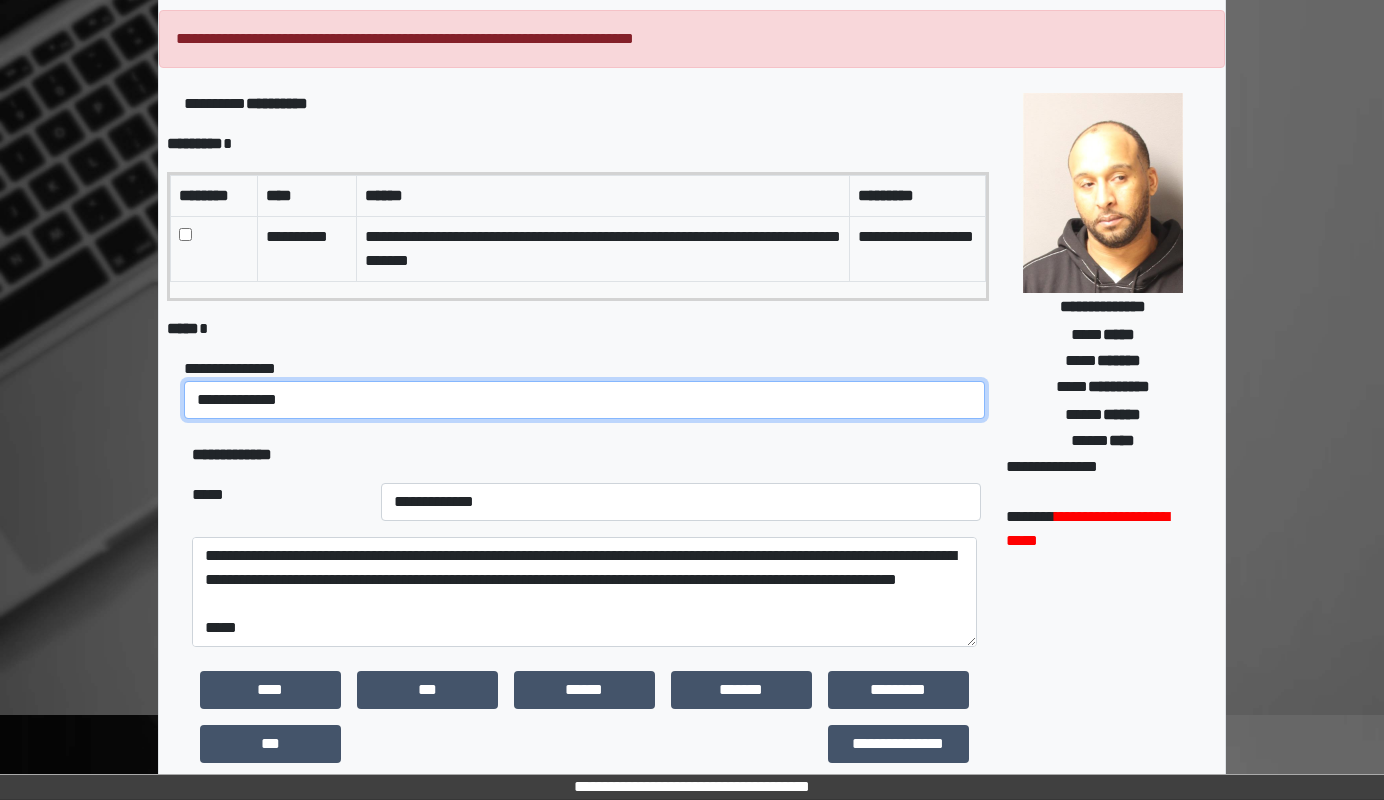 click on "**********" at bounding box center (584, 400) 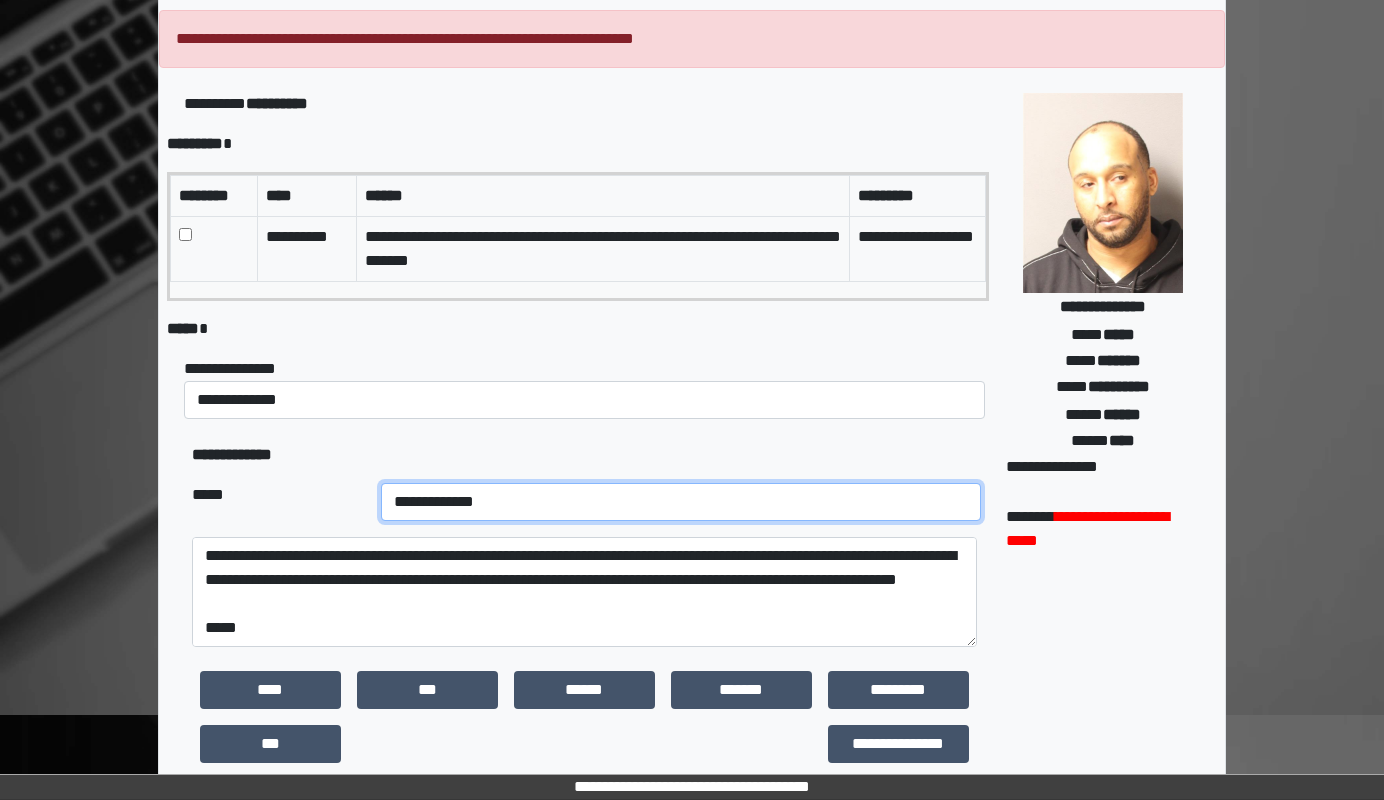 click on "**********" at bounding box center [681, 502] 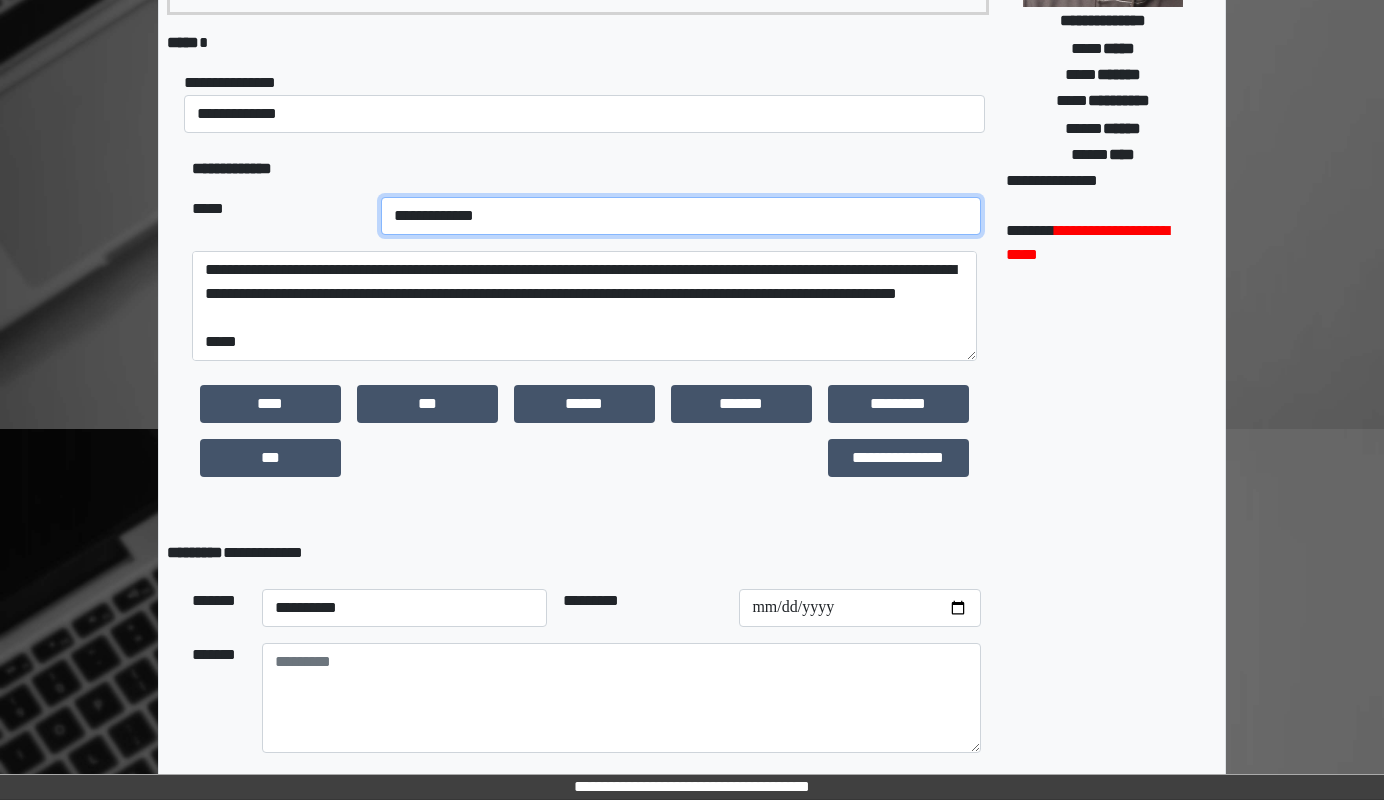 scroll, scrollTop: 508, scrollLeft: 0, axis: vertical 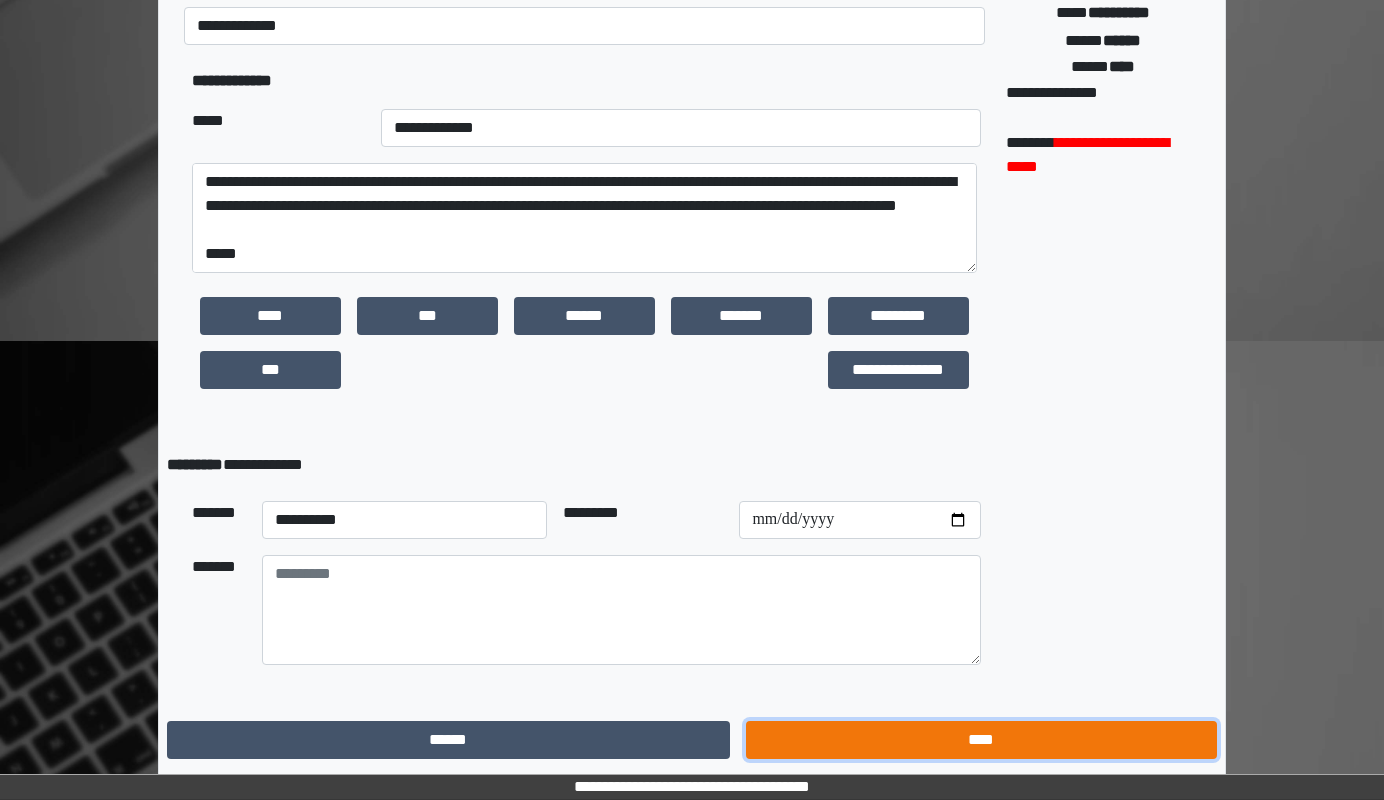 click on "****" at bounding box center (981, 740) 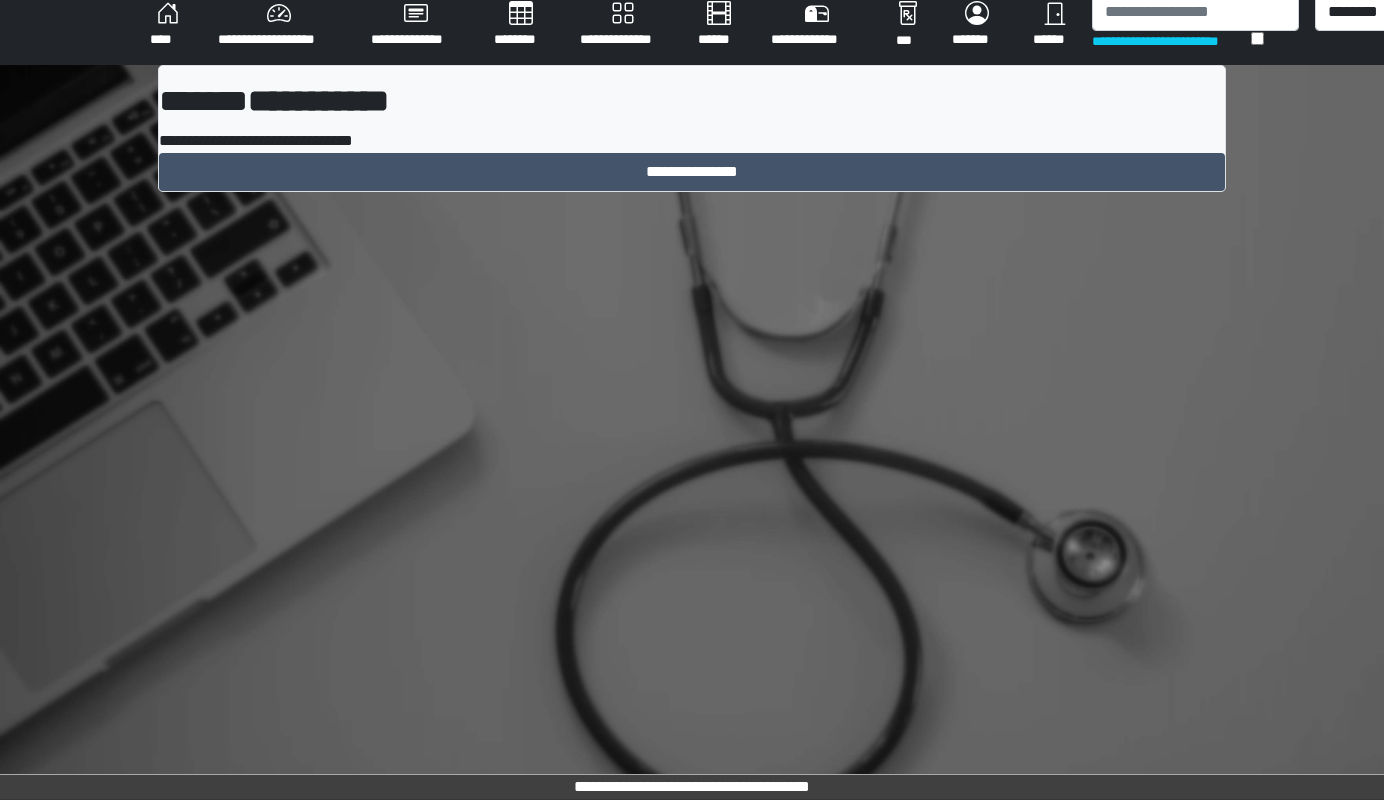 scroll, scrollTop: 15, scrollLeft: 0, axis: vertical 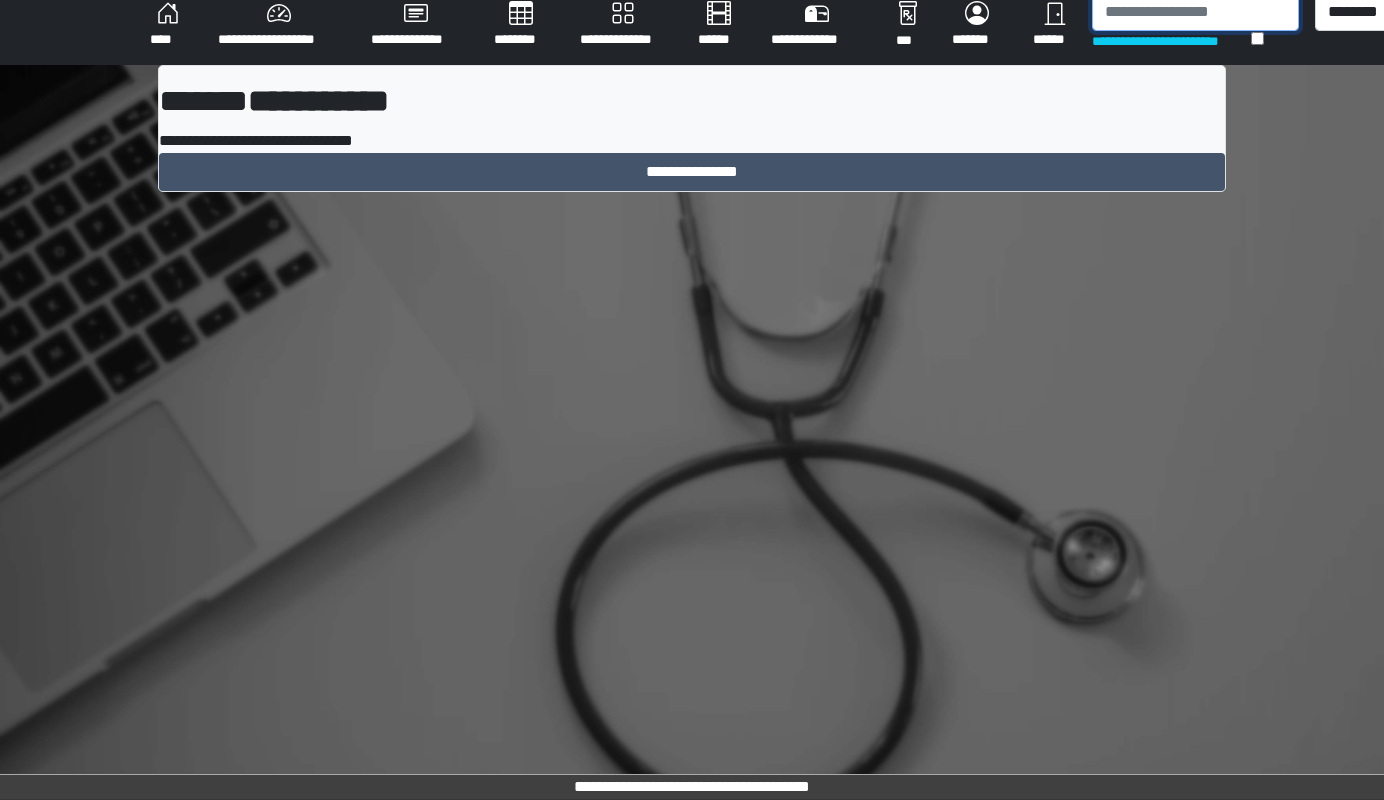click at bounding box center [1195, 12] 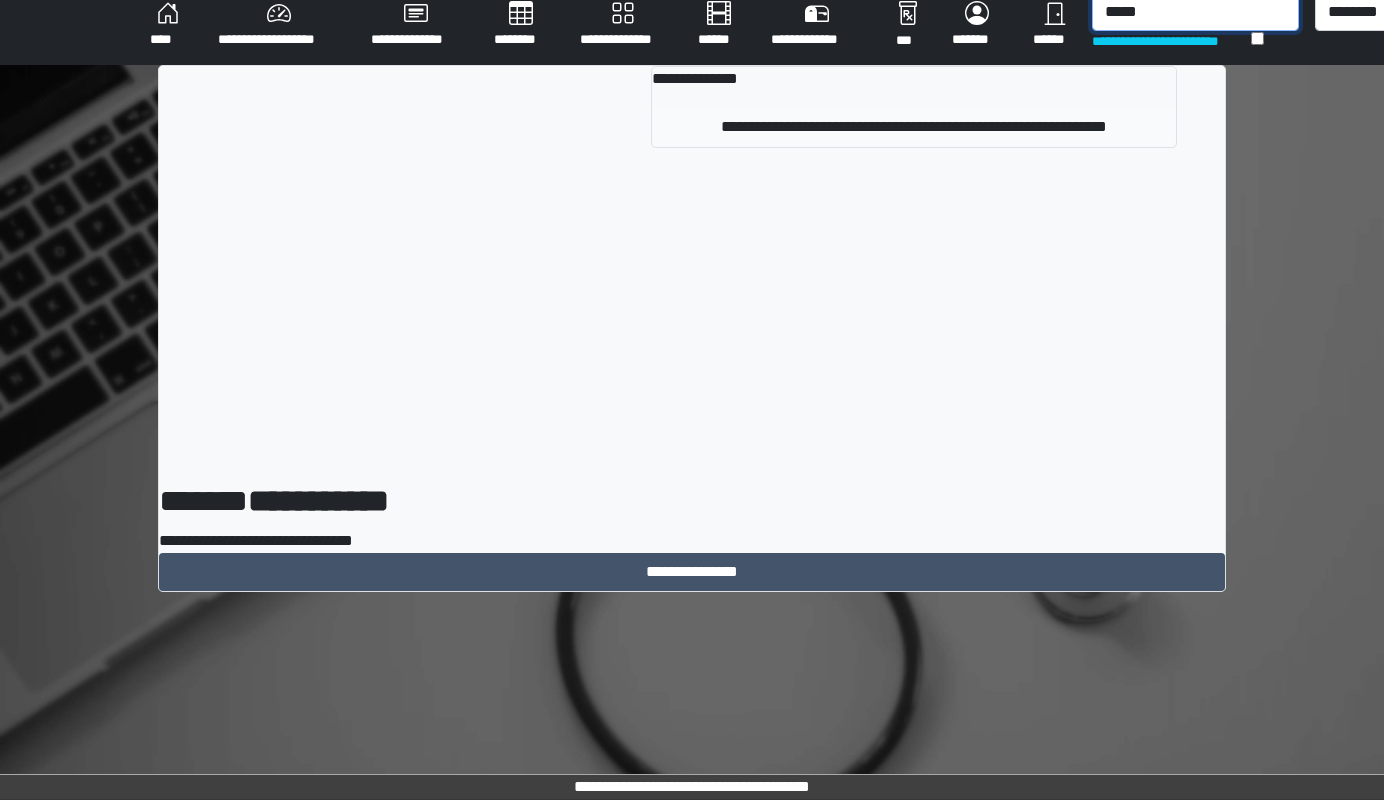 type on "*****" 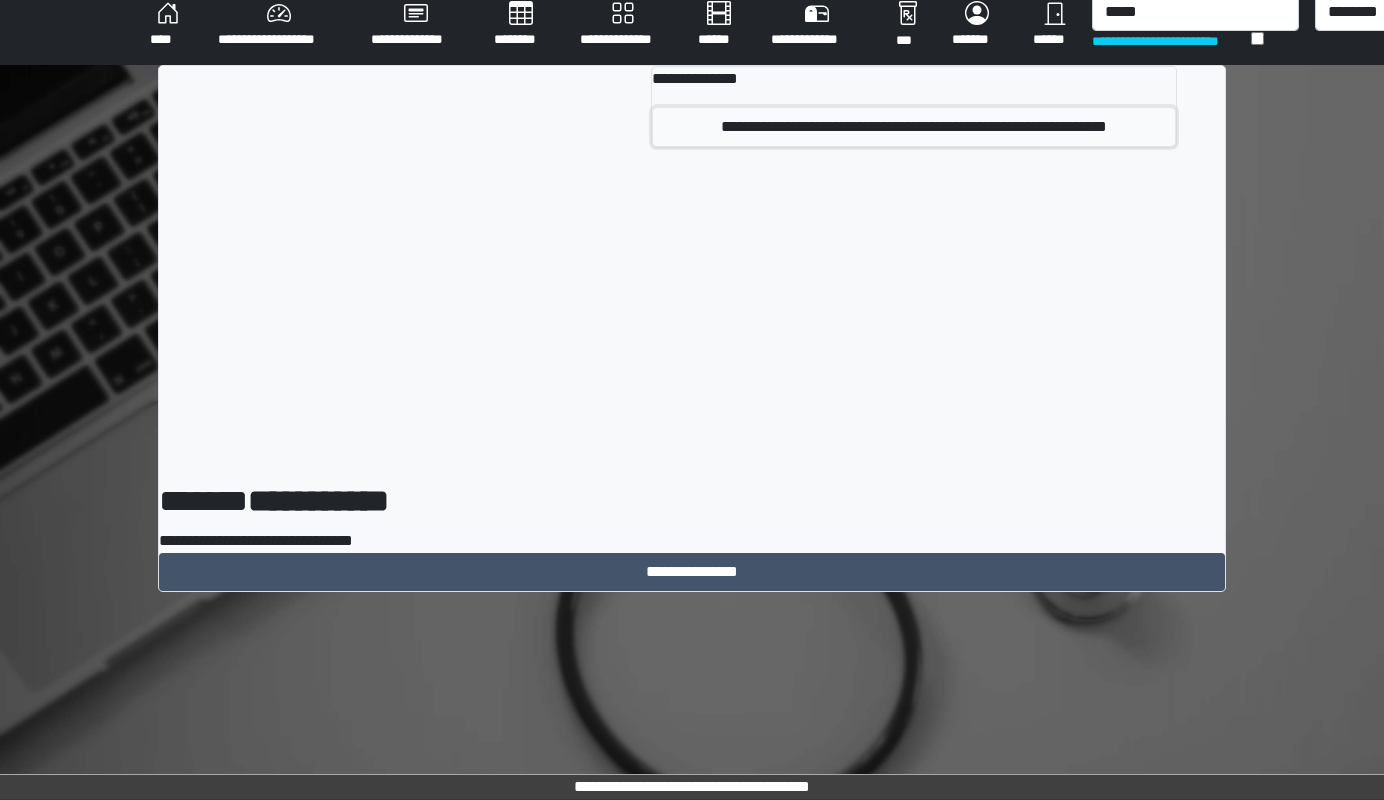 click on "**********" at bounding box center [914, 127] 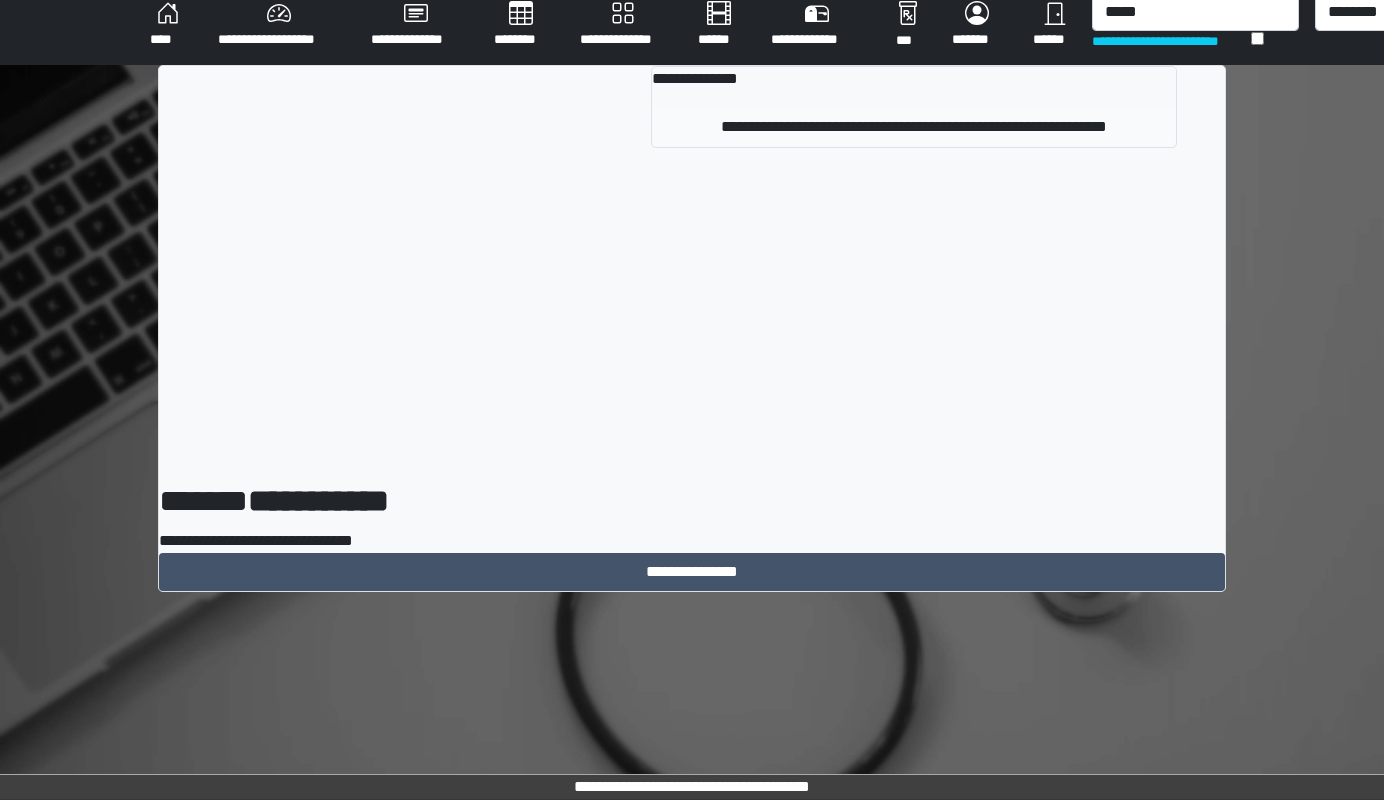 type 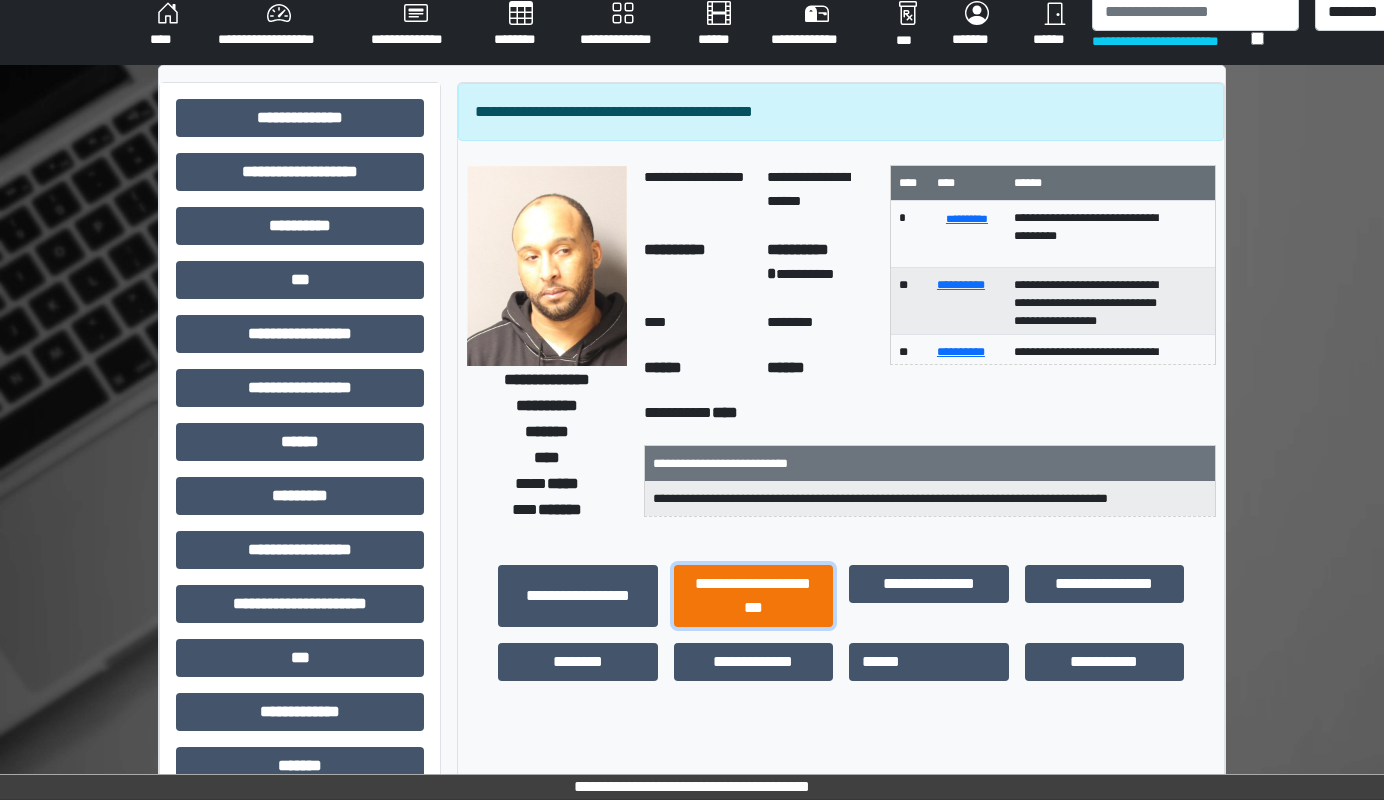click on "**********" at bounding box center [754, 596] 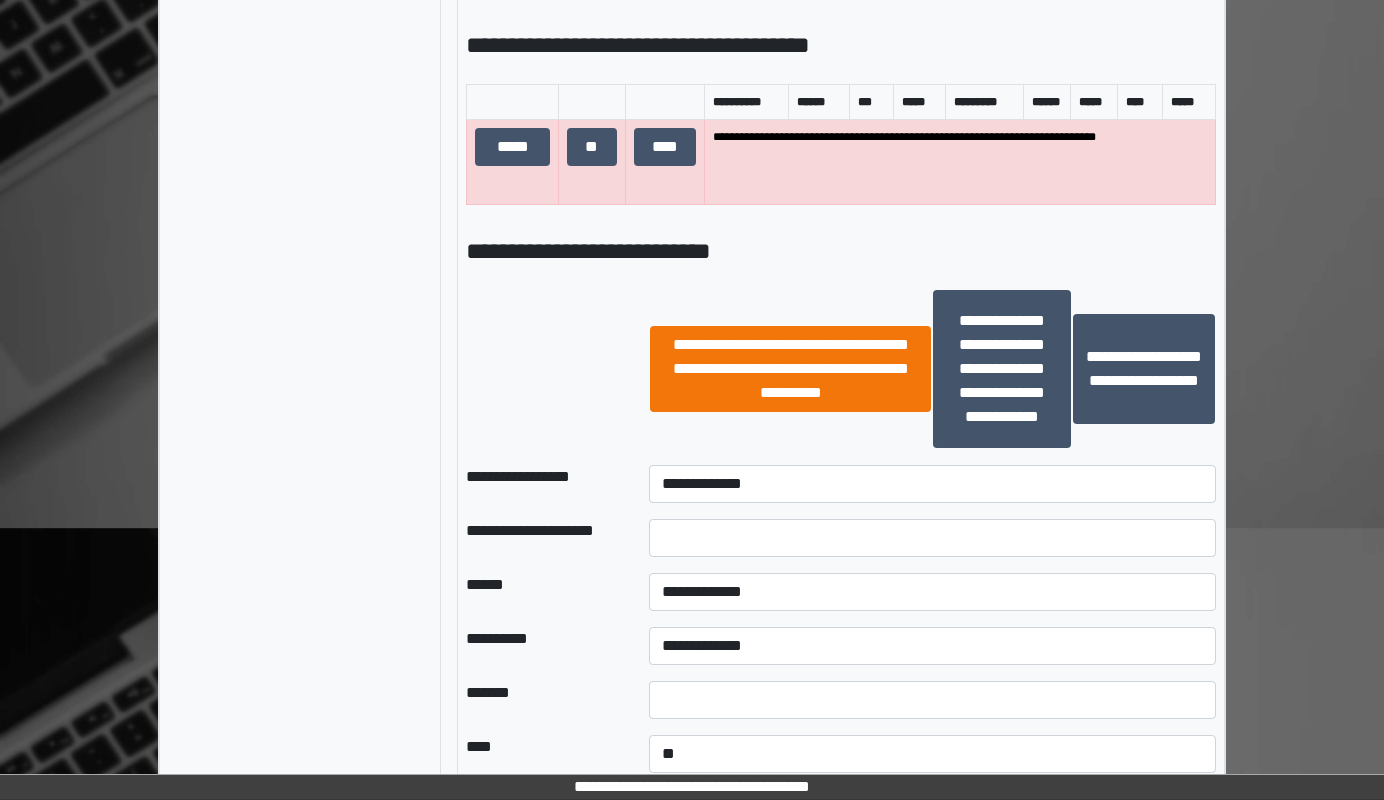 scroll, scrollTop: 1215, scrollLeft: 0, axis: vertical 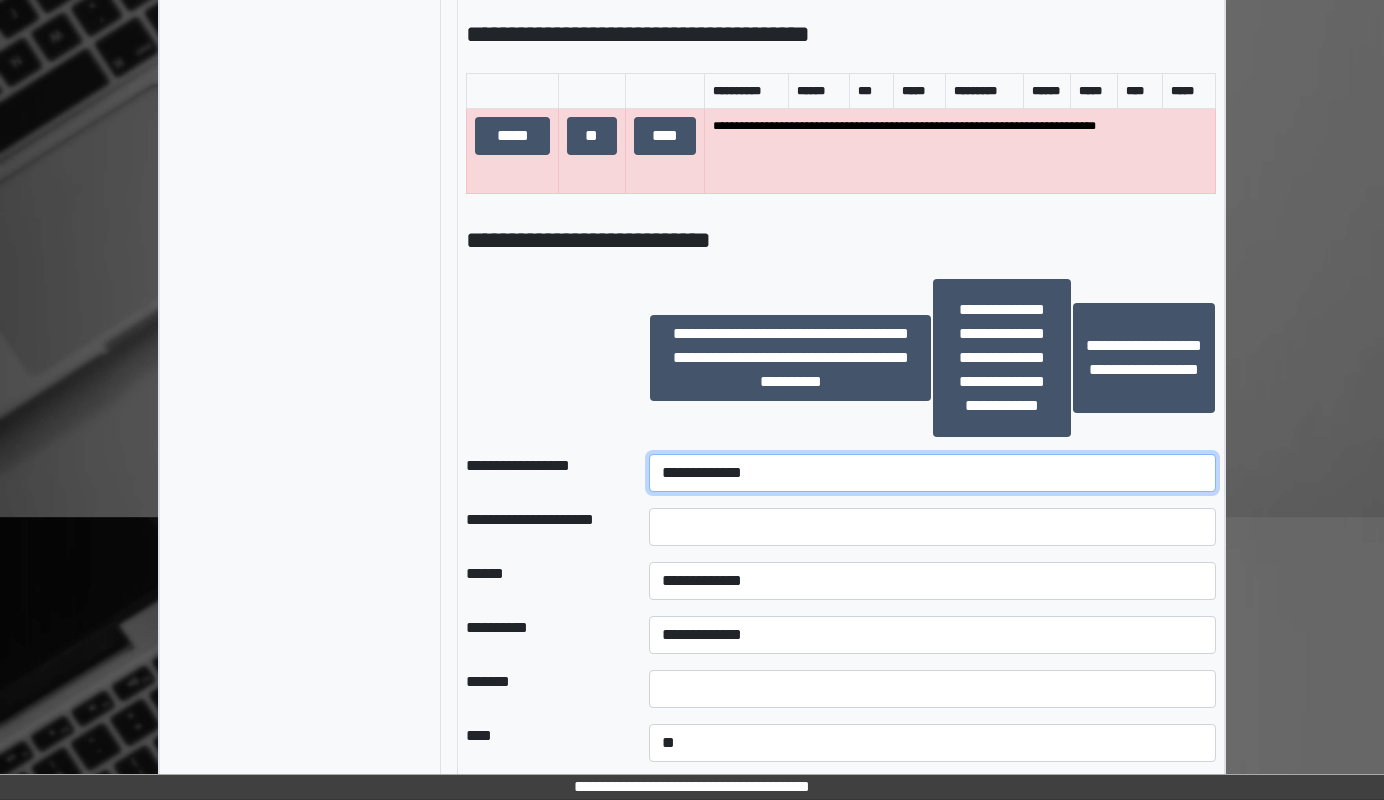 click on "**********" at bounding box center (932, 473) 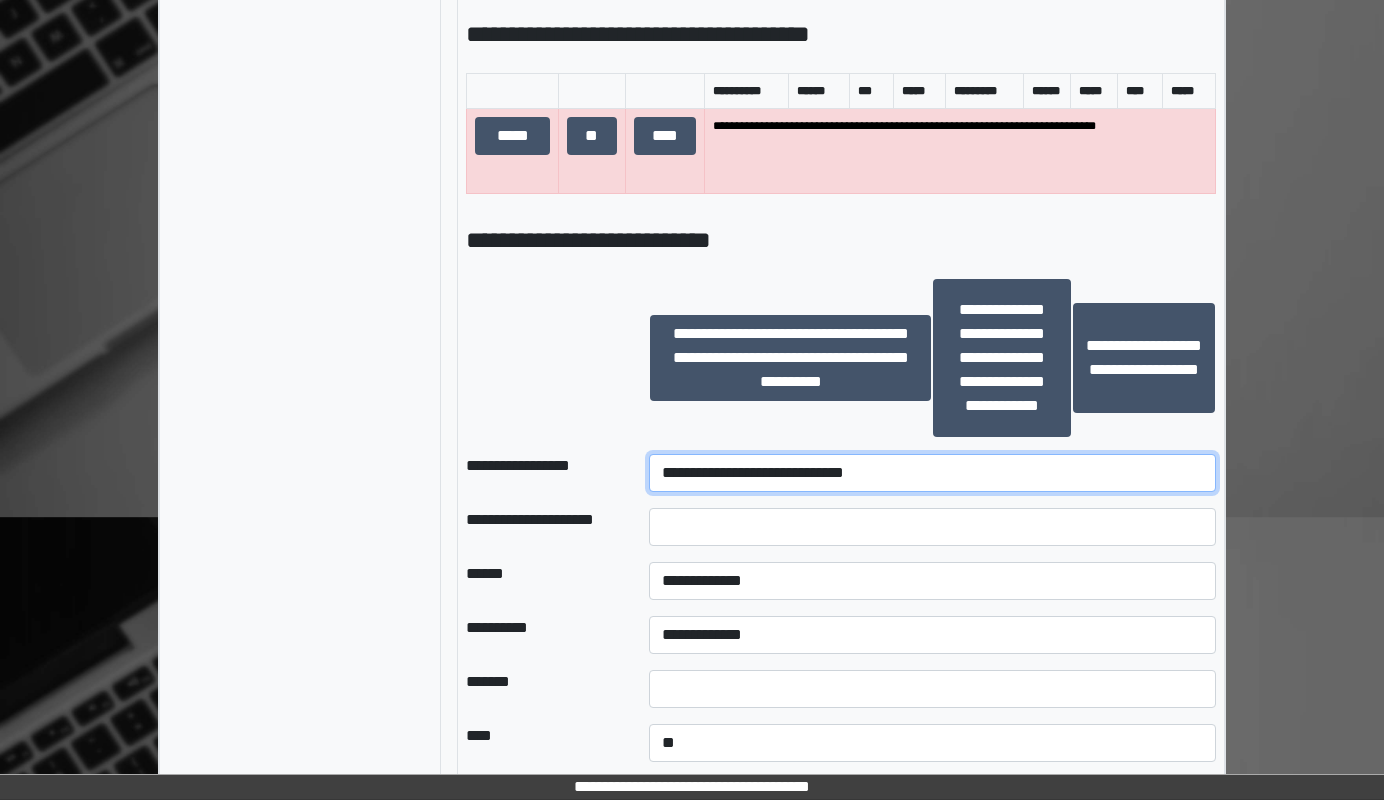 click on "**********" at bounding box center (932, 473) 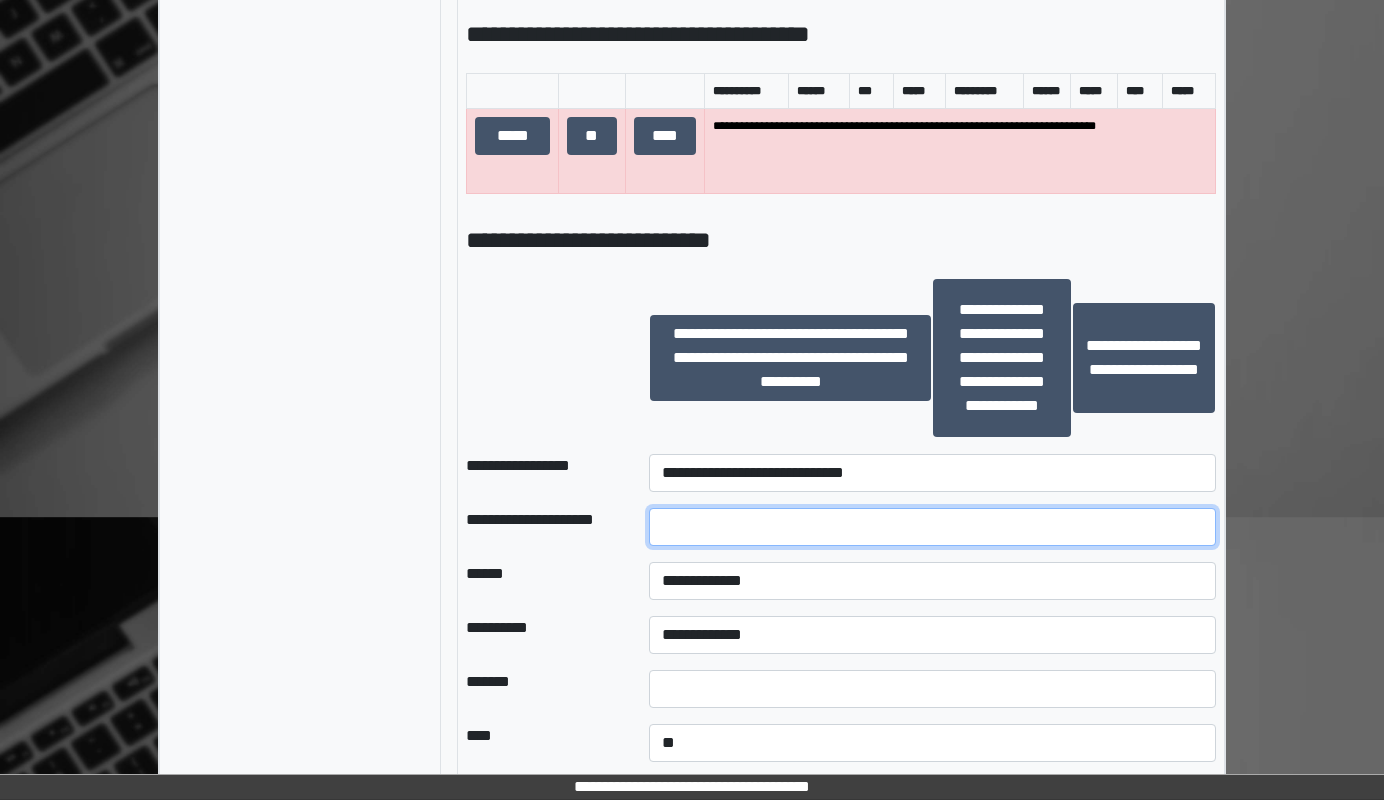 click at bounding box center (932, 527) 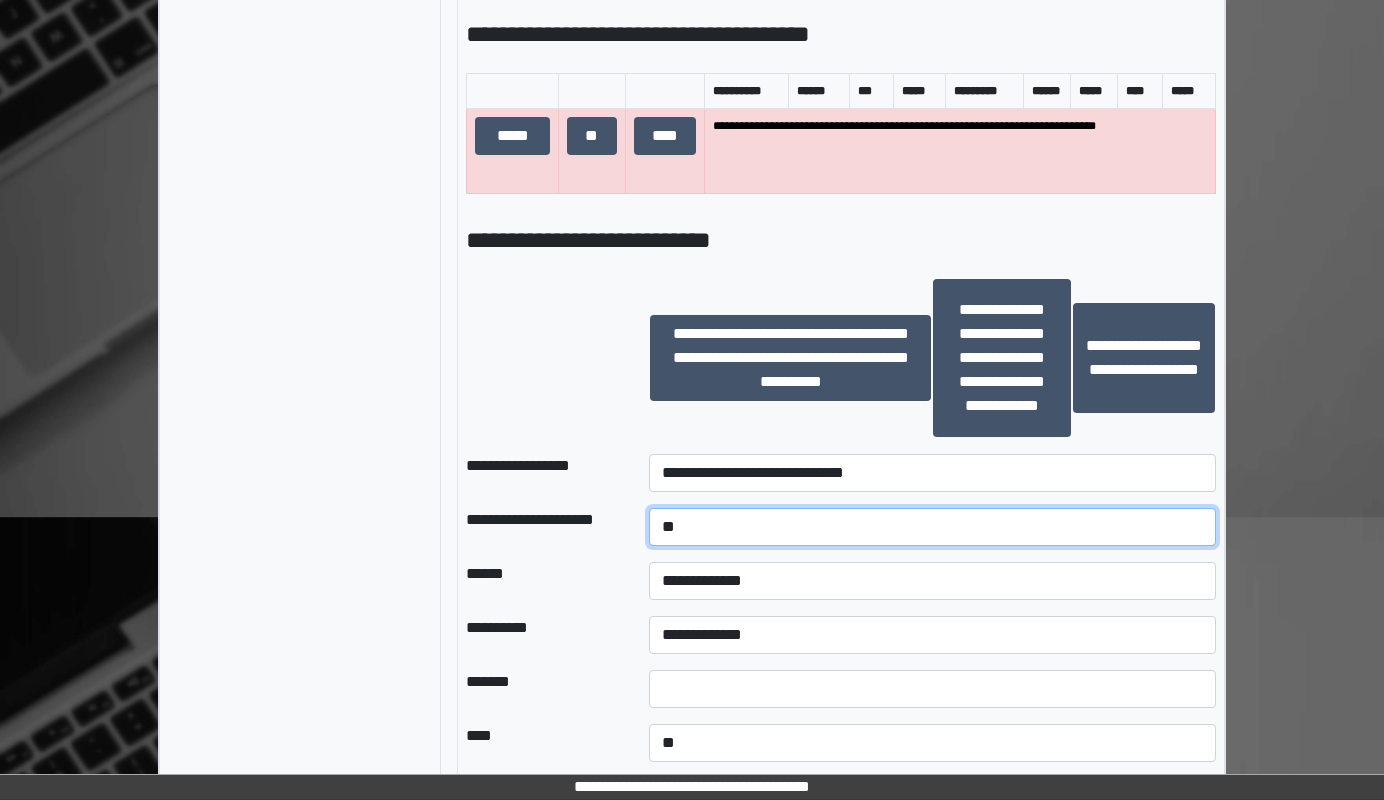 type on "*" 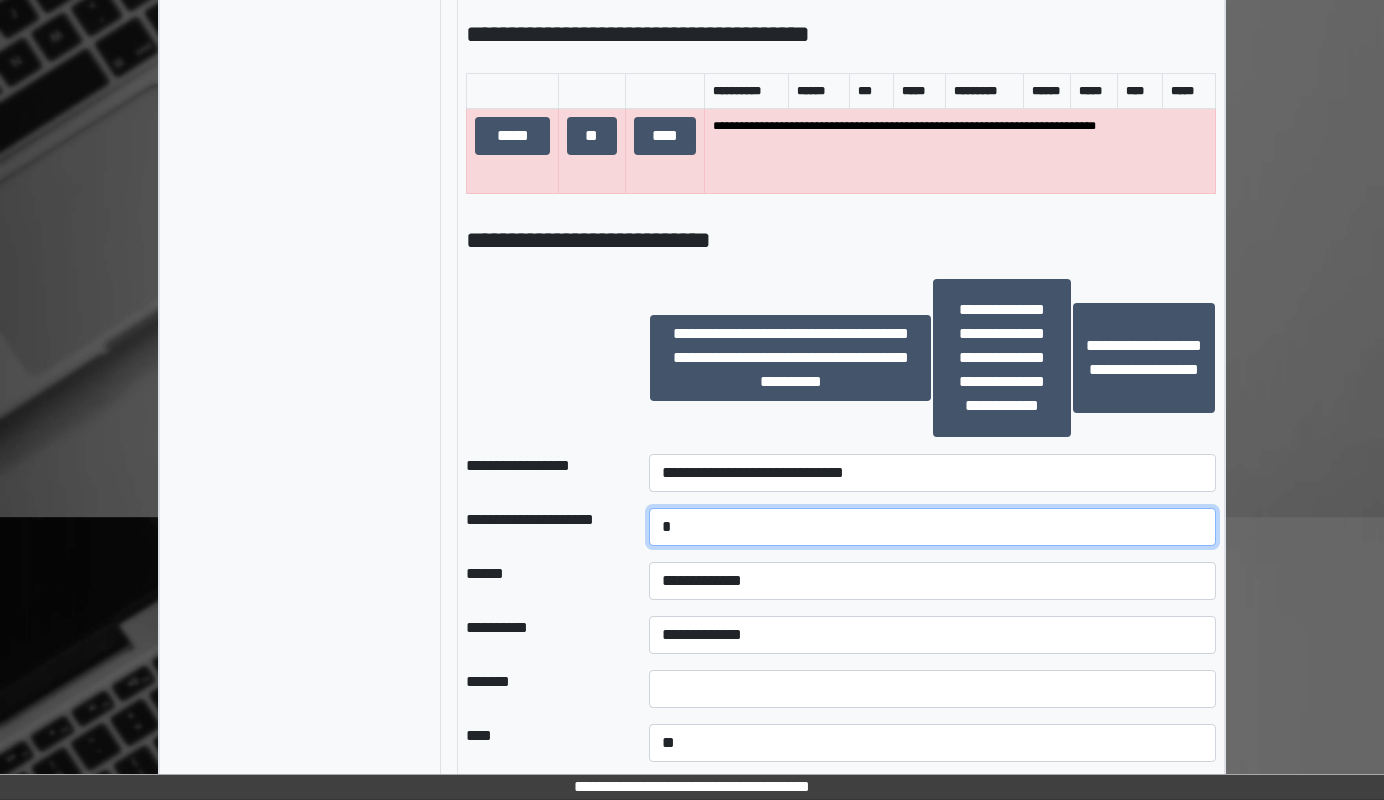 type on "*" 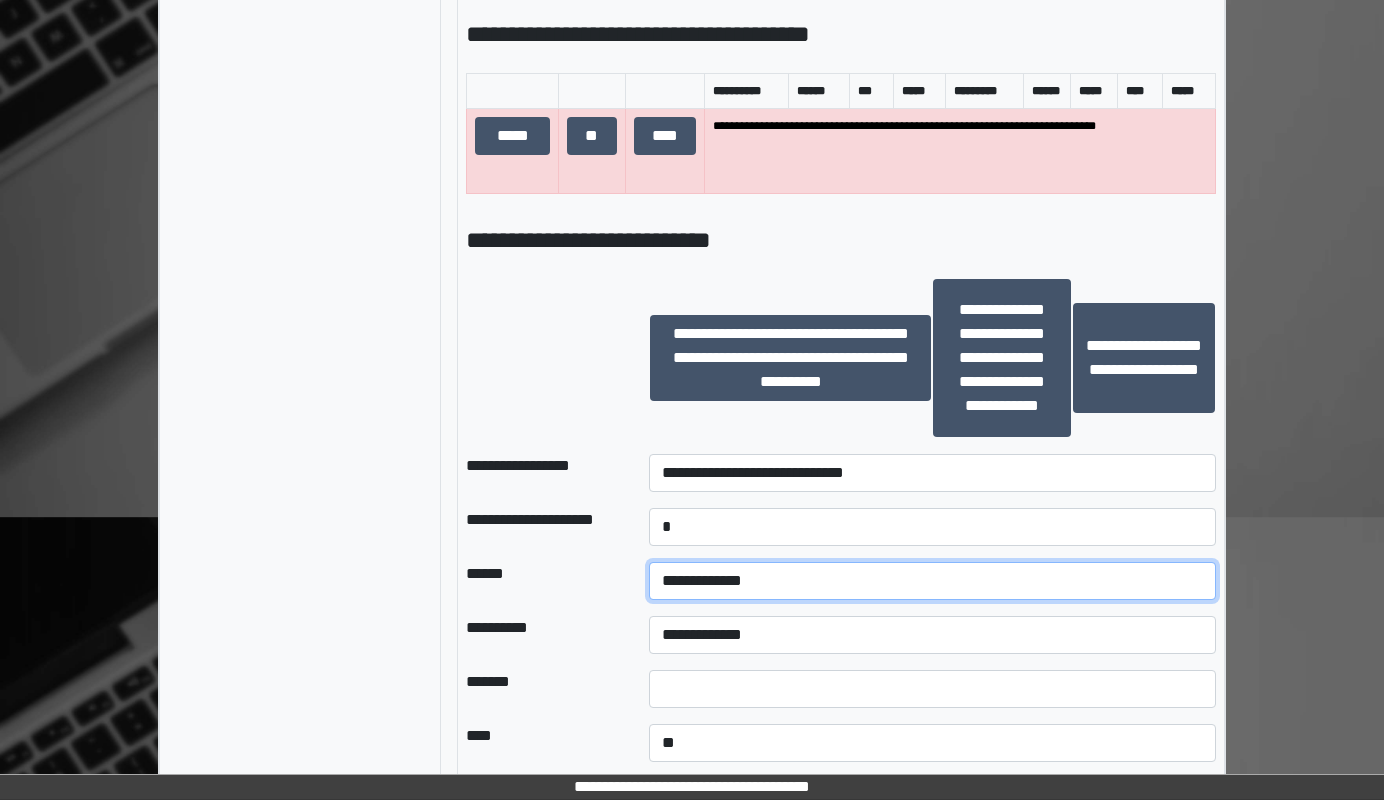 click on "**********" at bounding box center [932, 581] 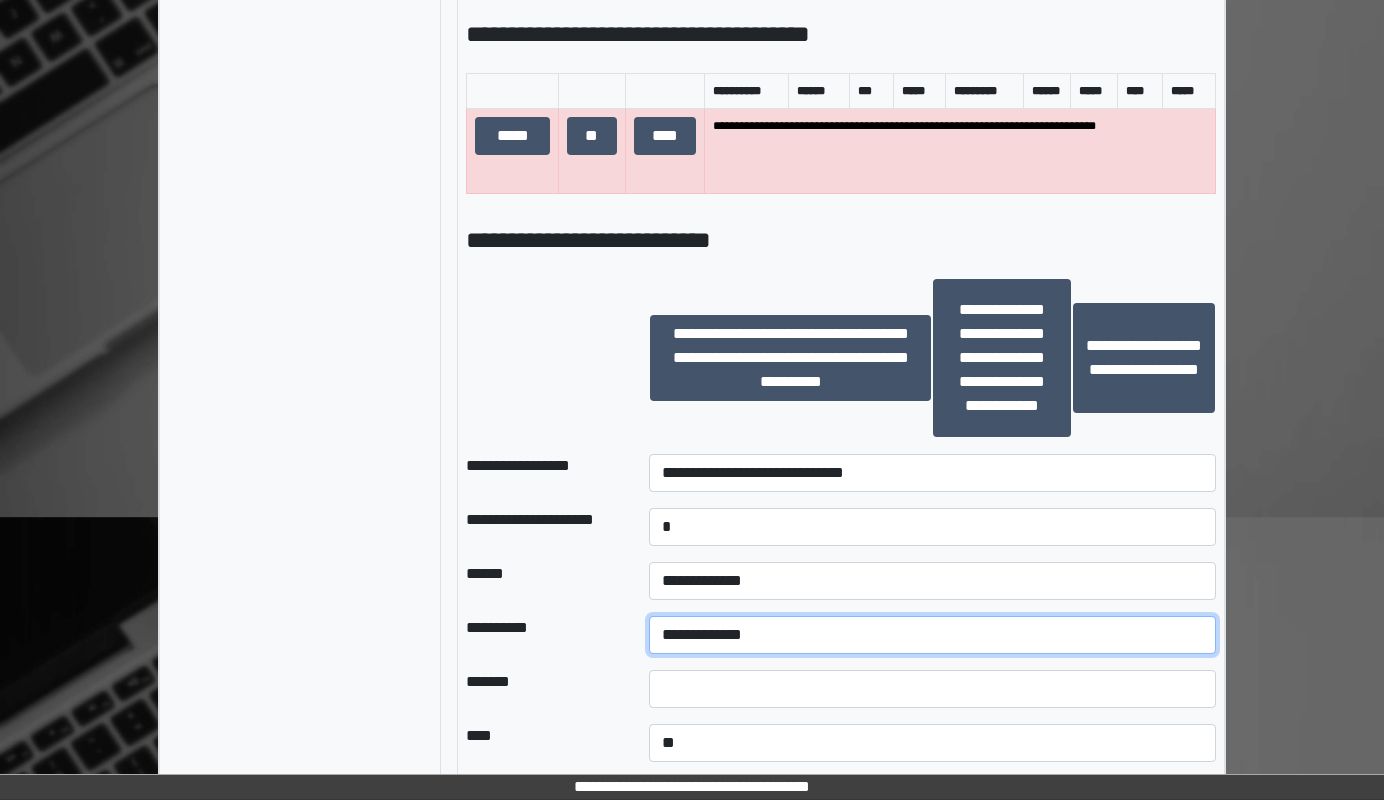 click on "**********" at bounding box center (932, 635) 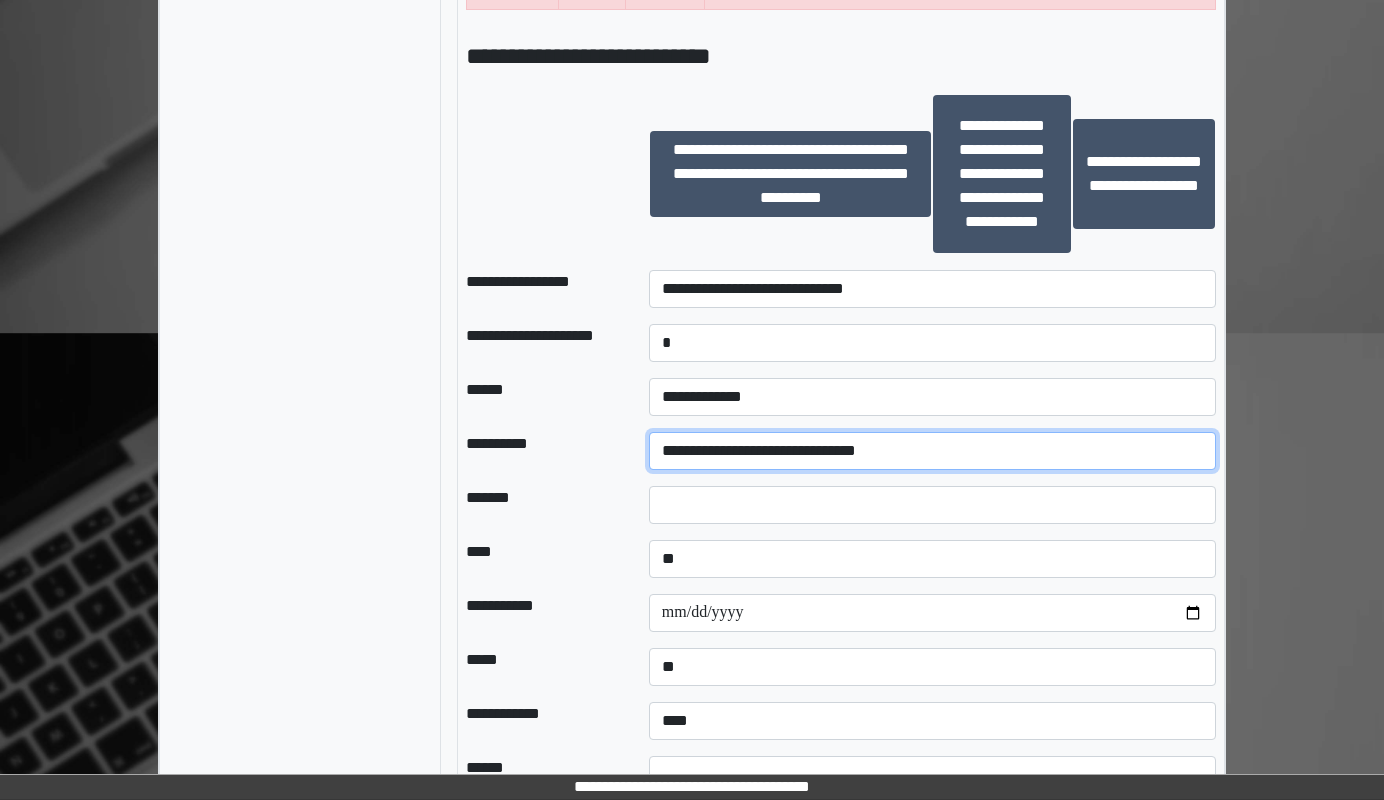 scroll, scrollTop: 1415, scrollLeft: 0, axis: vertical 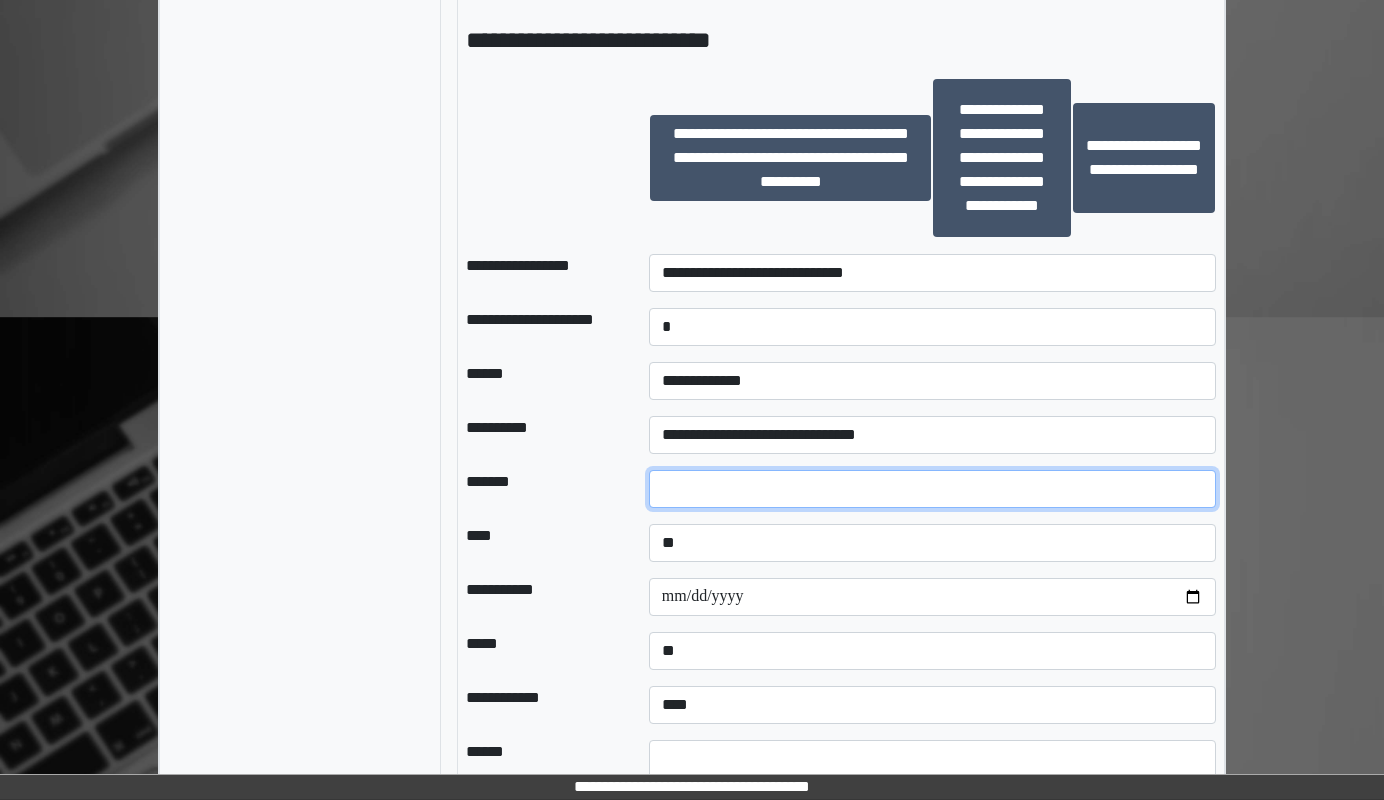 click at bounding box center (932, 489) 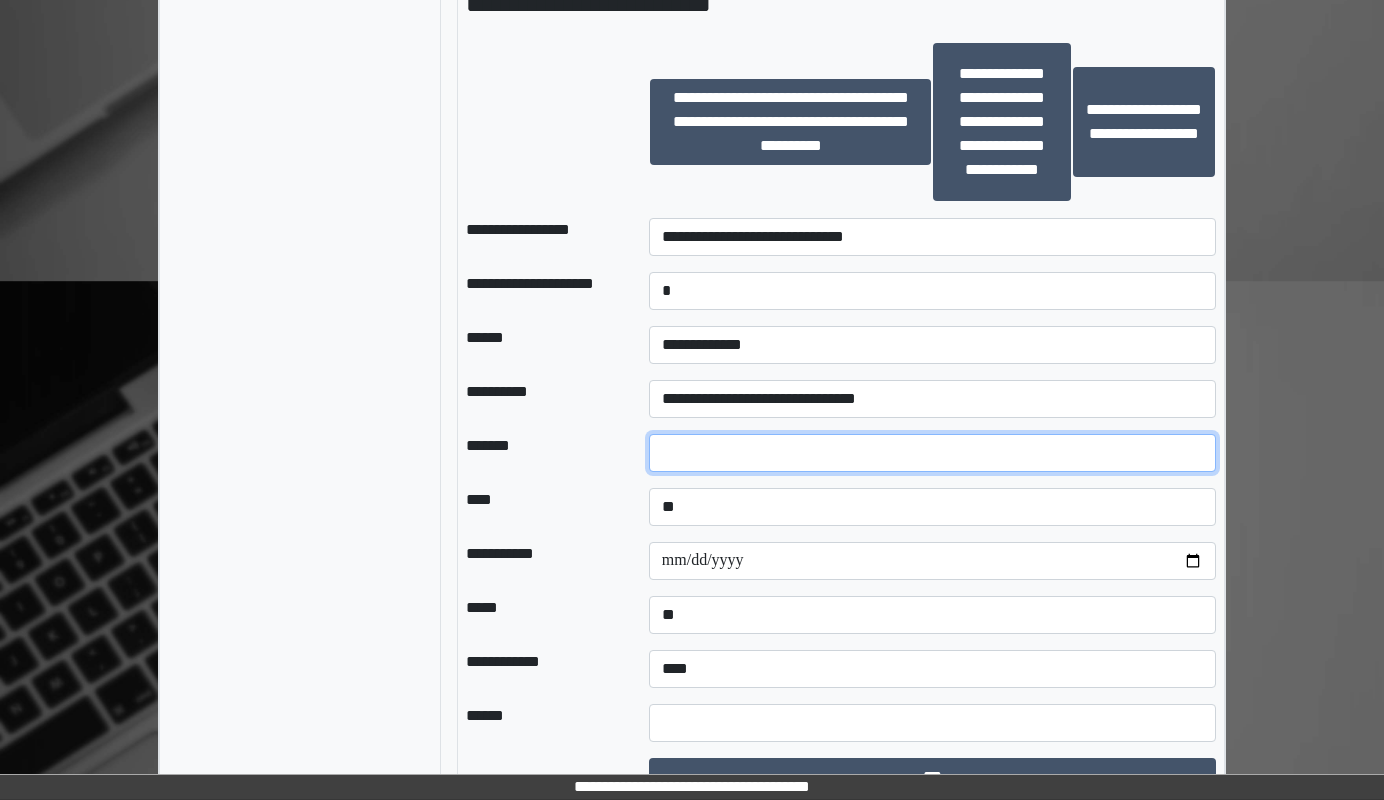 scroll, scrollTop: 1515, scrollLeft: 0, axis: vertical 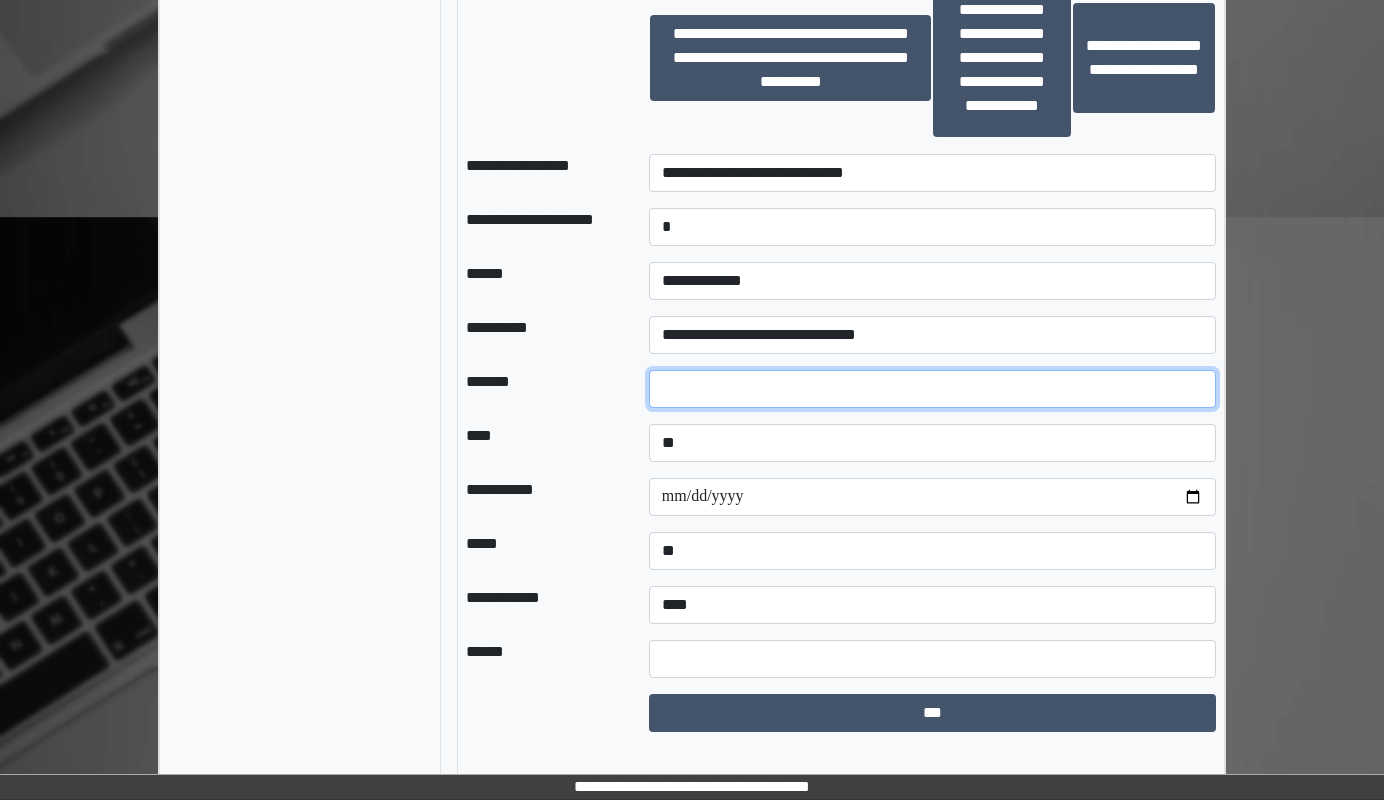 type on "**" 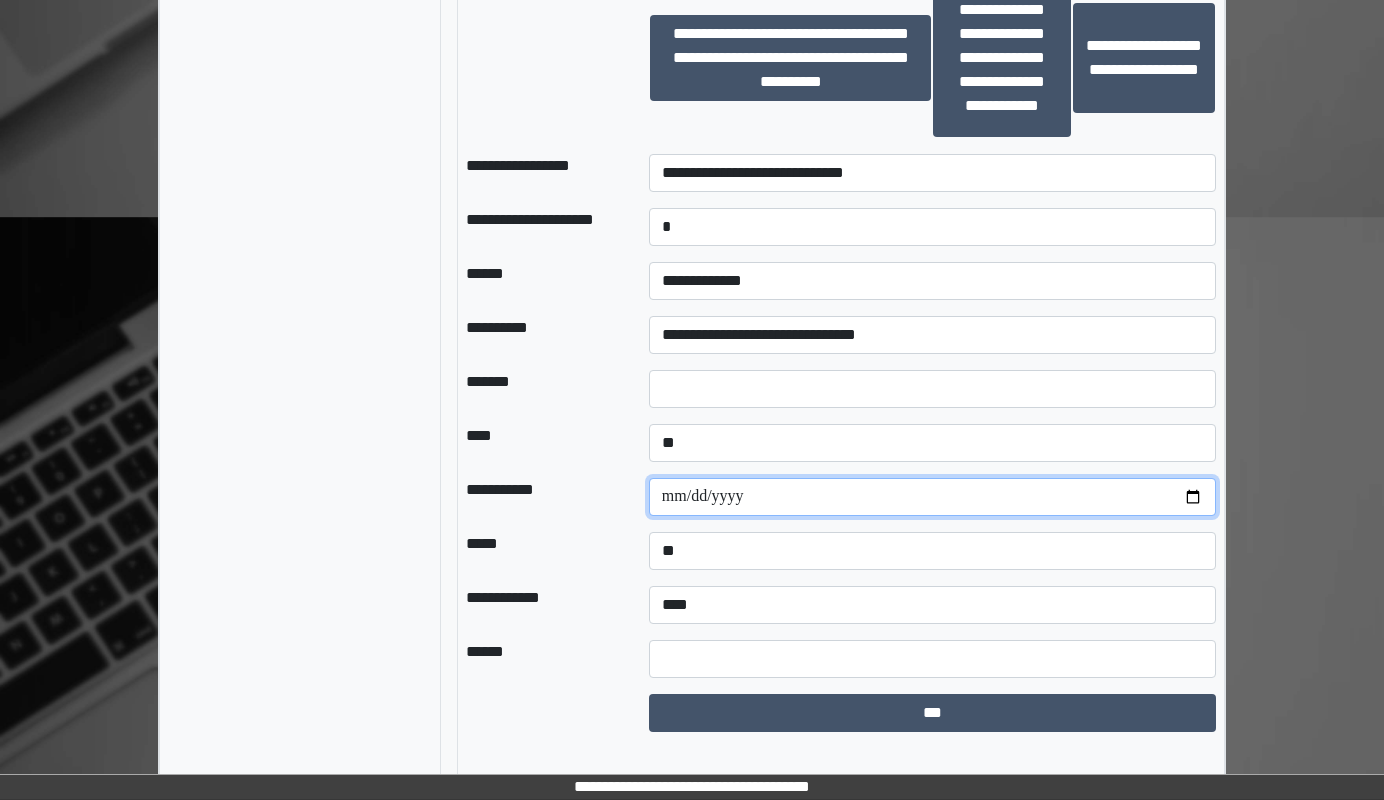 click at bounding box center [932, 497] 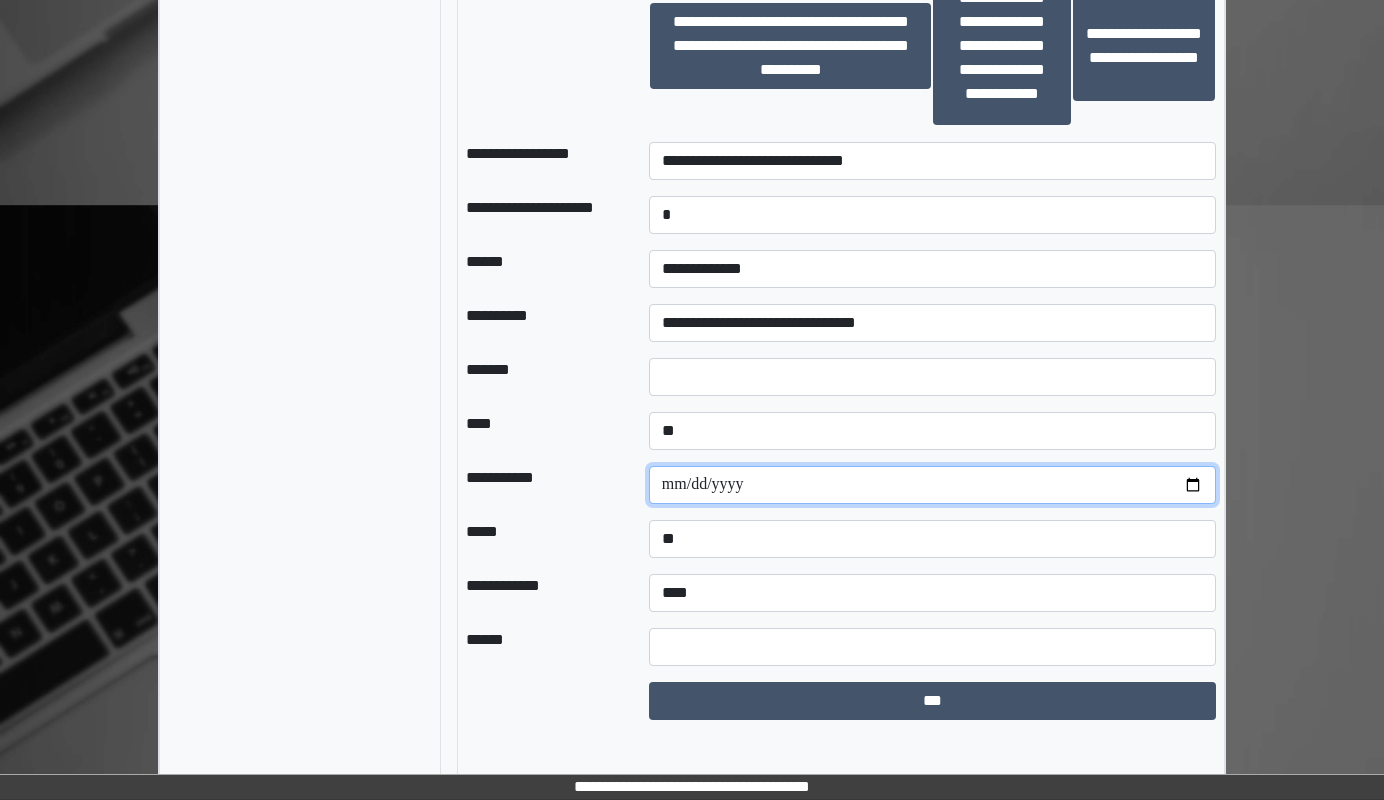 scroll, scrollTop: 1531, scrollLeft: 0, axis: vertical 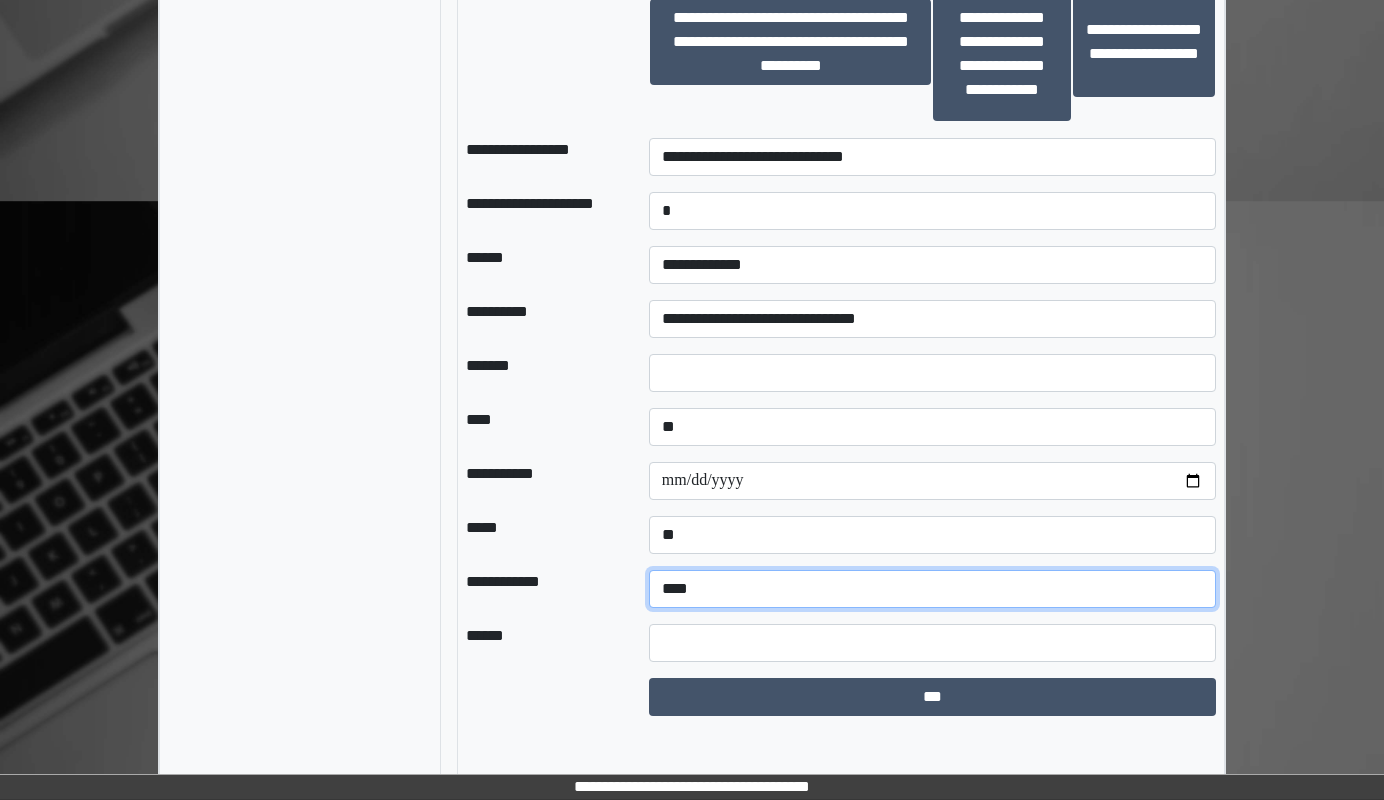 click on "**********" at bounding box center [932, 589] 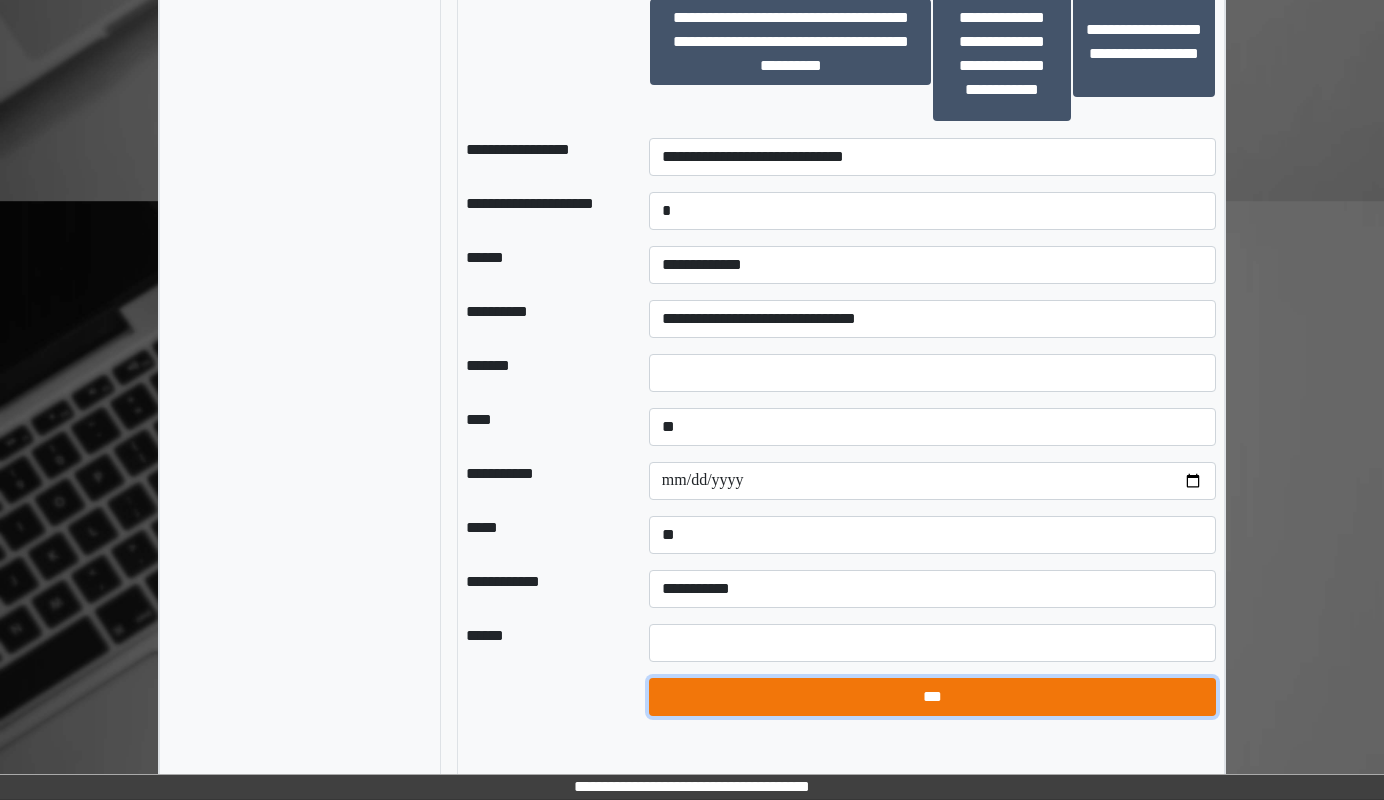 click on "***" at bounding box center (932, 697) 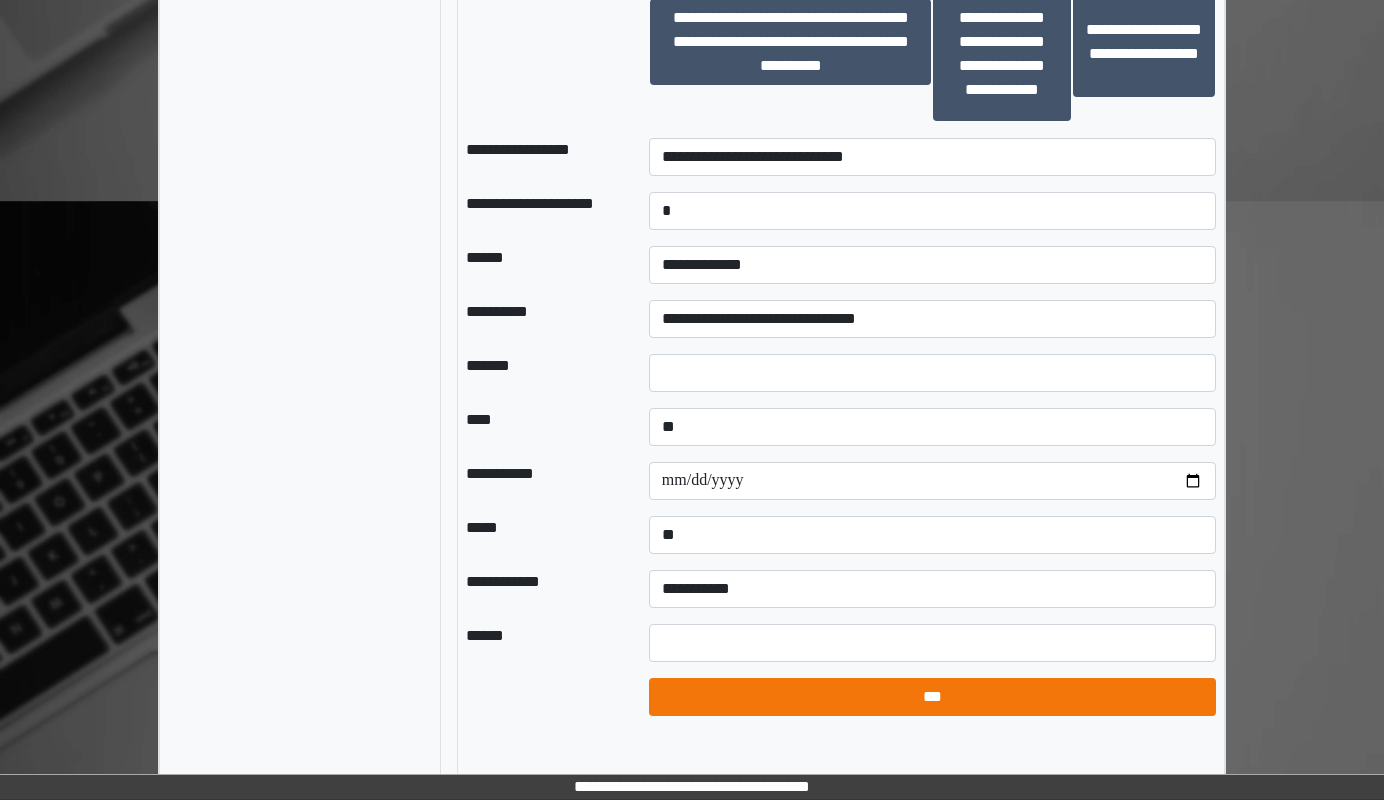 select on "*" 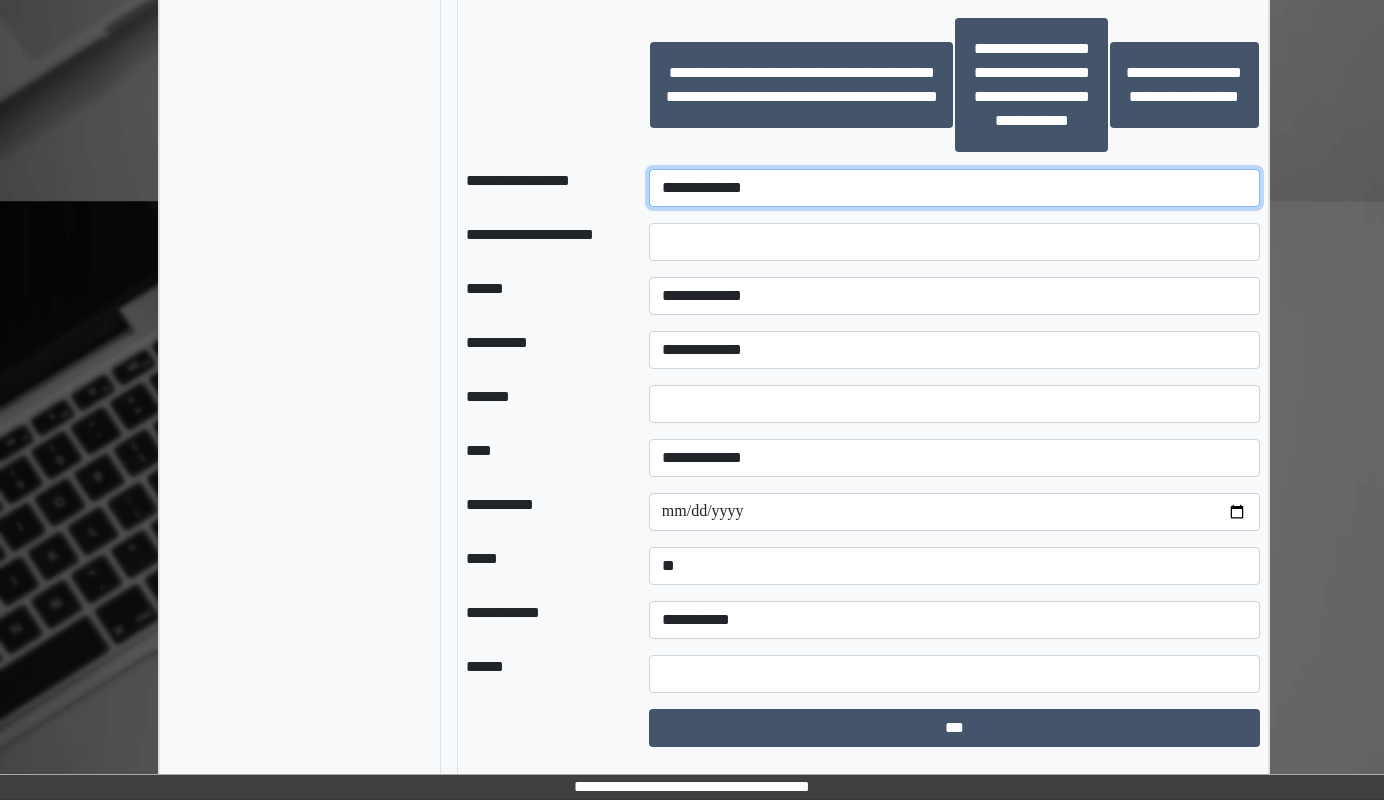 click on "**********" at bounding box center [954, 188] 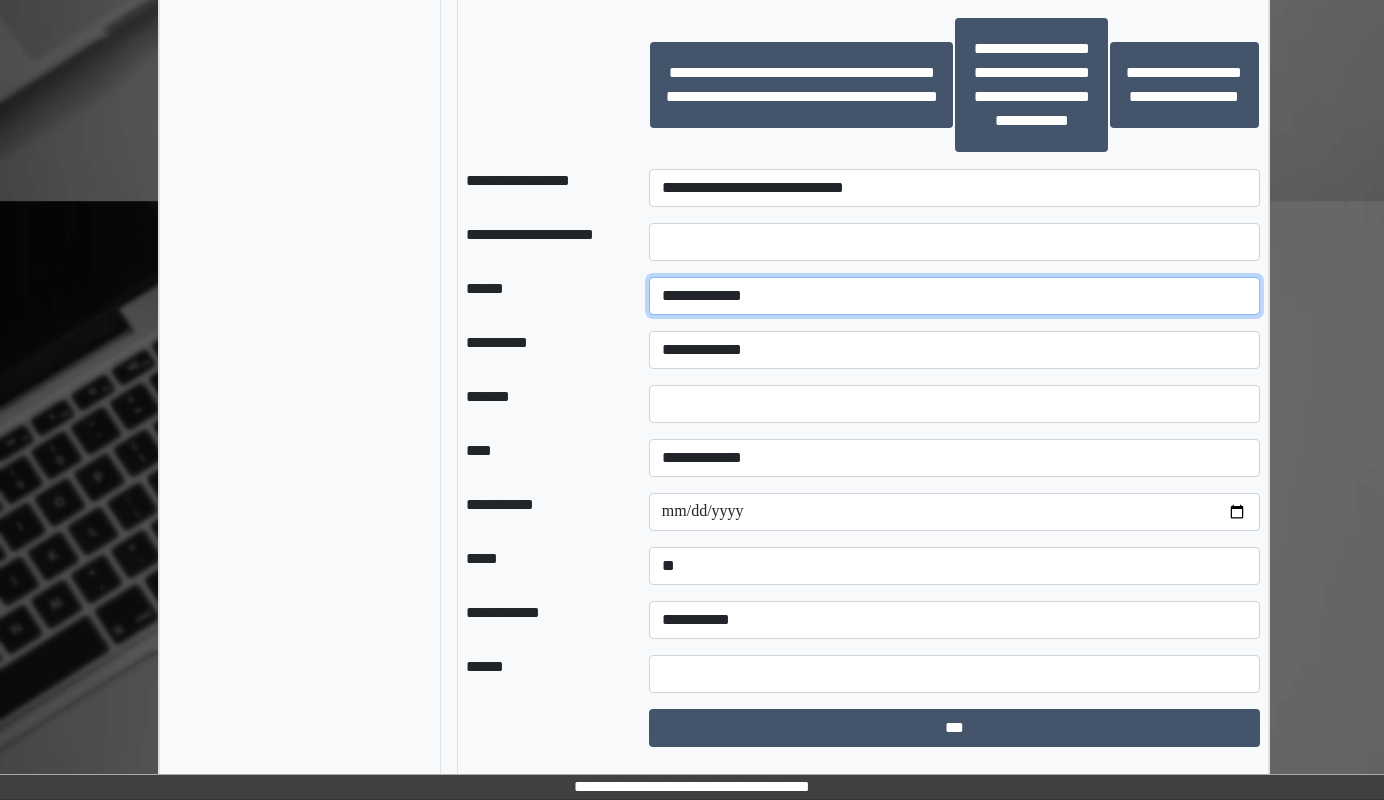 click on "**********" at bounding box center (954, 296) 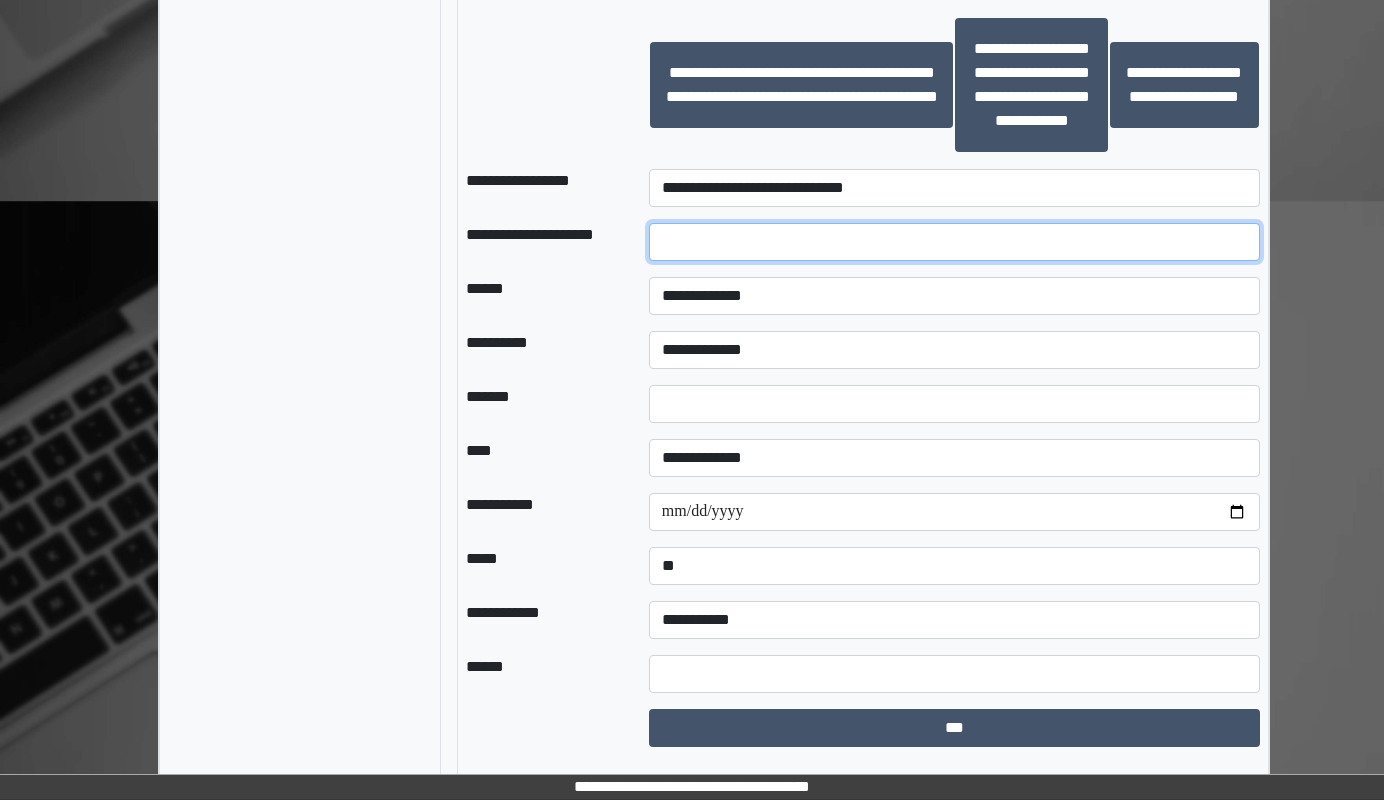 click at bounding box center (954, 242) 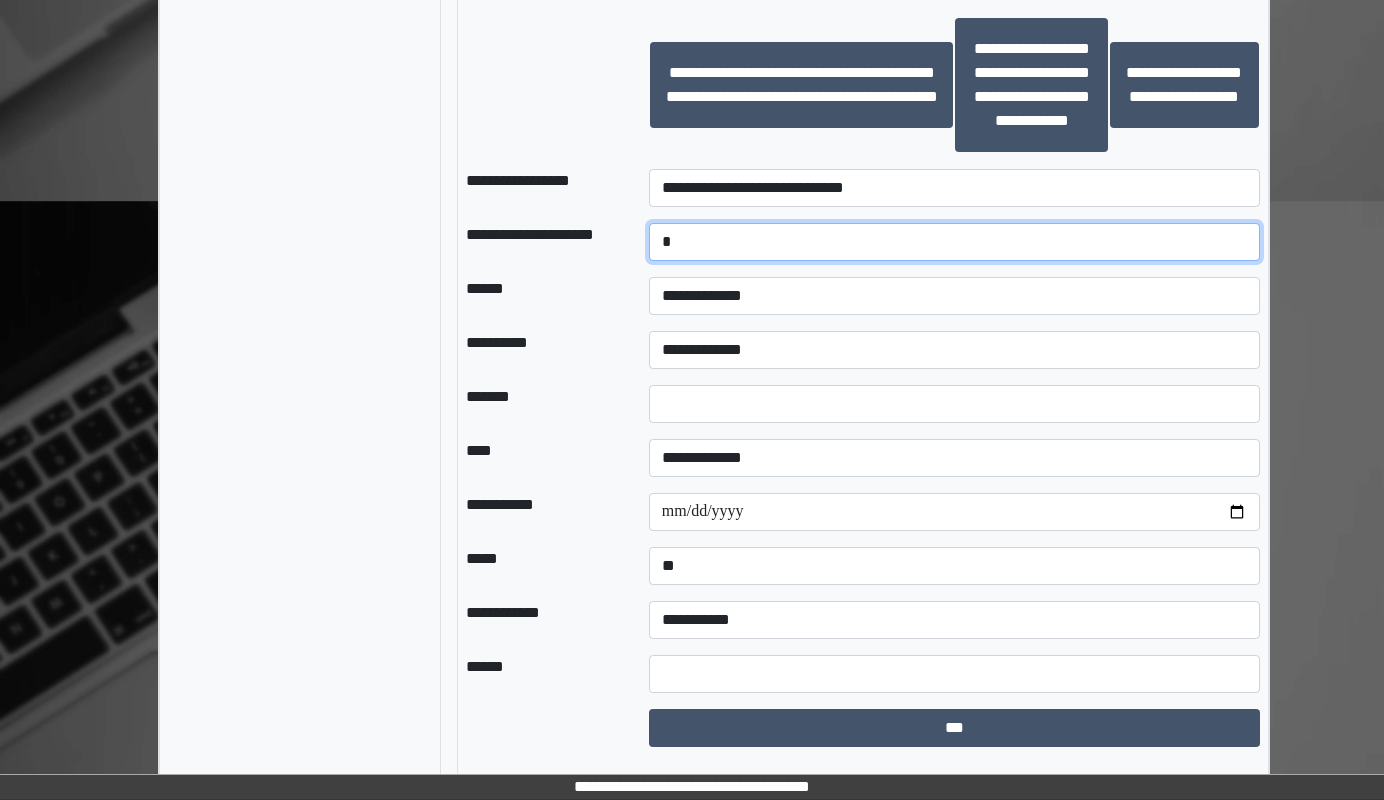 type on "*" 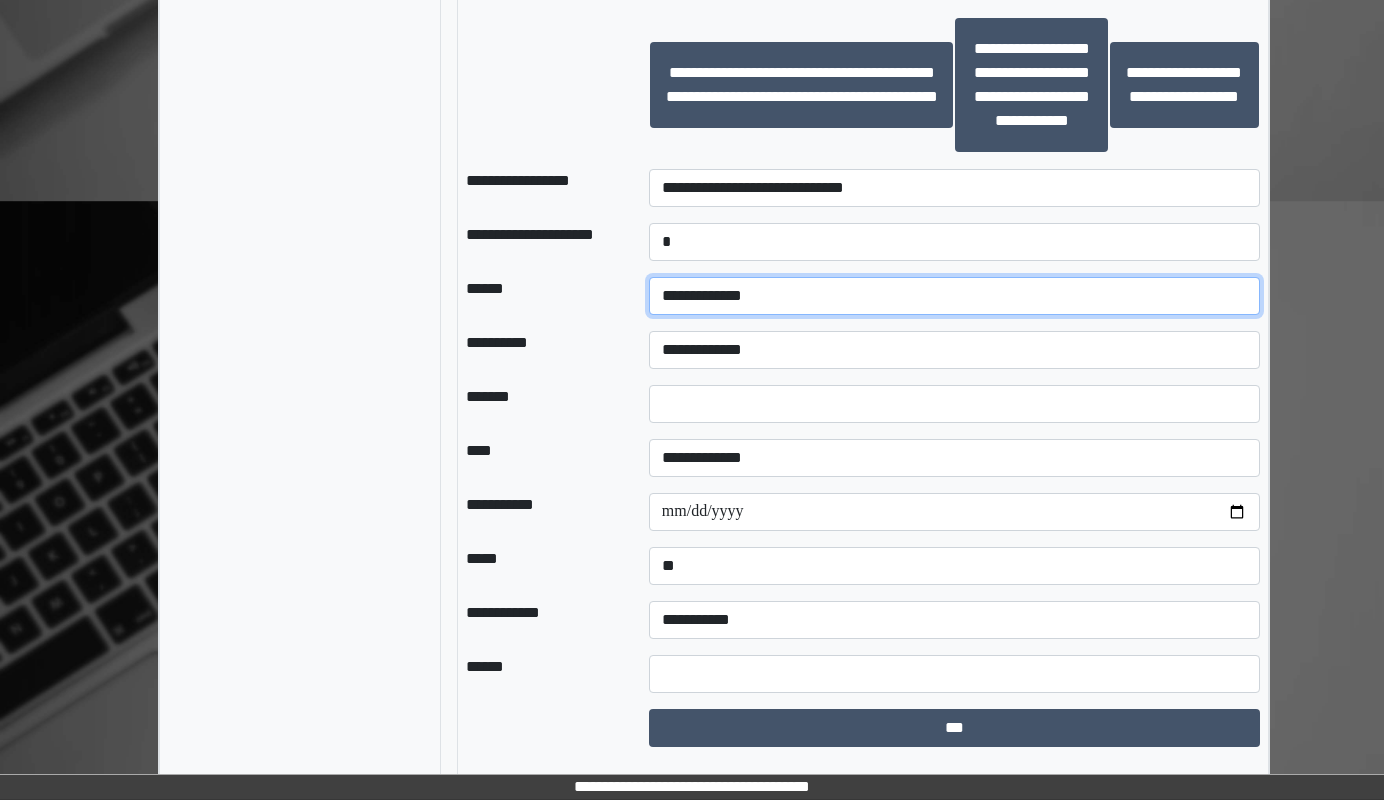 click on "**********" at bounding box center (954, 296) 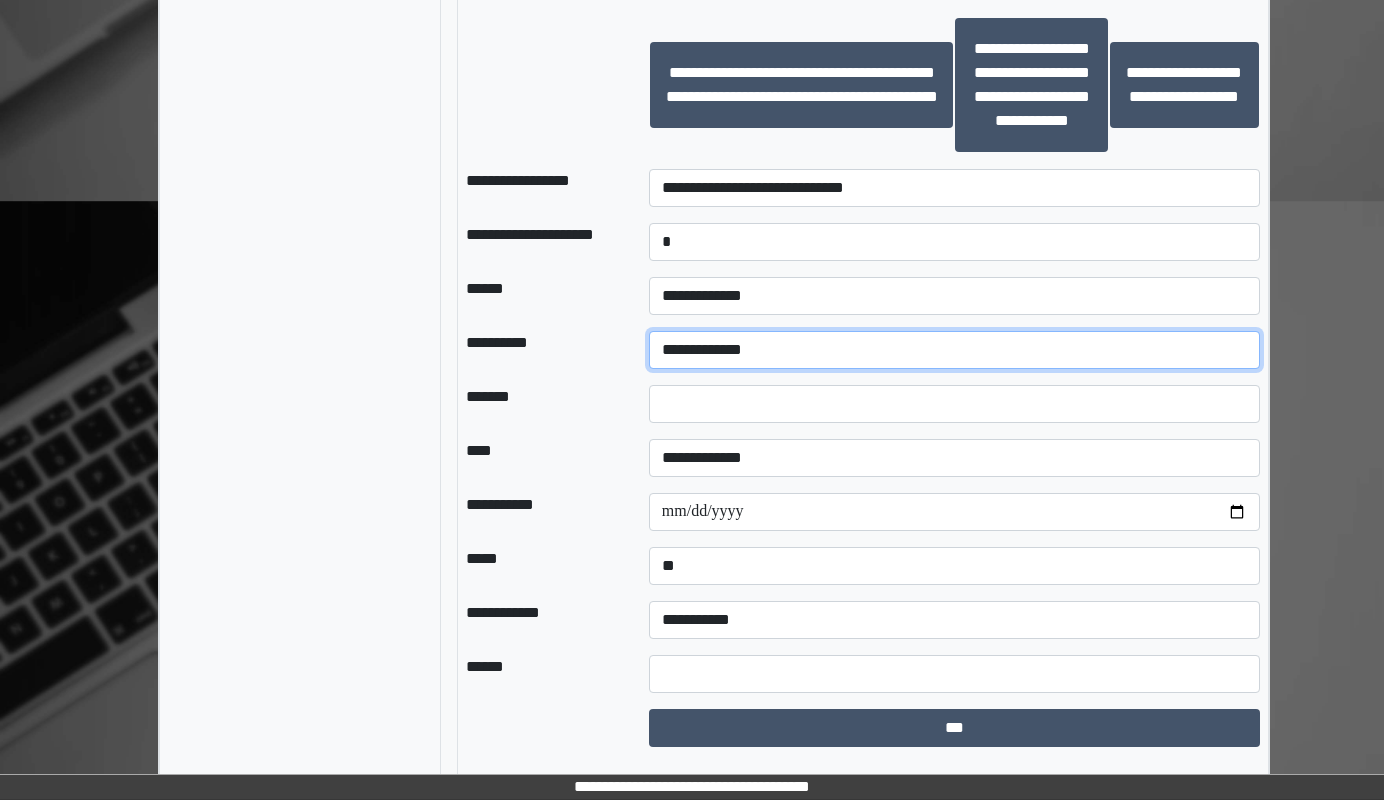 click on "**********" at bounding box center [954, 350] 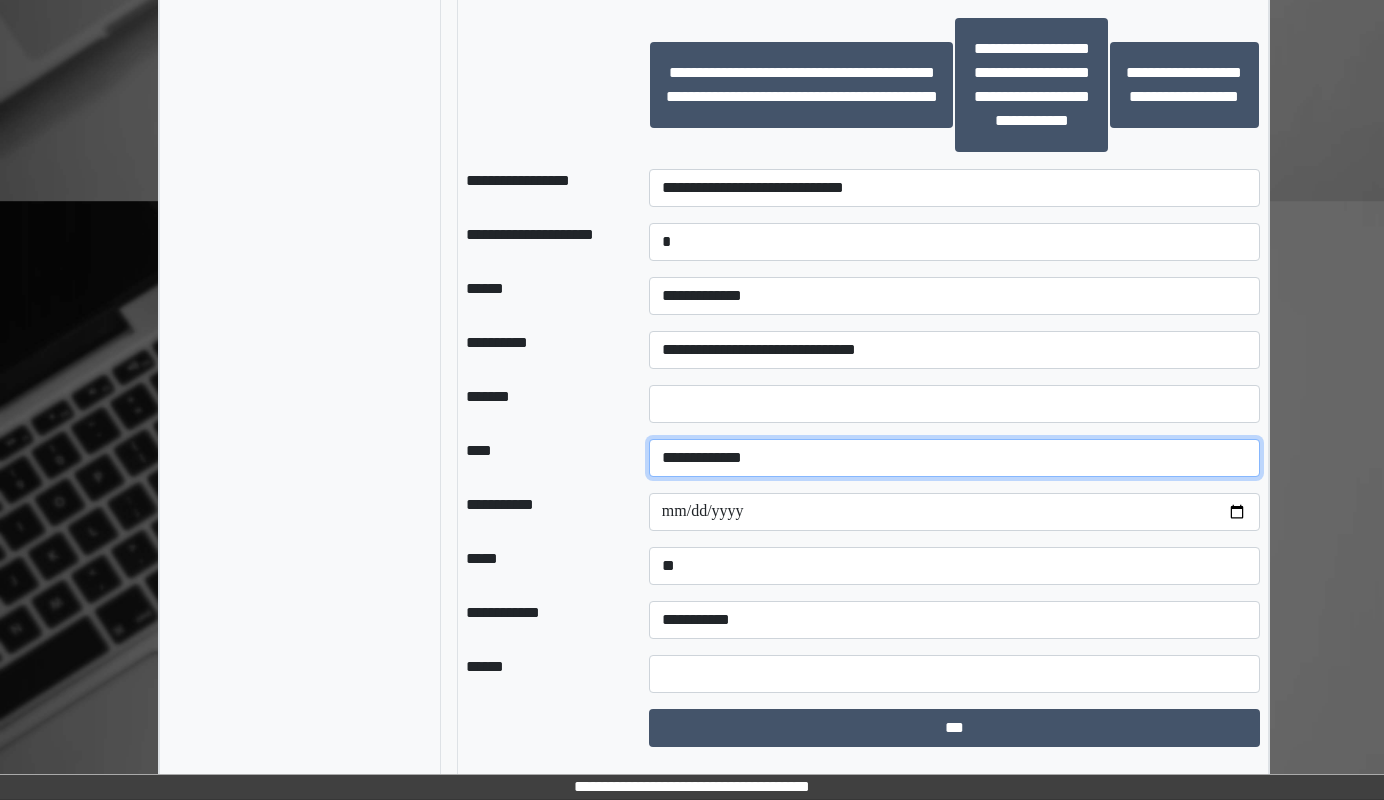 click on "**********" at bounding box center (954, 458) 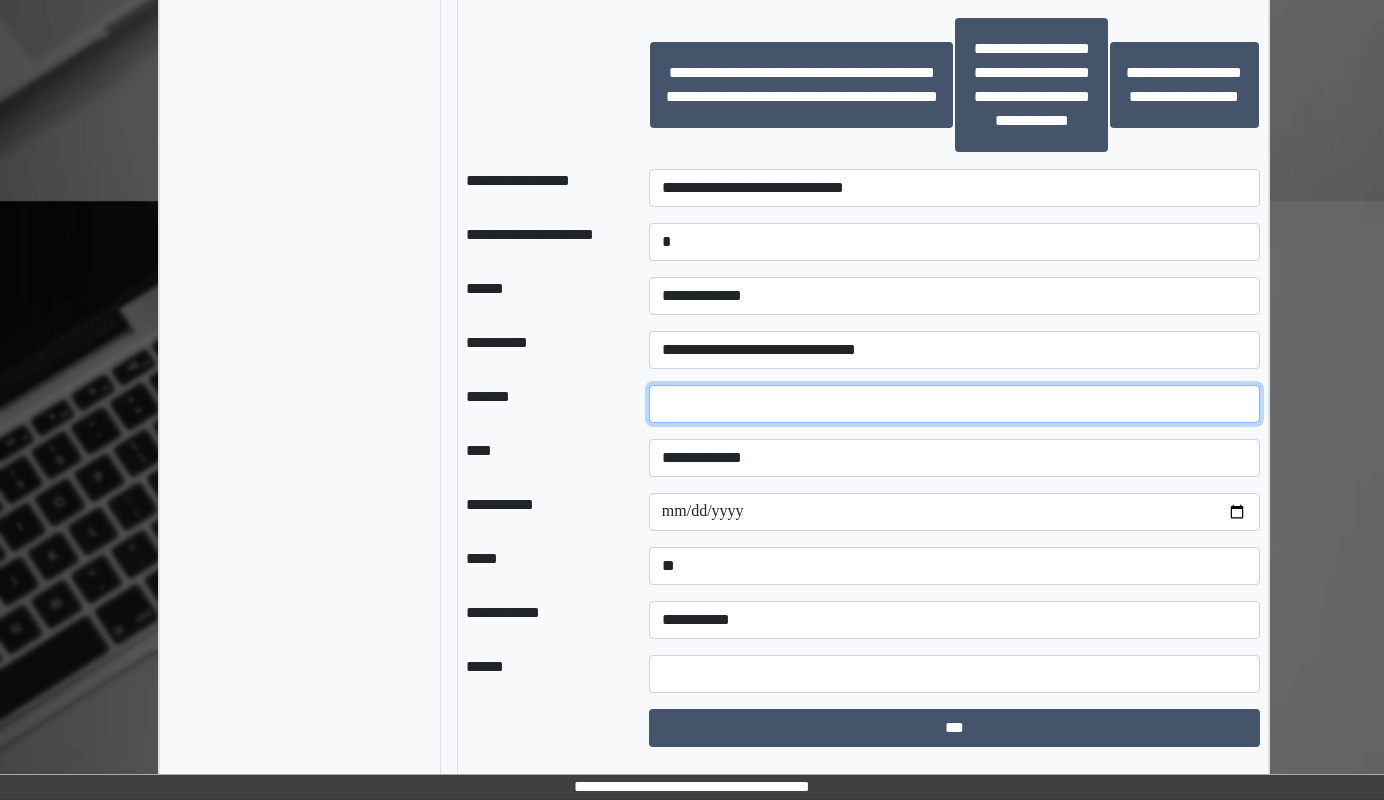 click on "*" at bounding box center [954, 404] 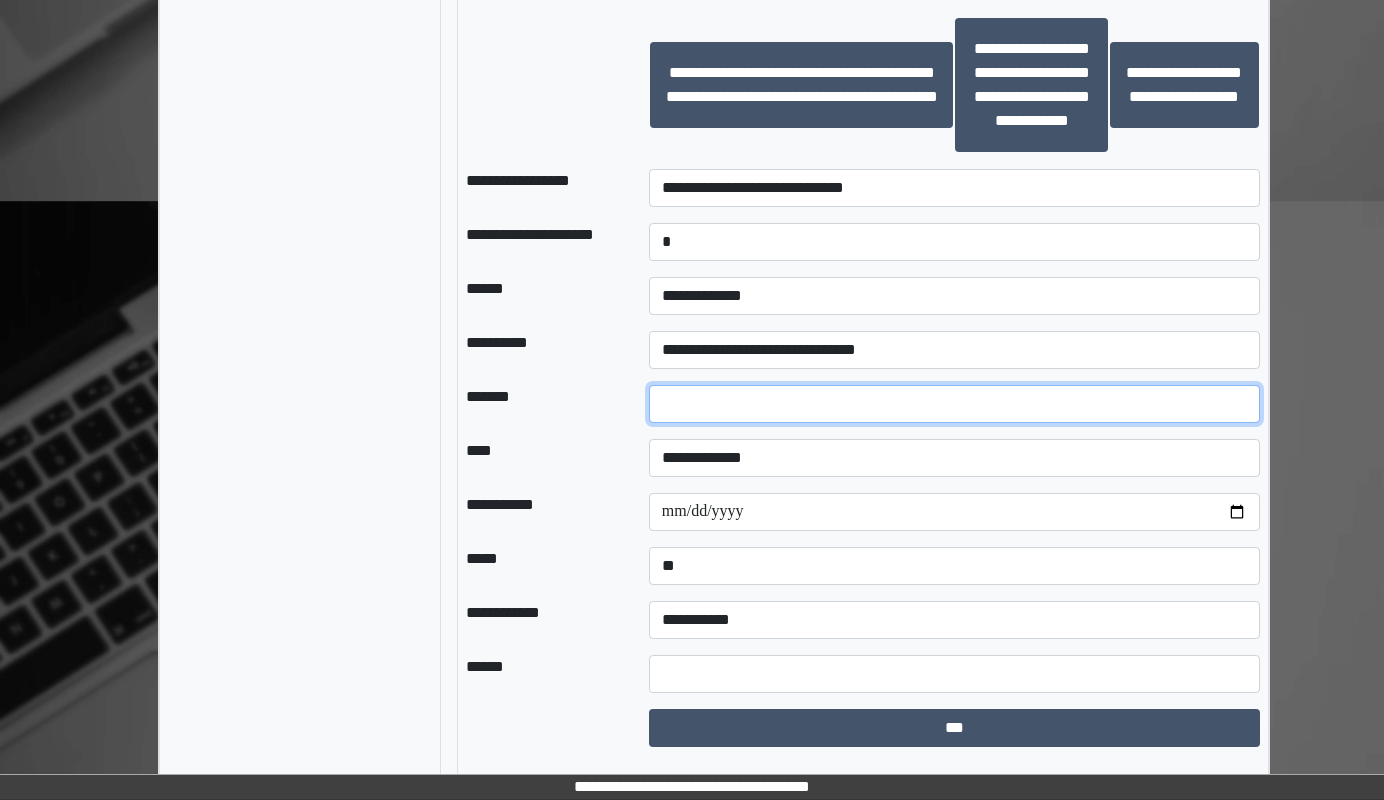 drag, startPoint x: 719, startPoint y: 428, endPoint x: 485, endPoint y: 375, distance: 239.92708 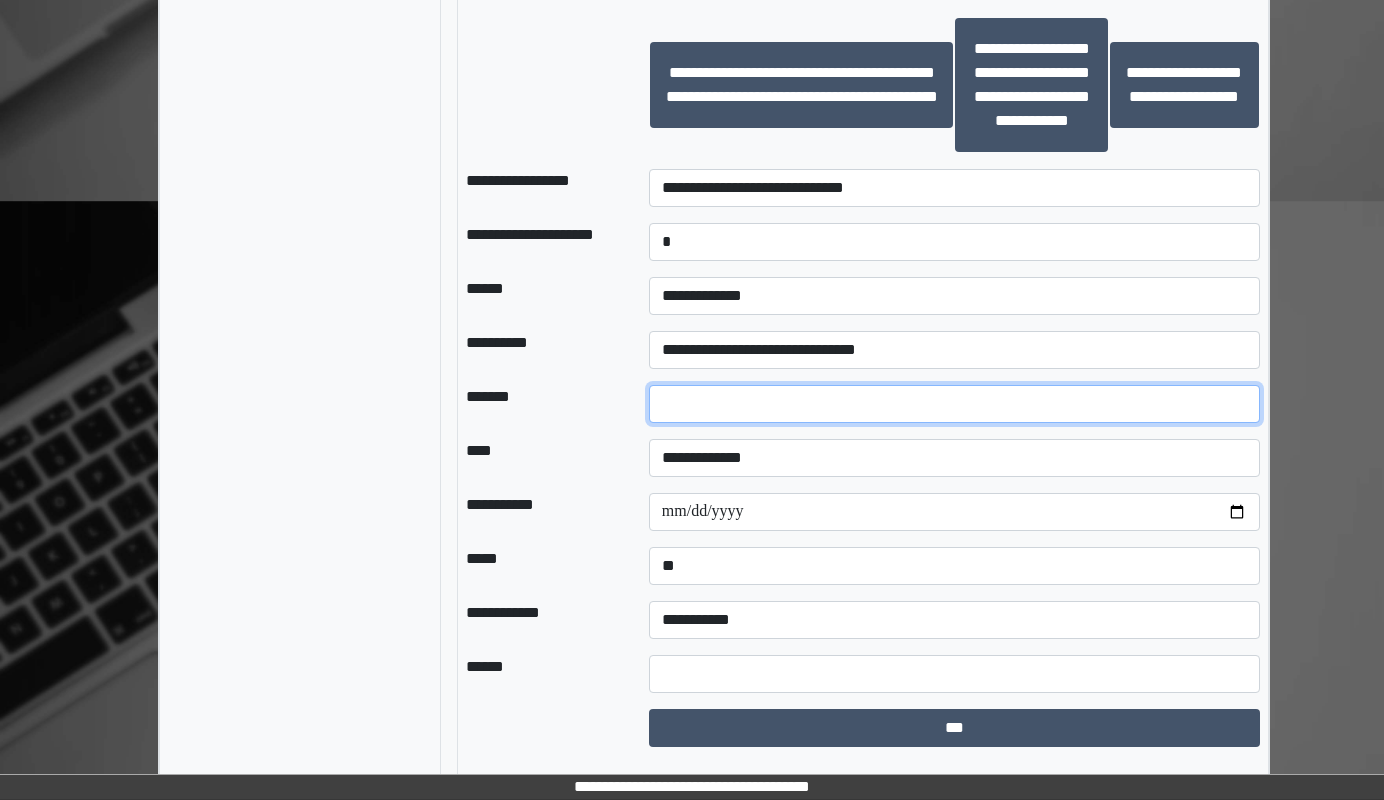 type on "**" 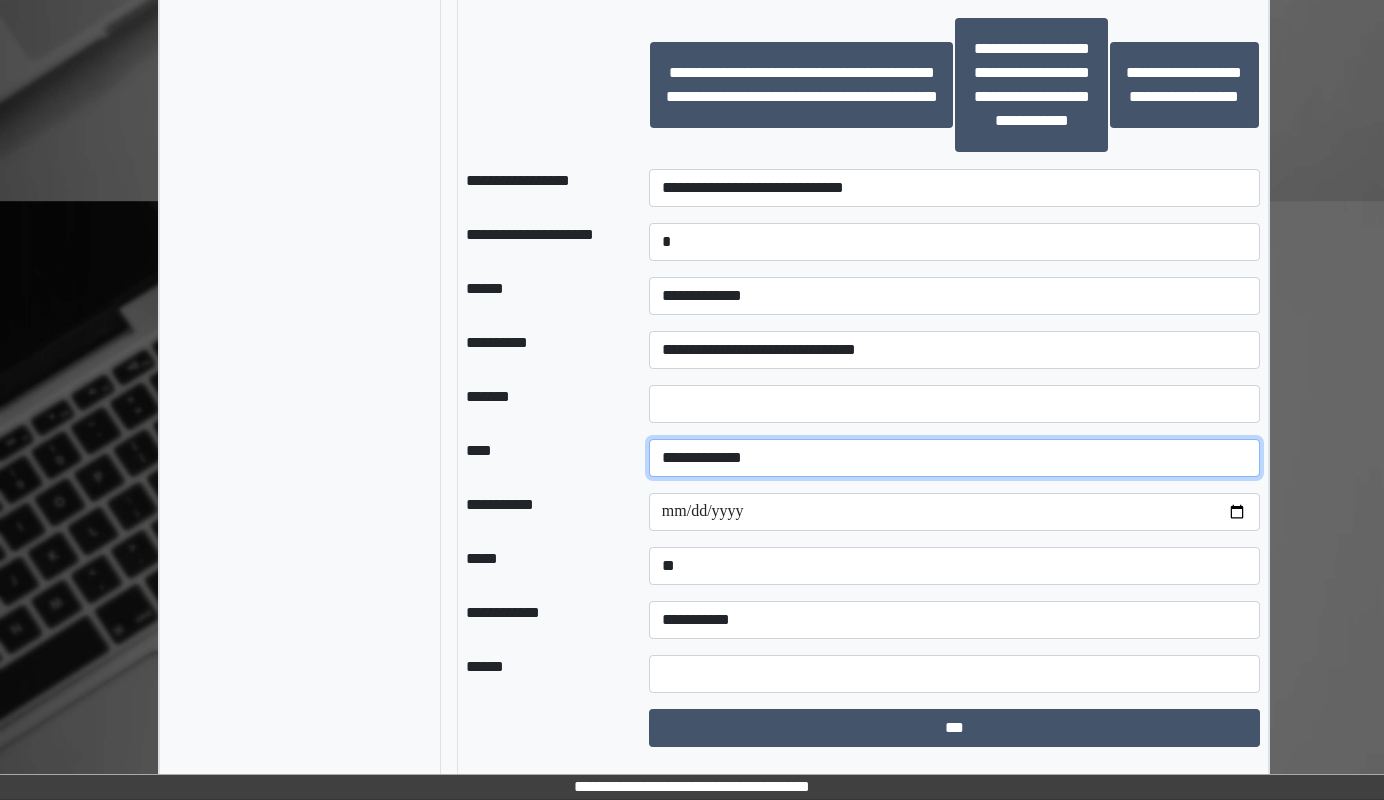 click on "**********" at bounding box center (954, 458) 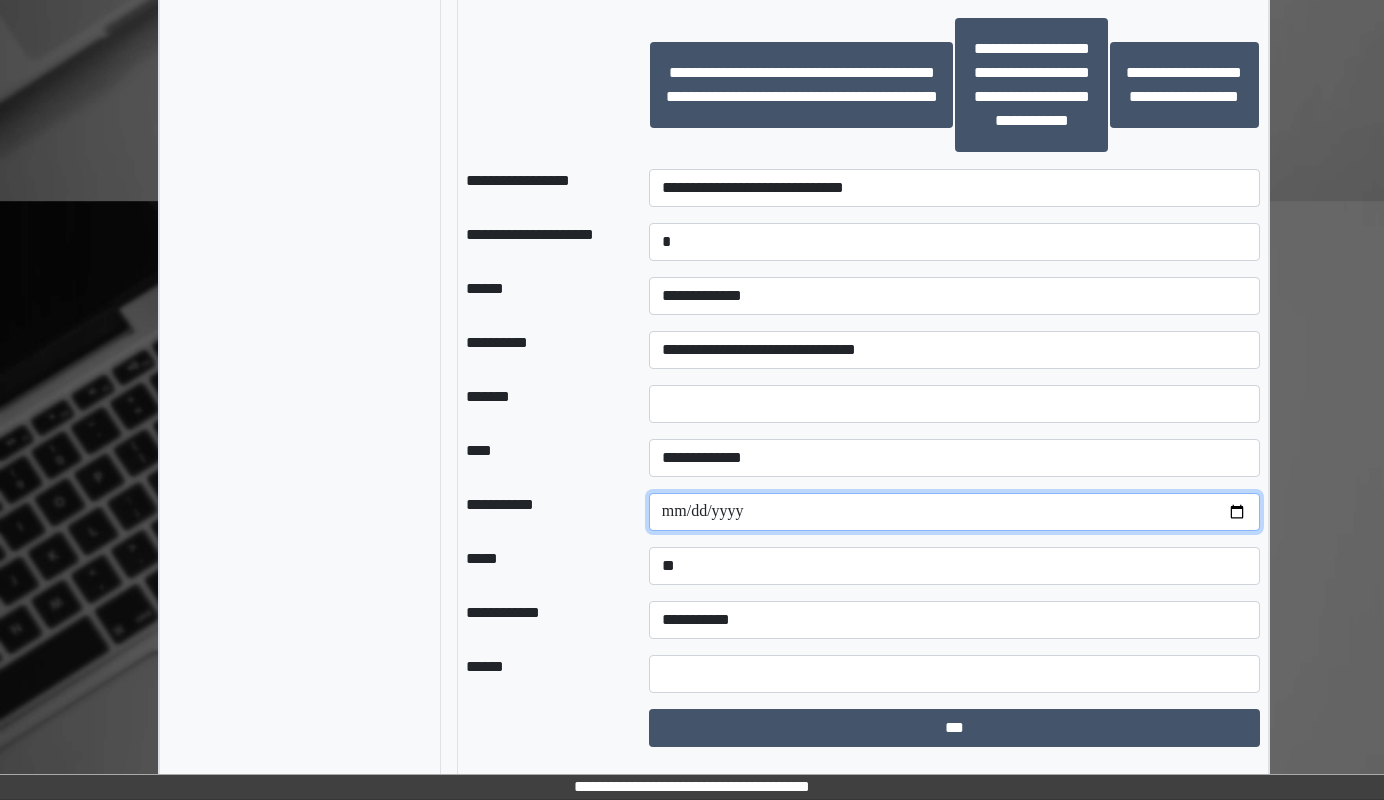 click on "**********" at bounding box center (954, 512) 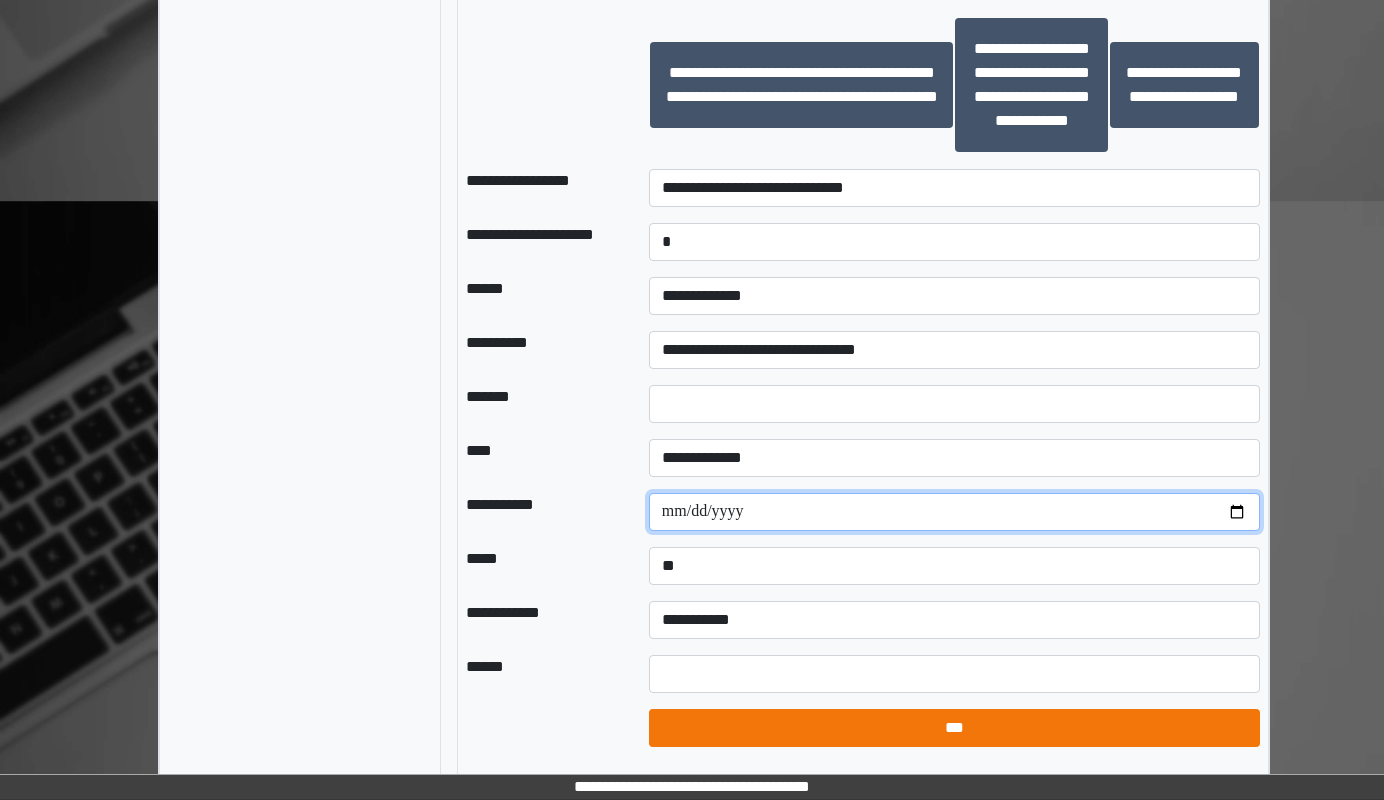 type on "**********" 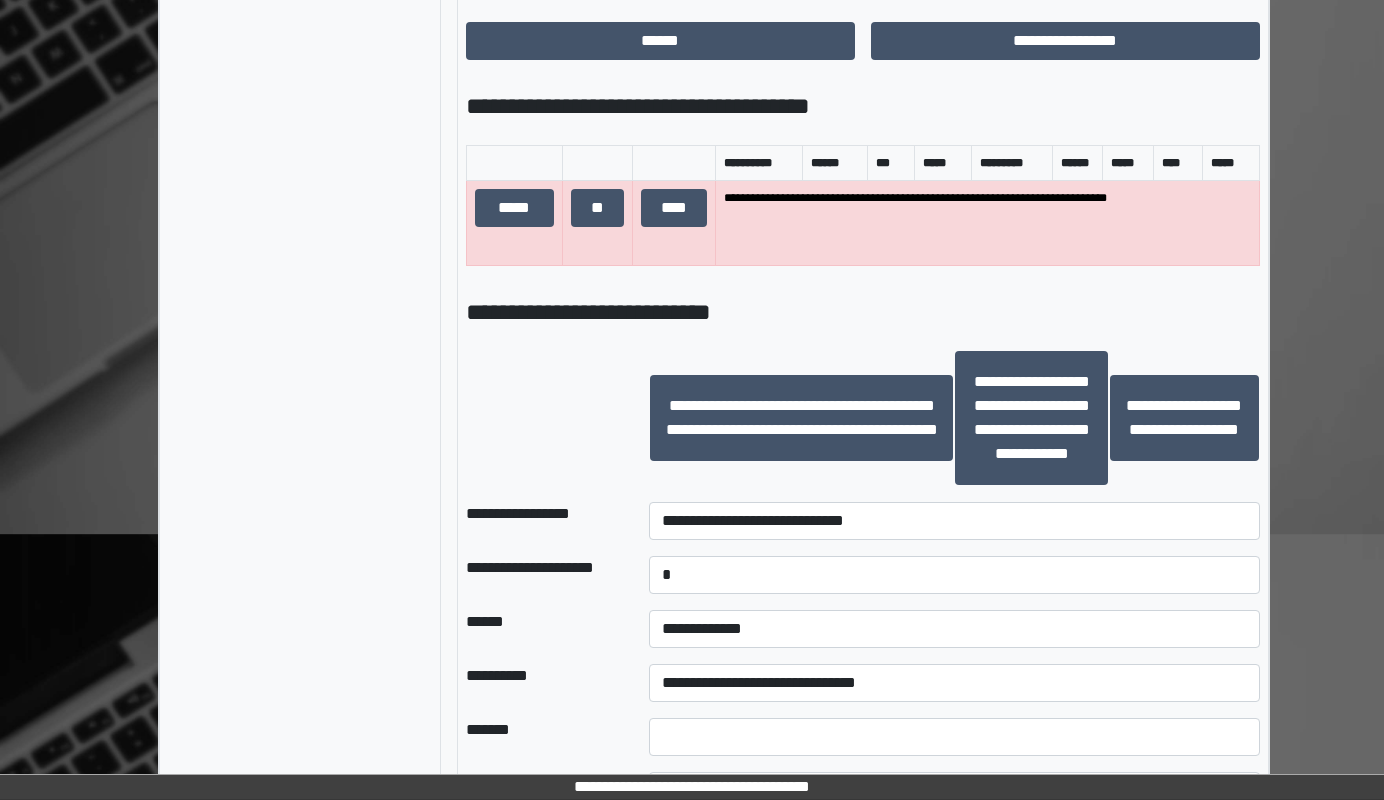scroll, scrollTop: 1531, scrollLeft: 0, axis: vertical 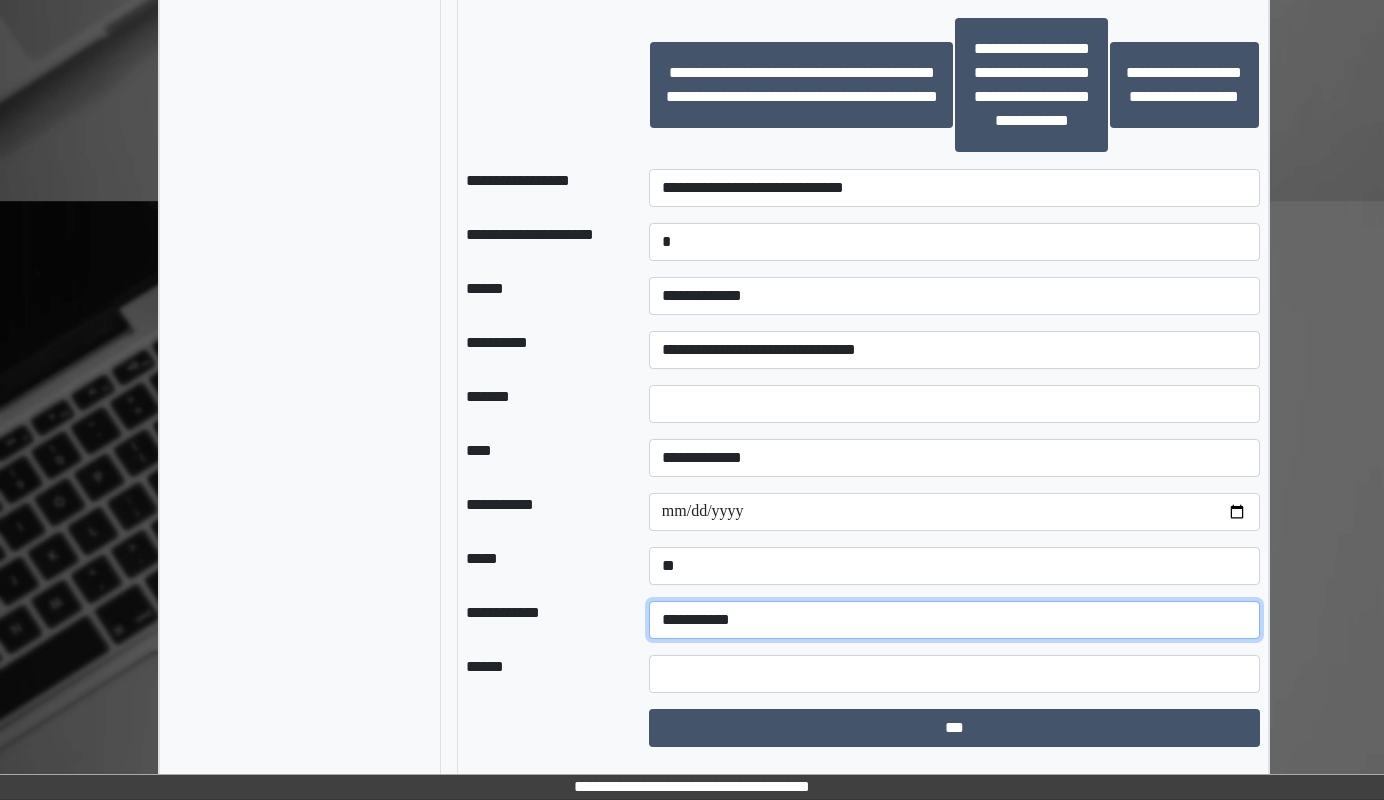 click on "**********" at bounding box center [954, 620] 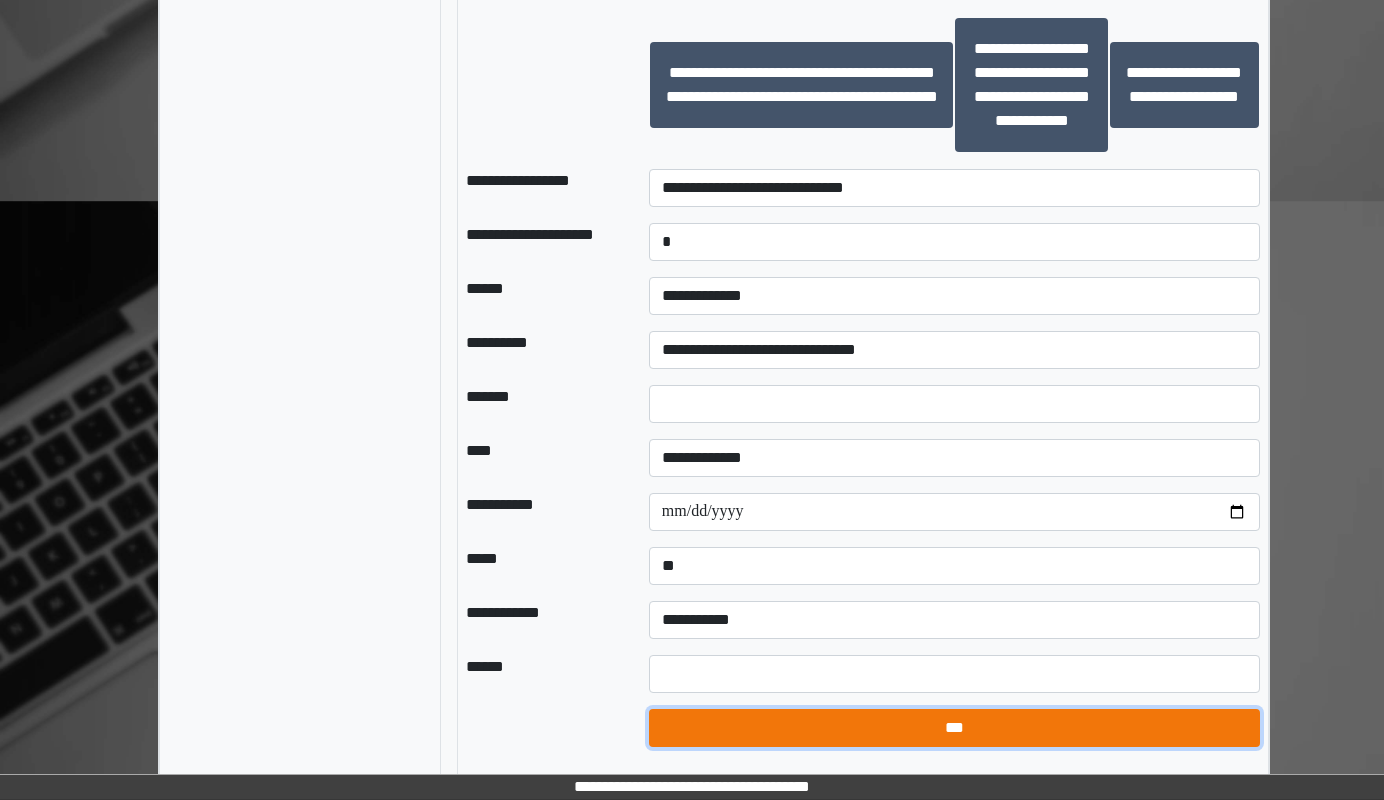 click on "***" at bounding box center [954, 728] 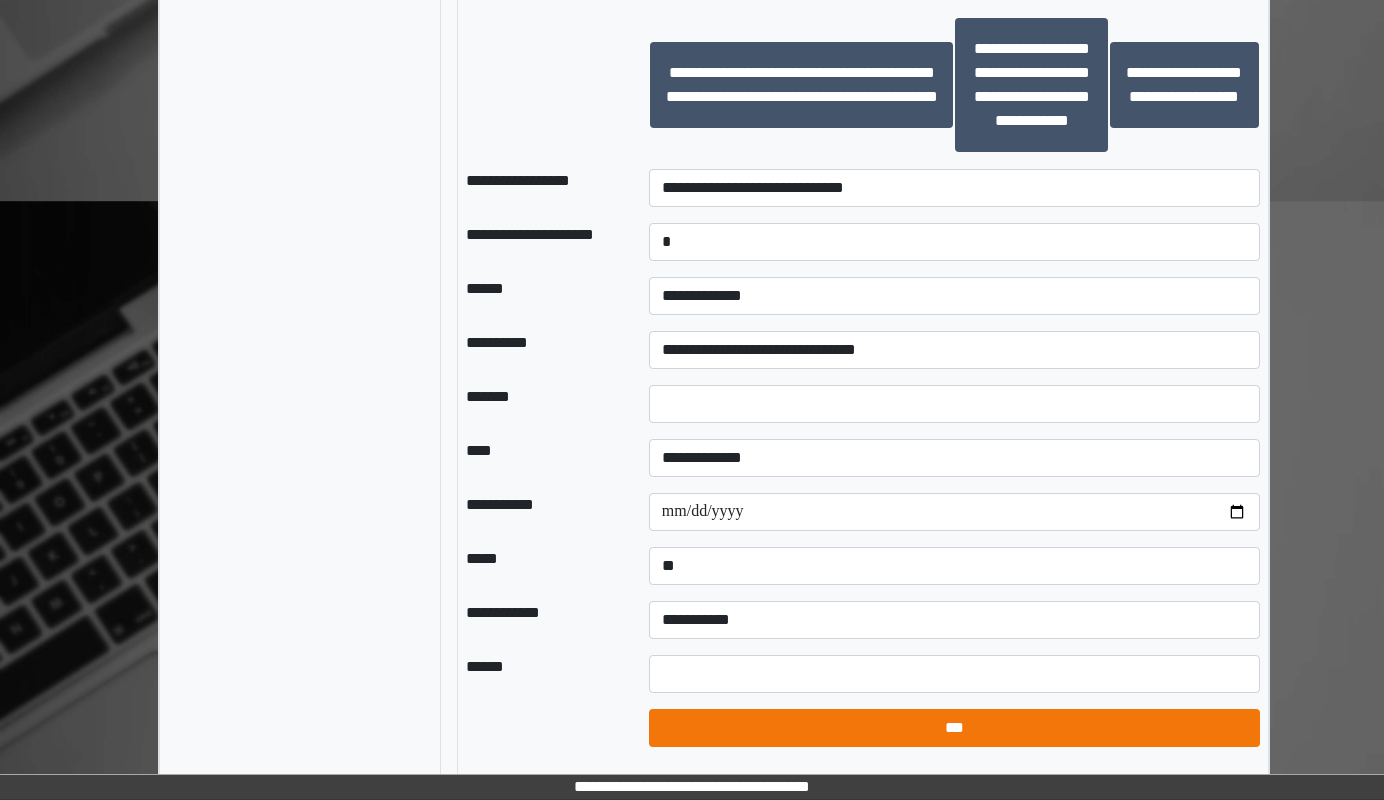 select on "*" 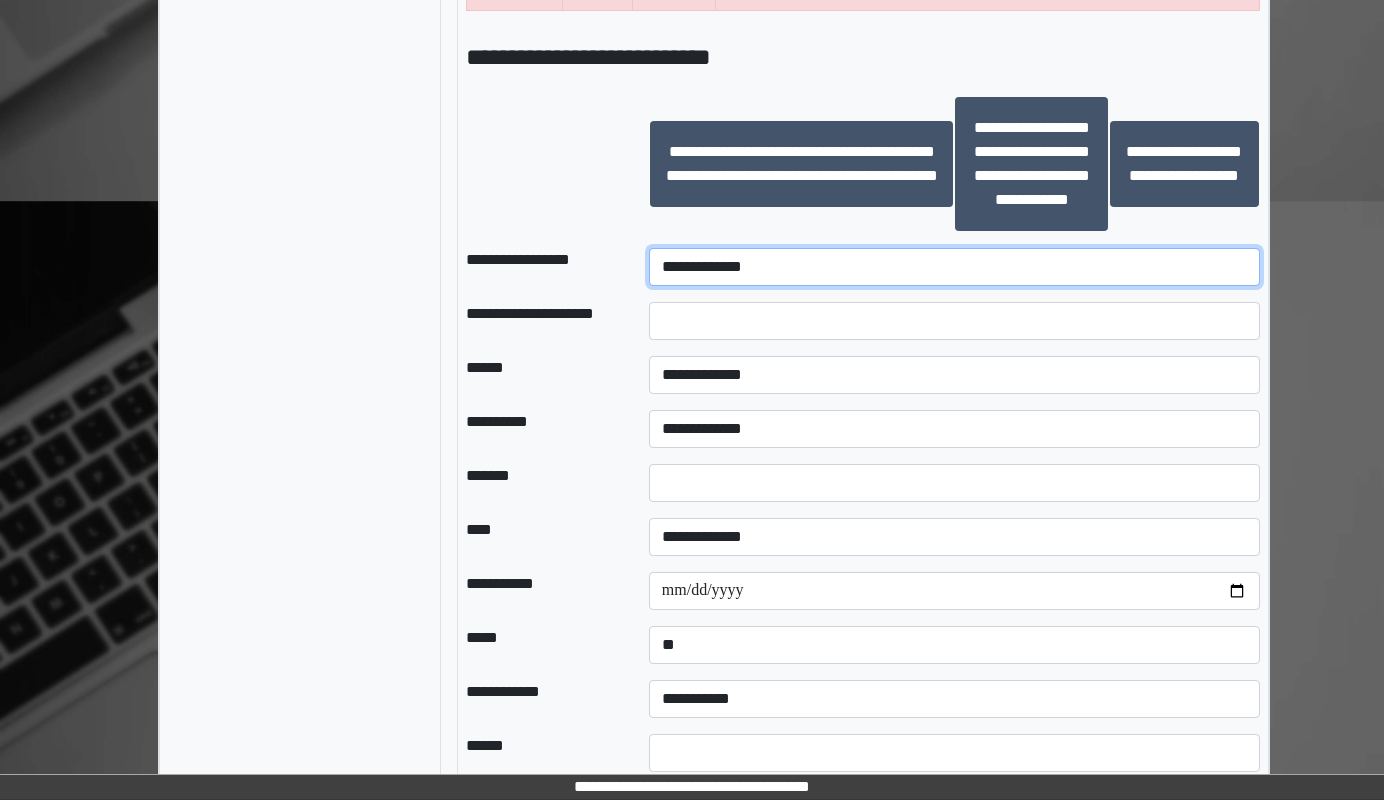 click on "**********" at bounding box center [954, 267] 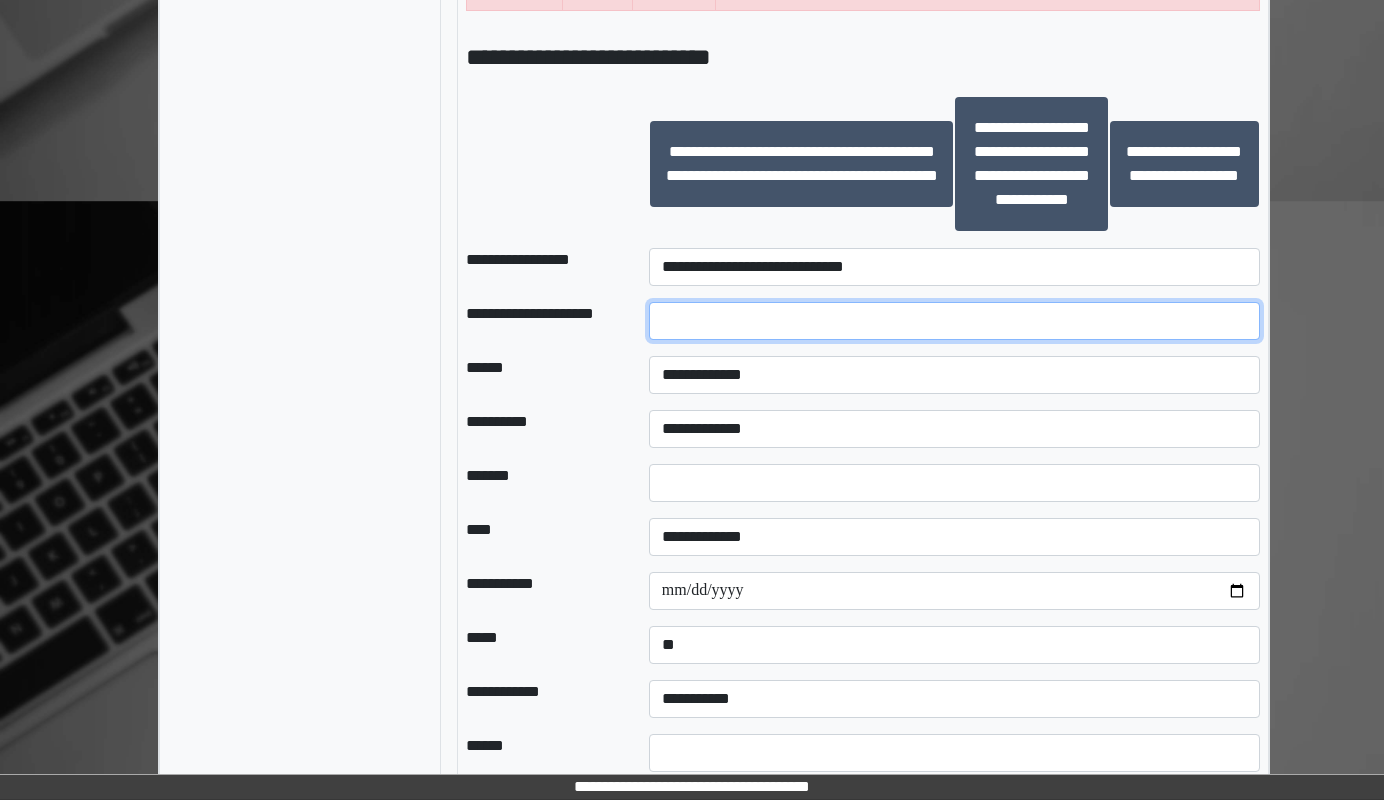 click at bounding box center [954, 321] 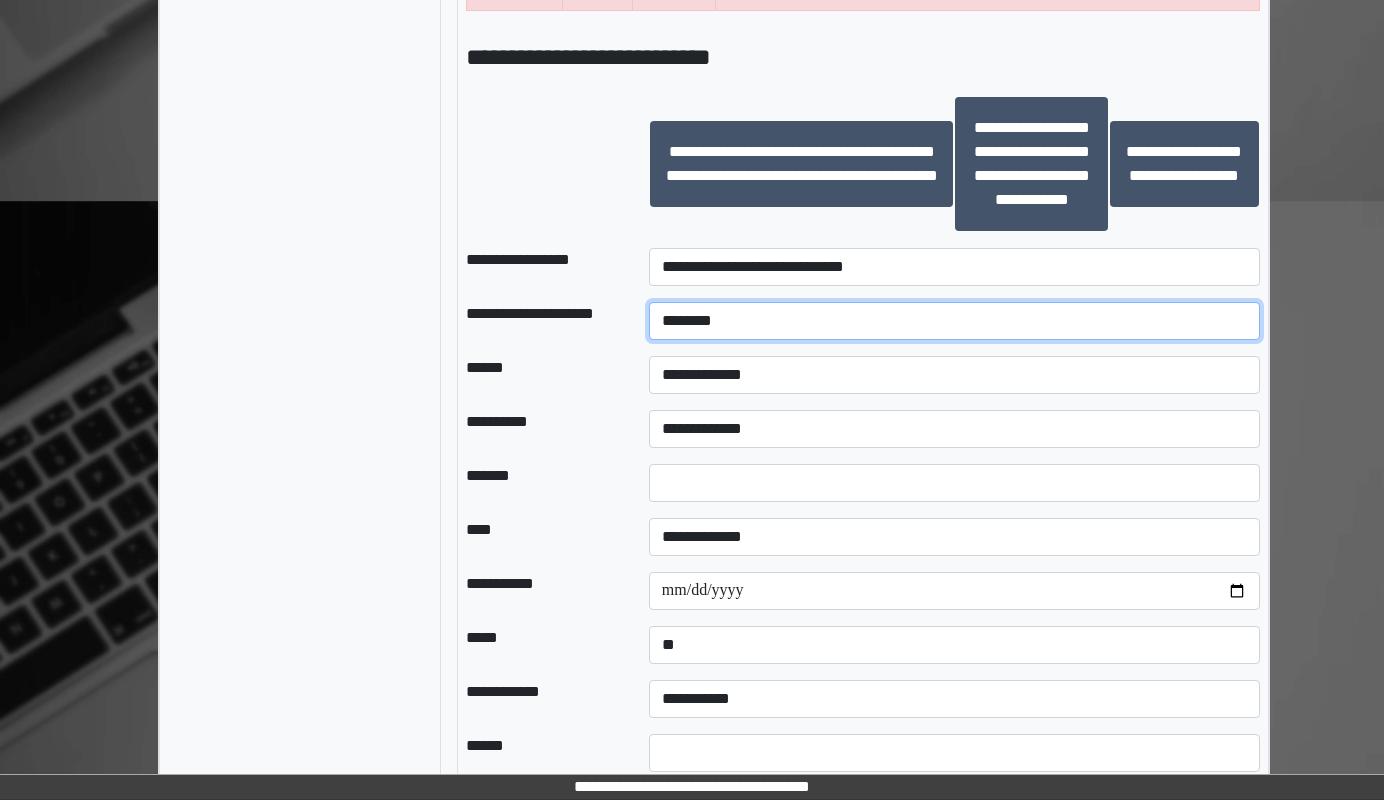 type on "********" 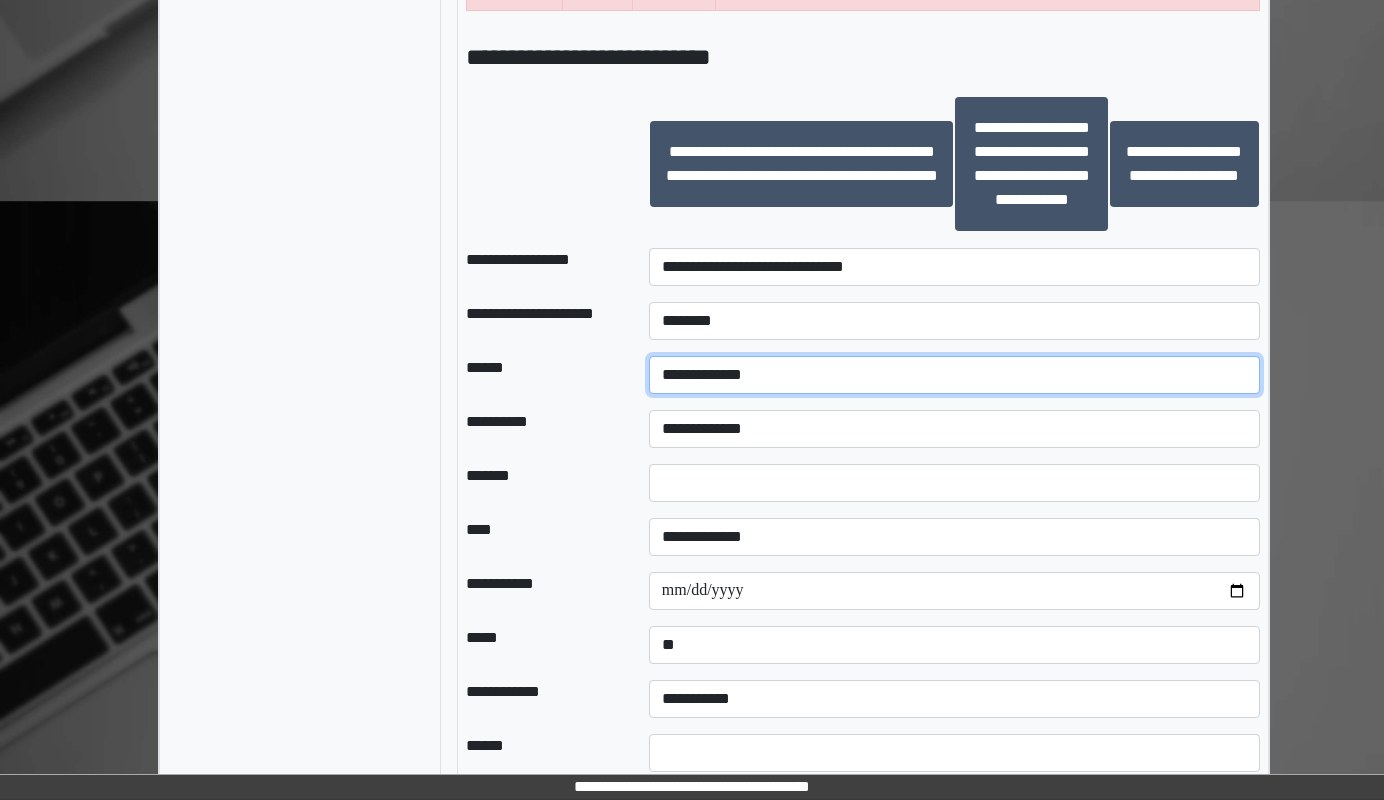 click on "**********" at bounding box center [954, 375] 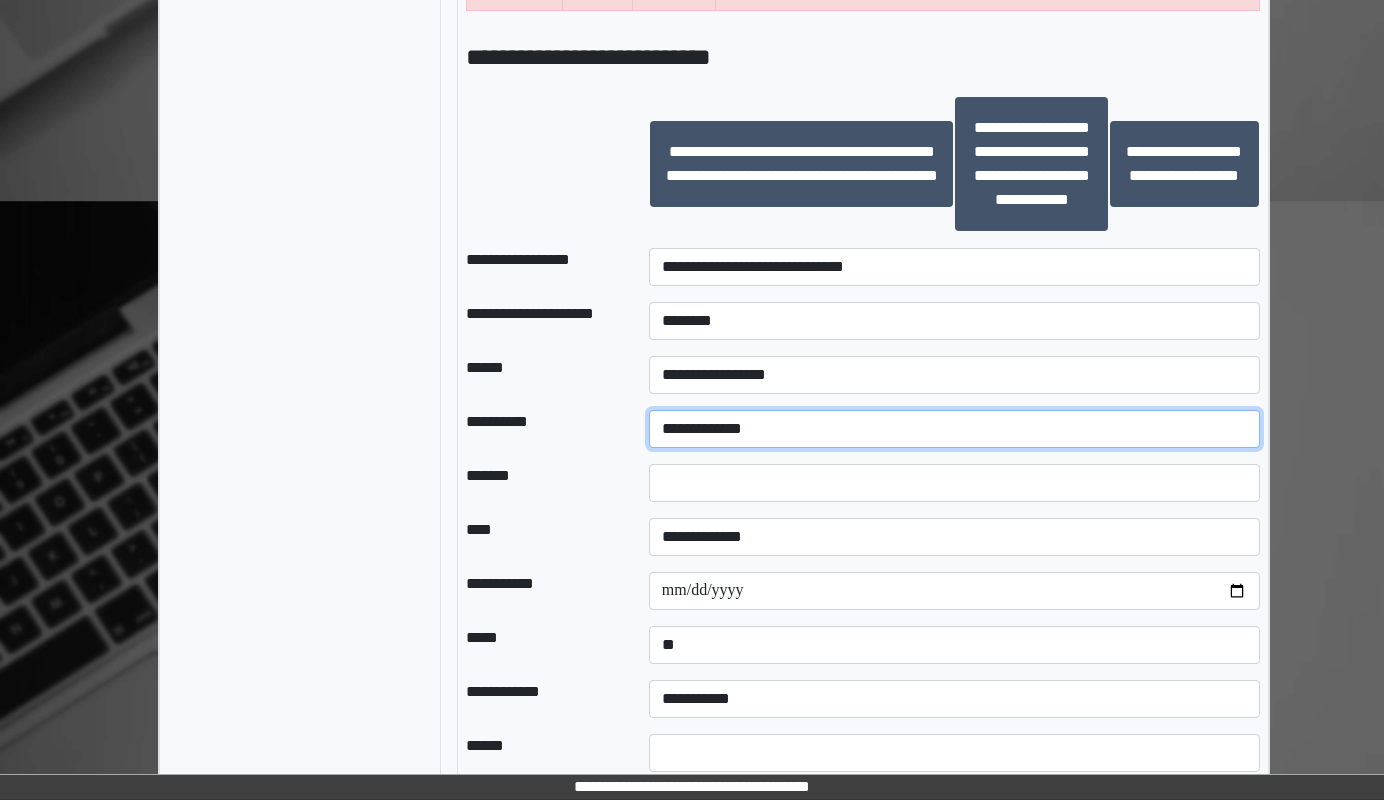 click on "**********" at bounding box center [954, 429] 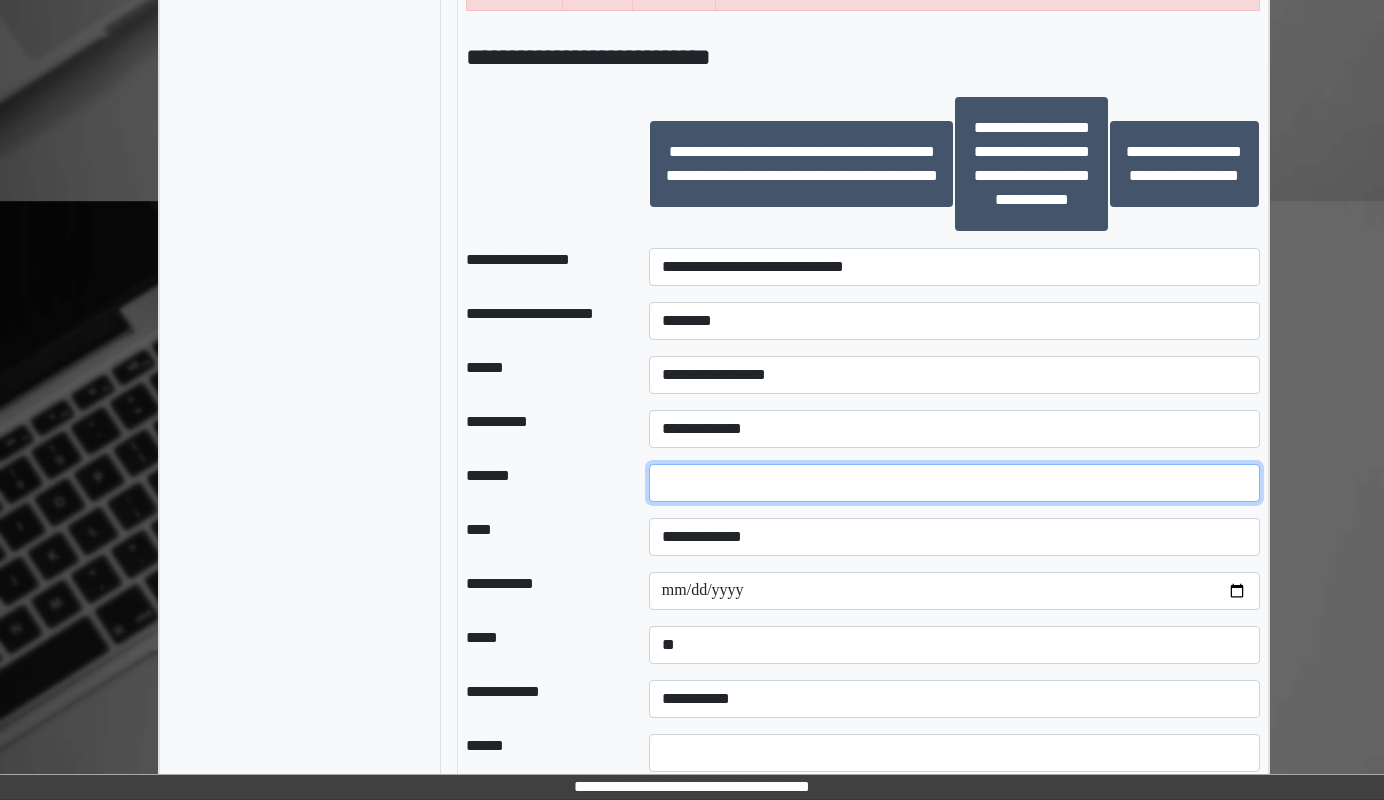 click on "*" at bounding box center [954, 483] 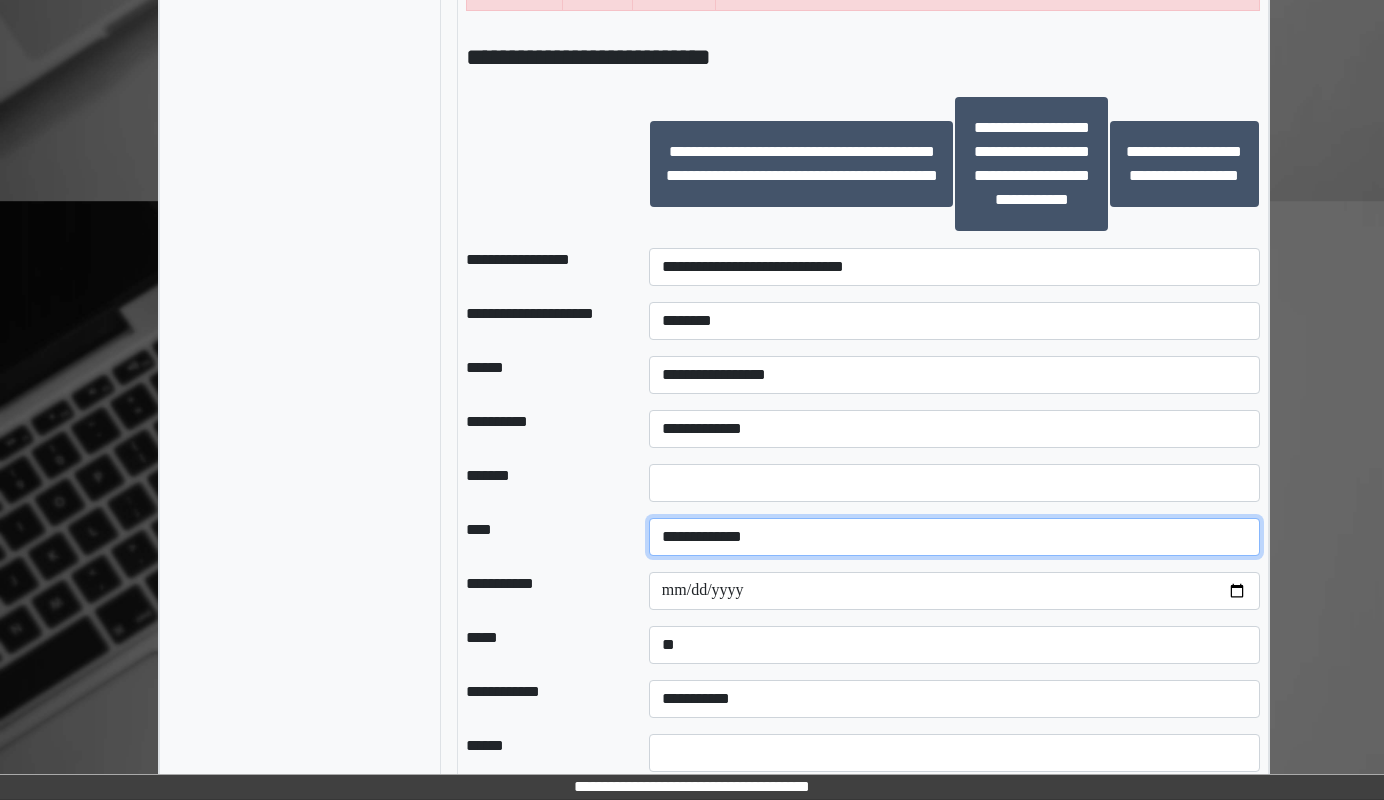 click on "**********" at bounding box center (954, 537) 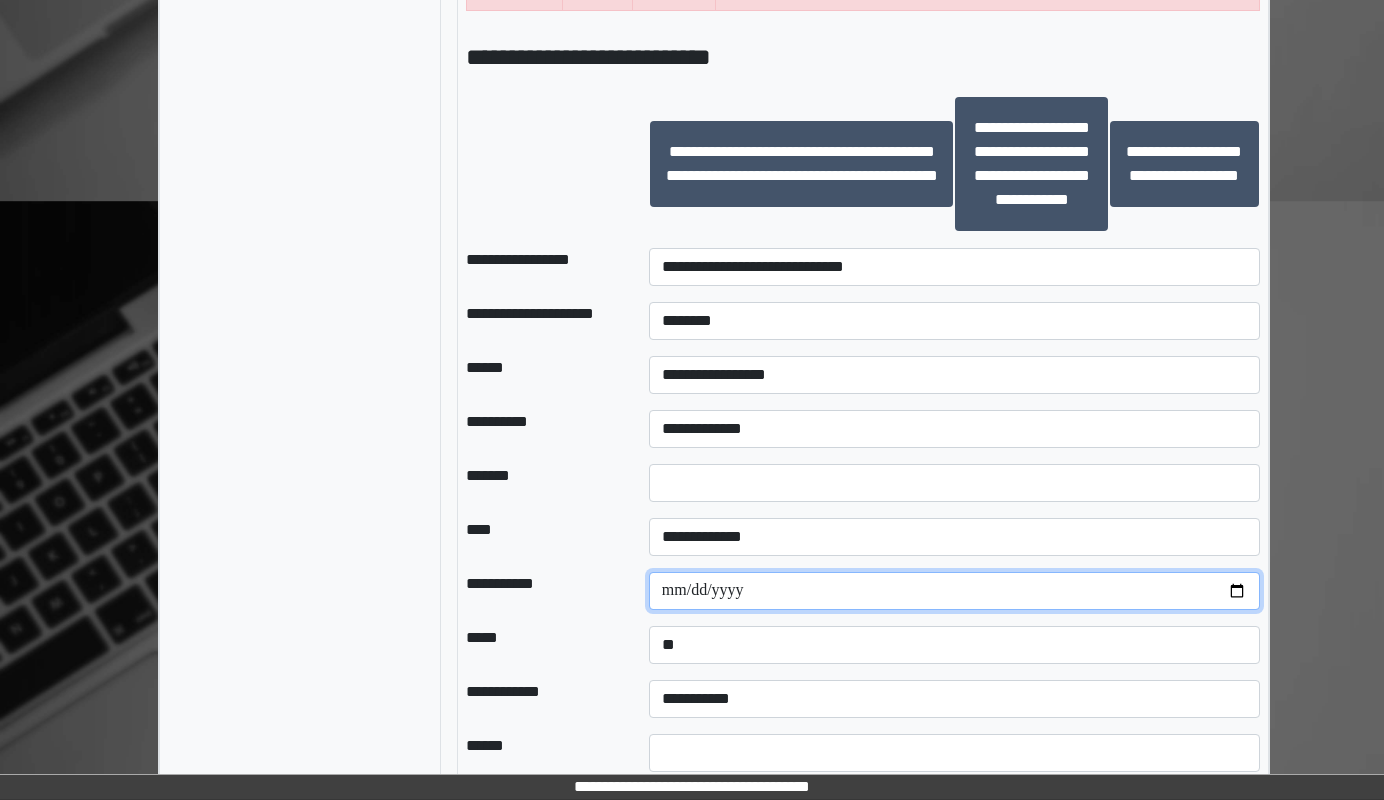 click on "**********" at bounding box center (954, 591) 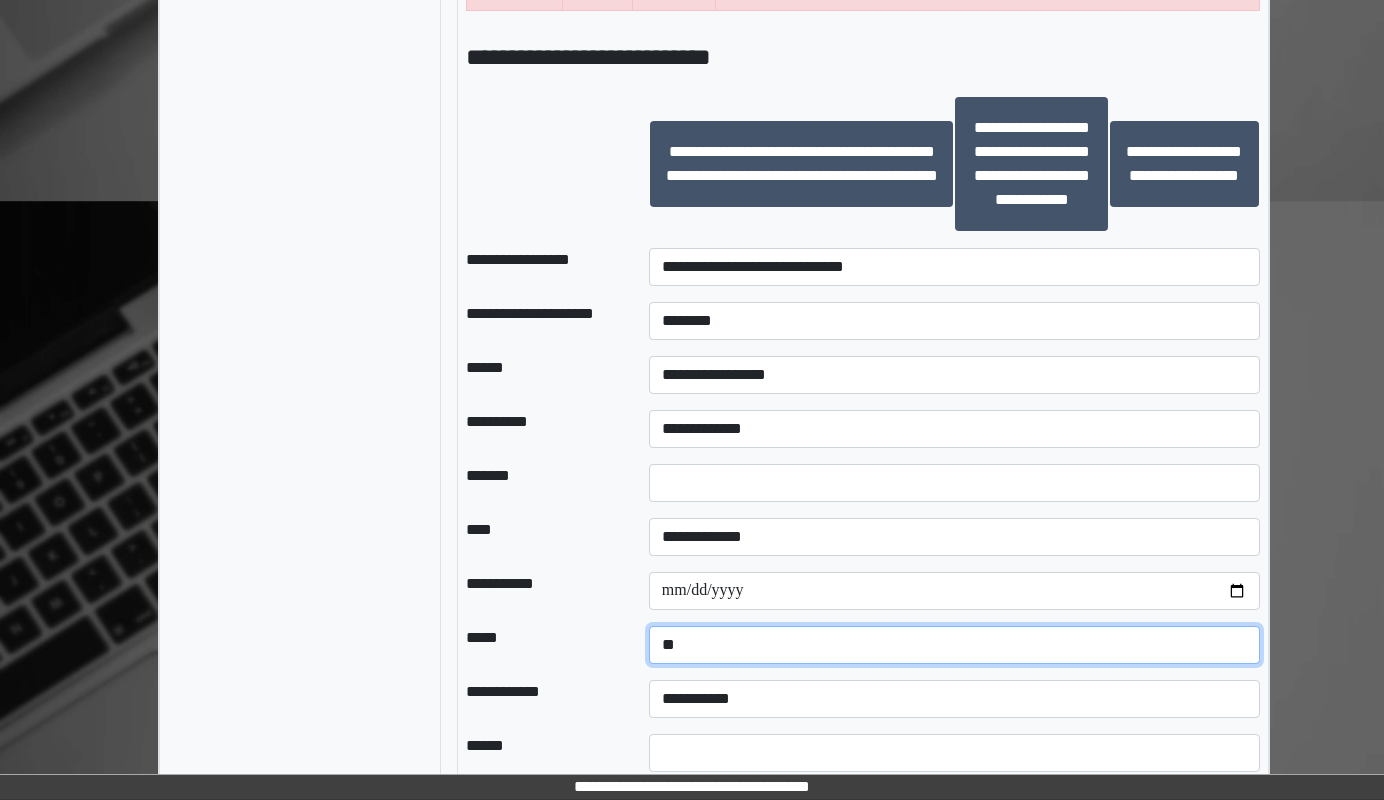 click on "**********" at bounding box center [954, 645] 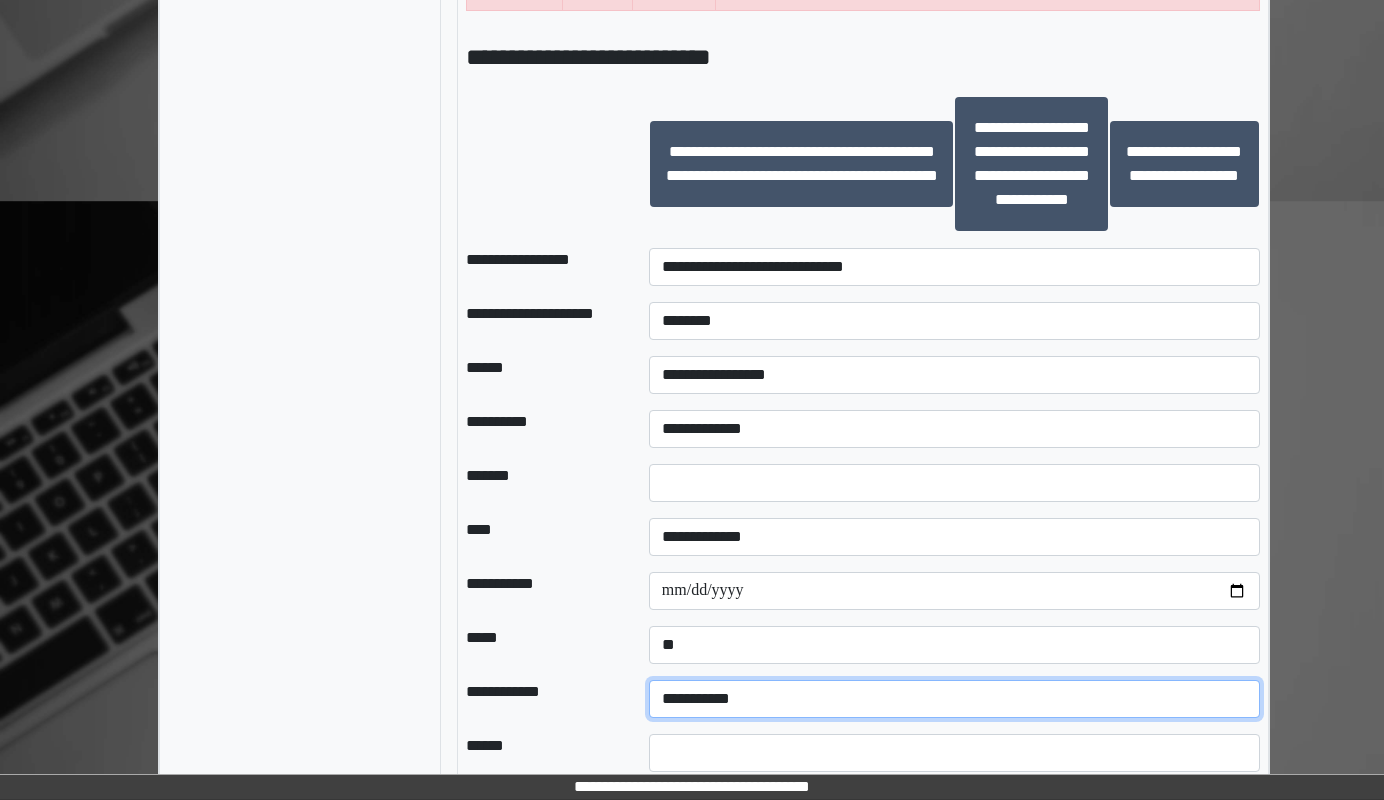 click on "**********" at bounding box center [954, 699] 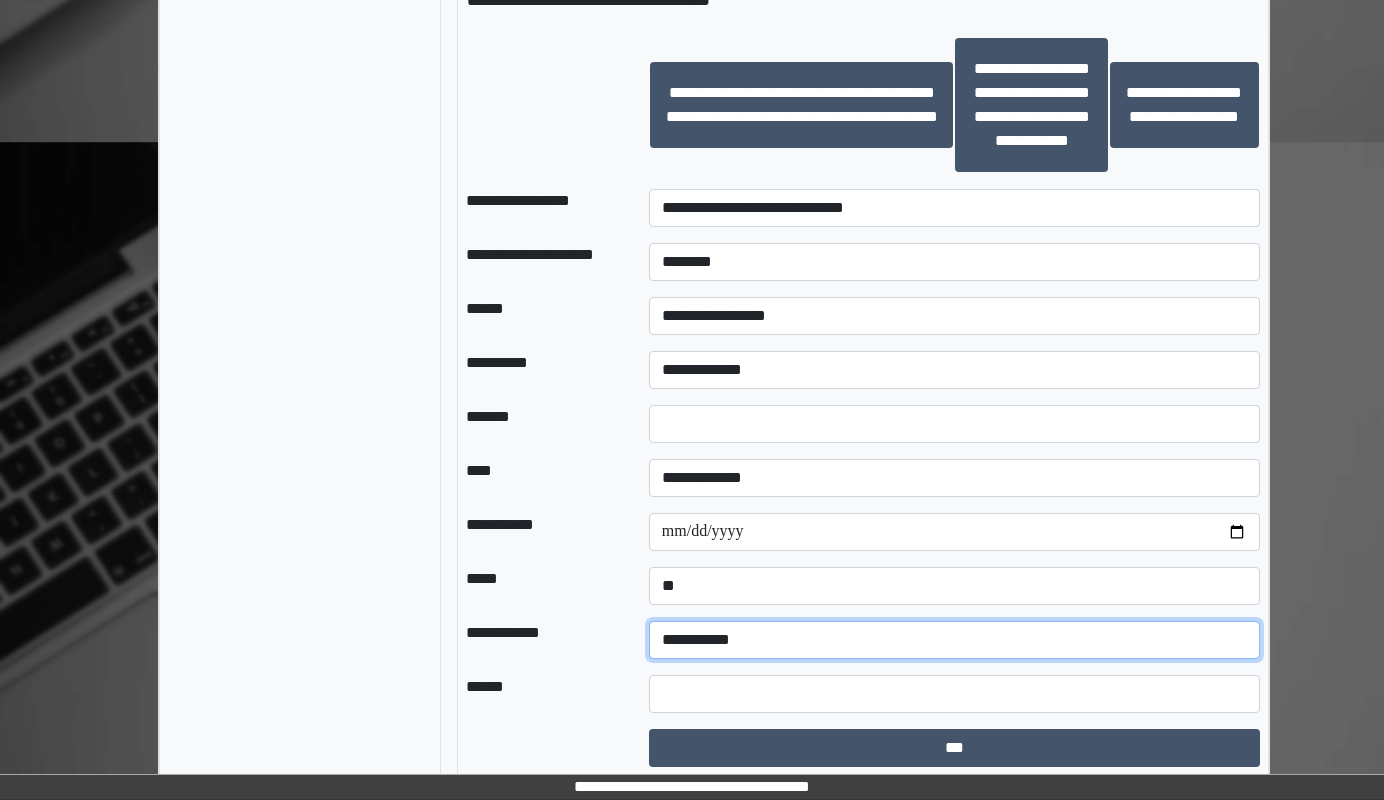 scroll, scrollTop: 1617, scrollLeft: 0, axis: vertical 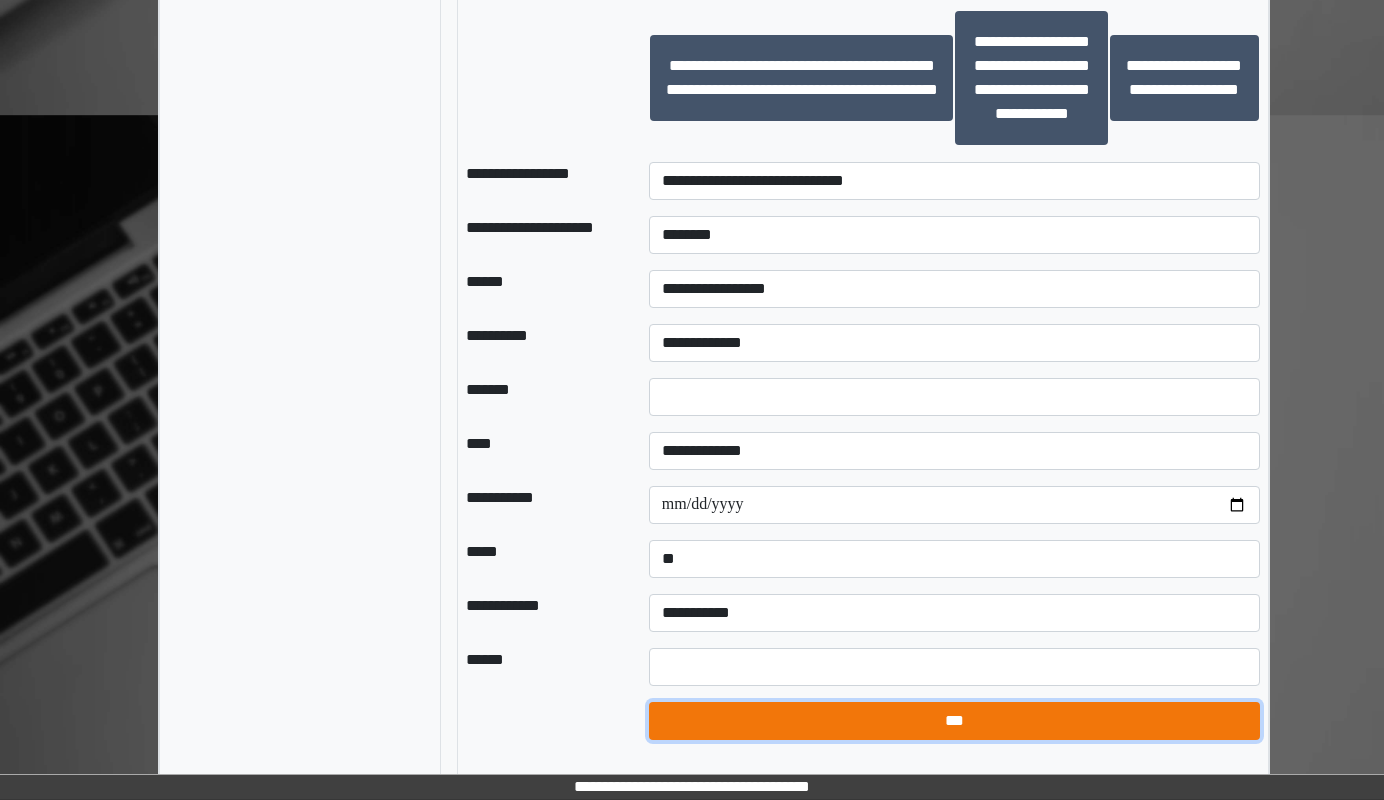click on "***" at bounding box center [954, 721] 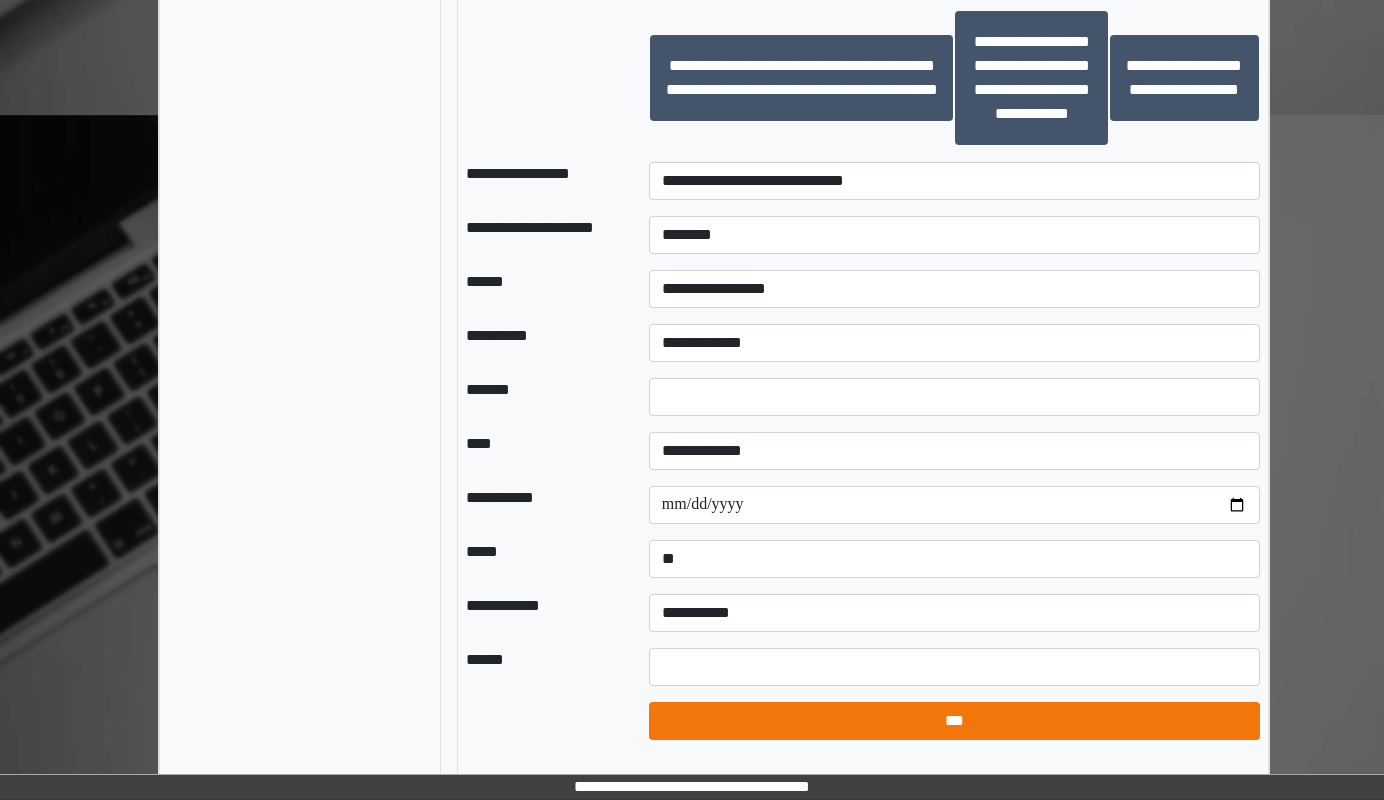 select on "*" 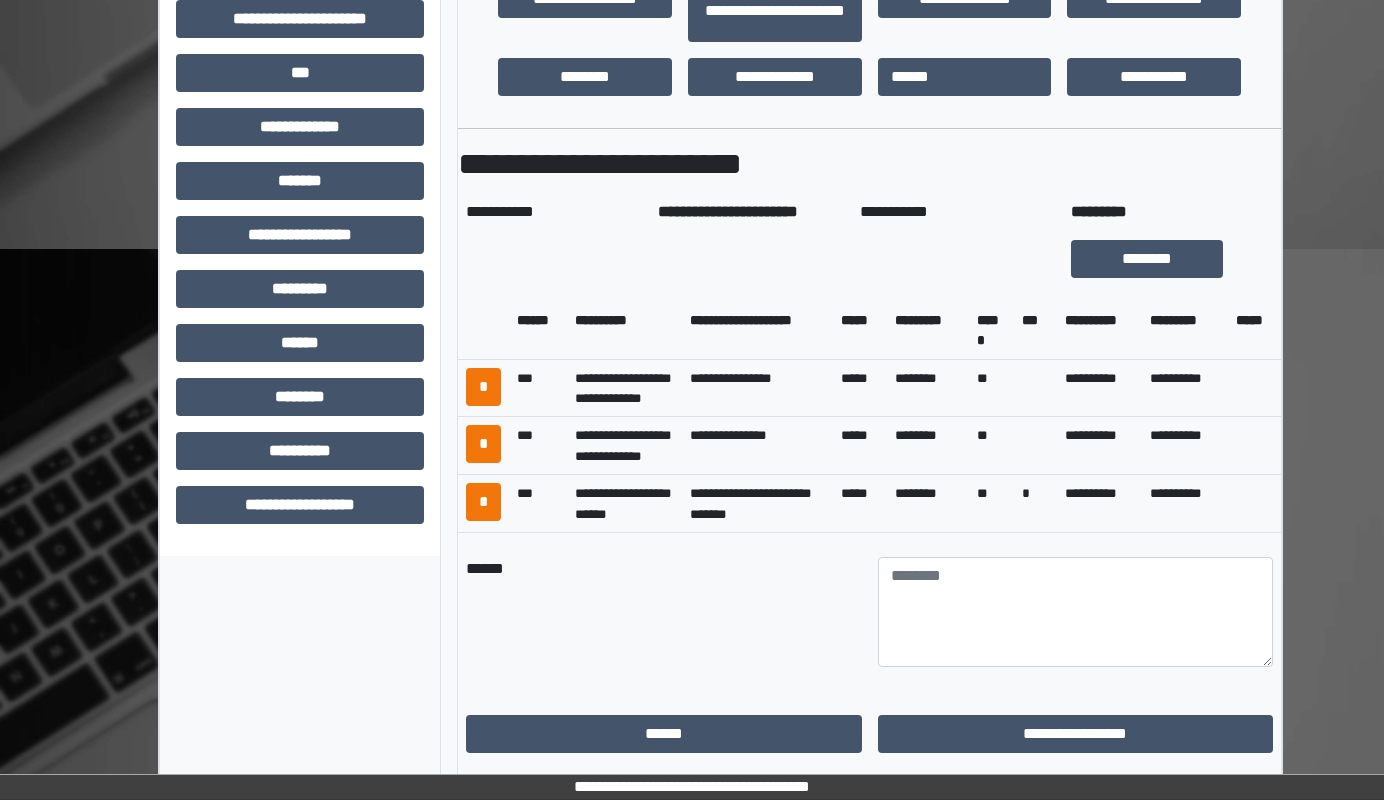 scroll, scrollTop: 800, scrollLeft: 0, axis: vertical 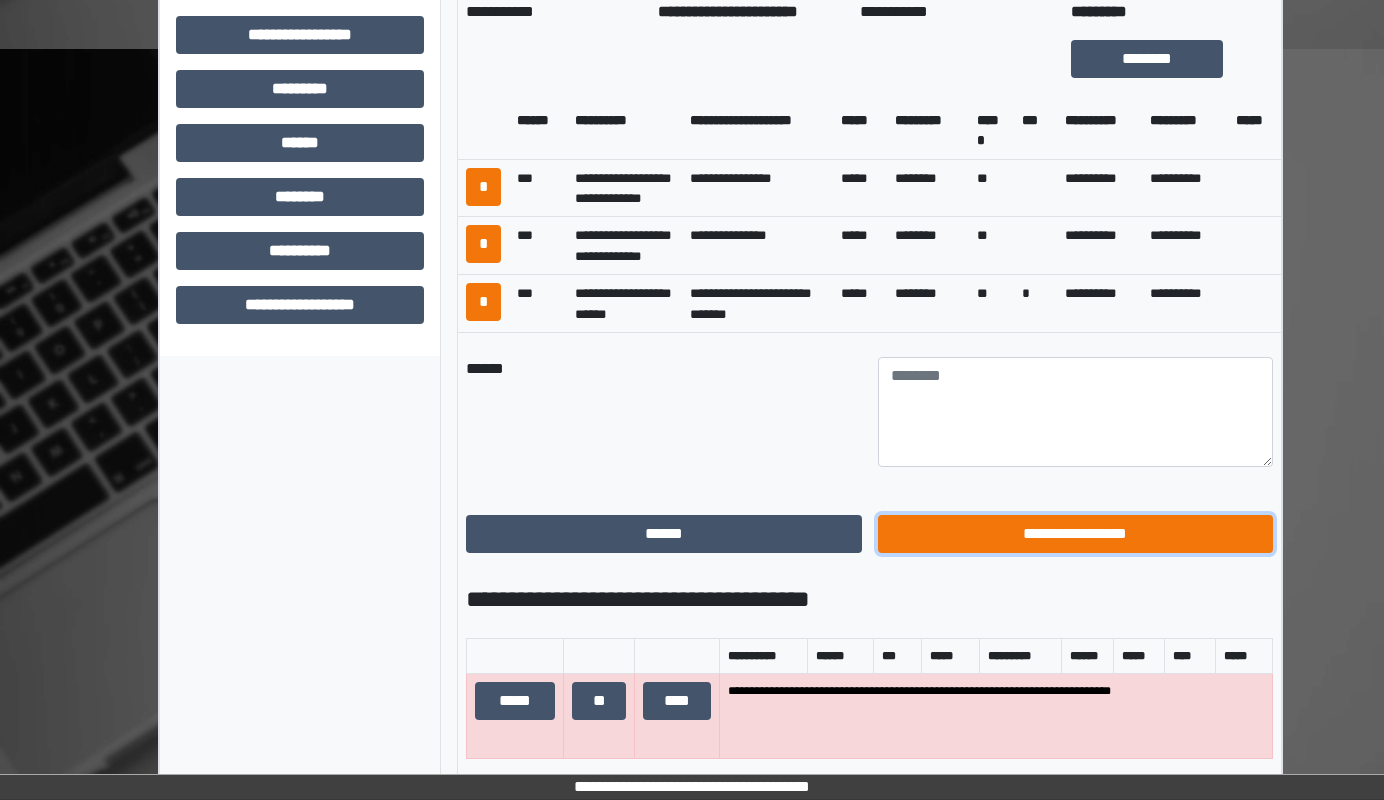 click on "**********" at bounding box center (1076, 534) 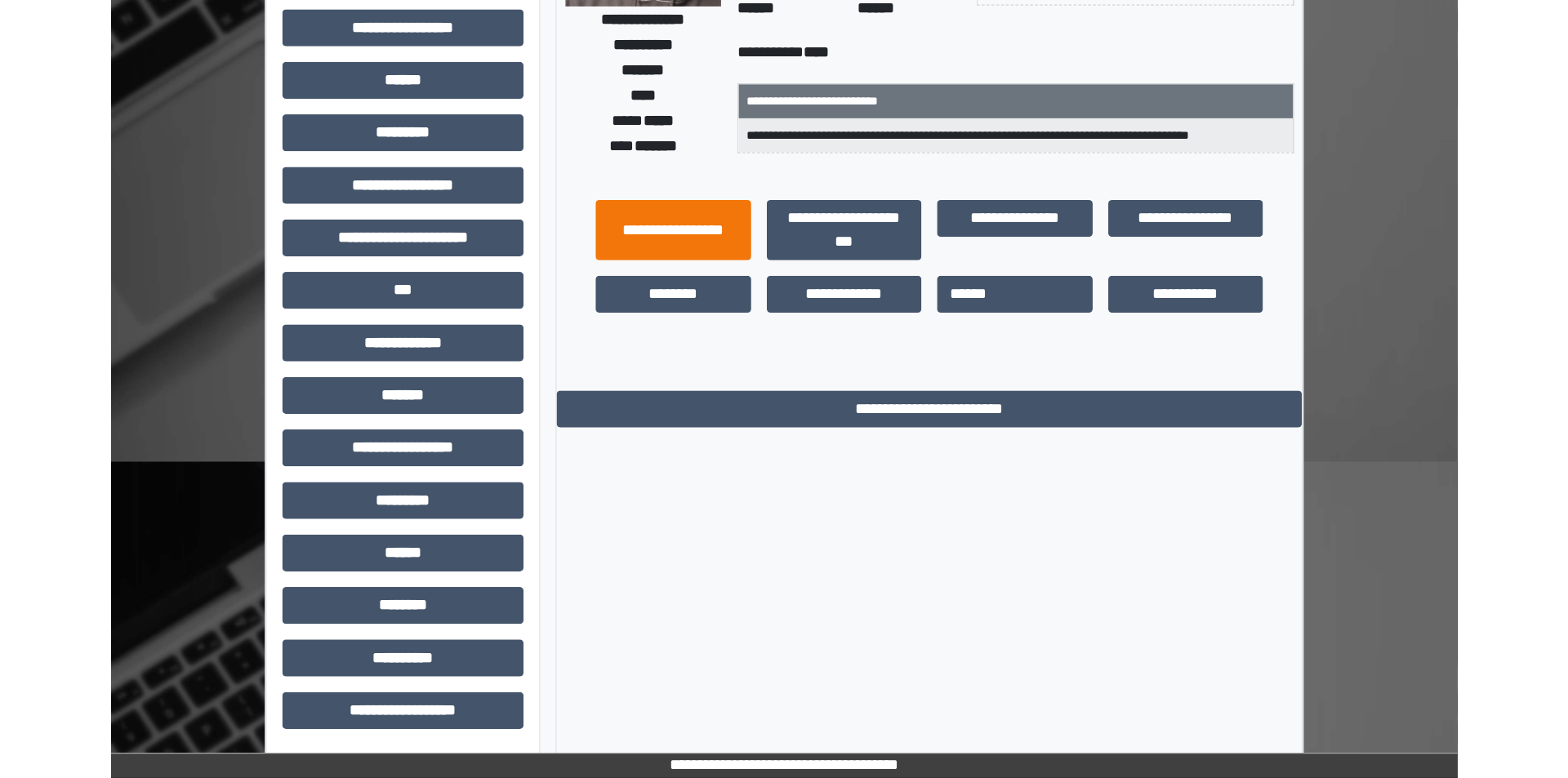 scroll, scrollTop: 0, scrollLeft: 0, axis: both 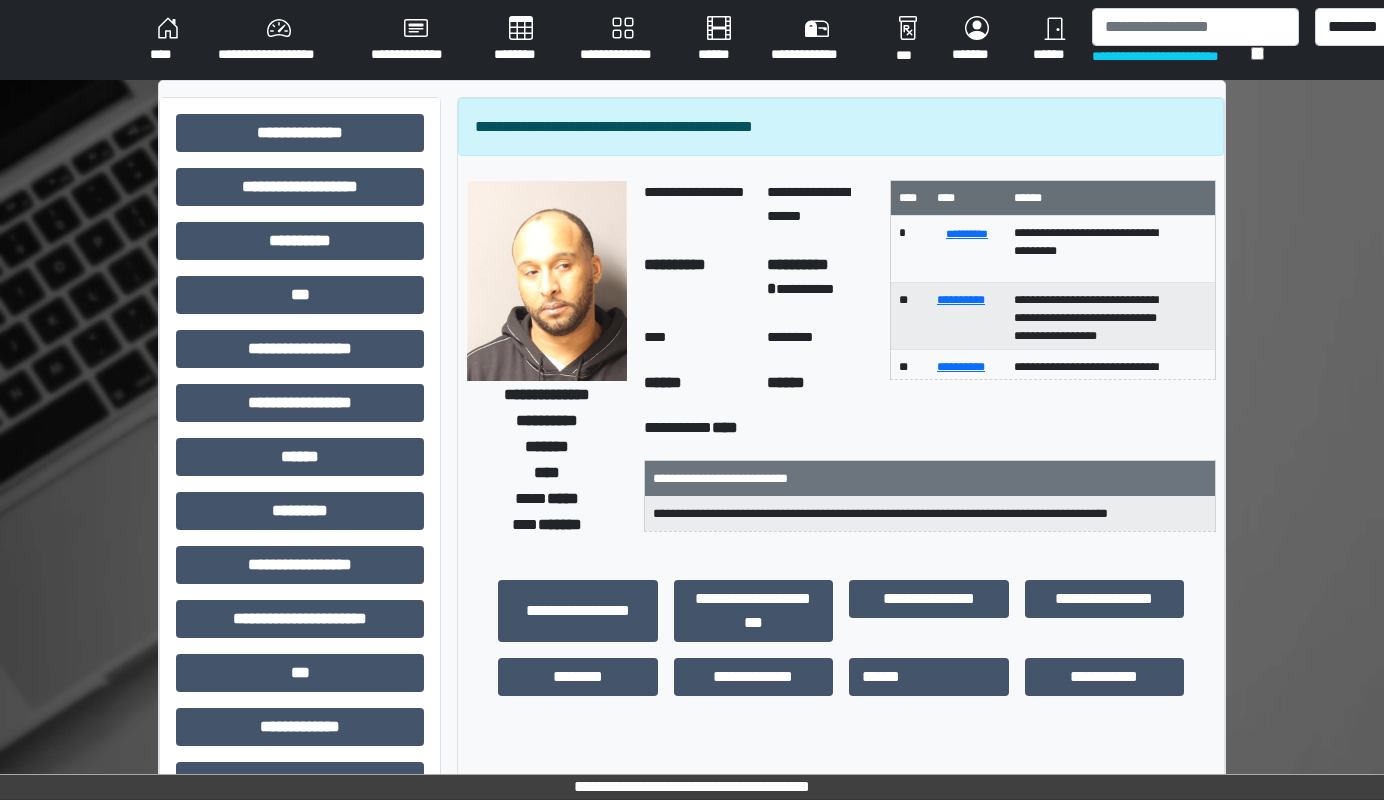 click on "********" at bounding box center (521, 40) 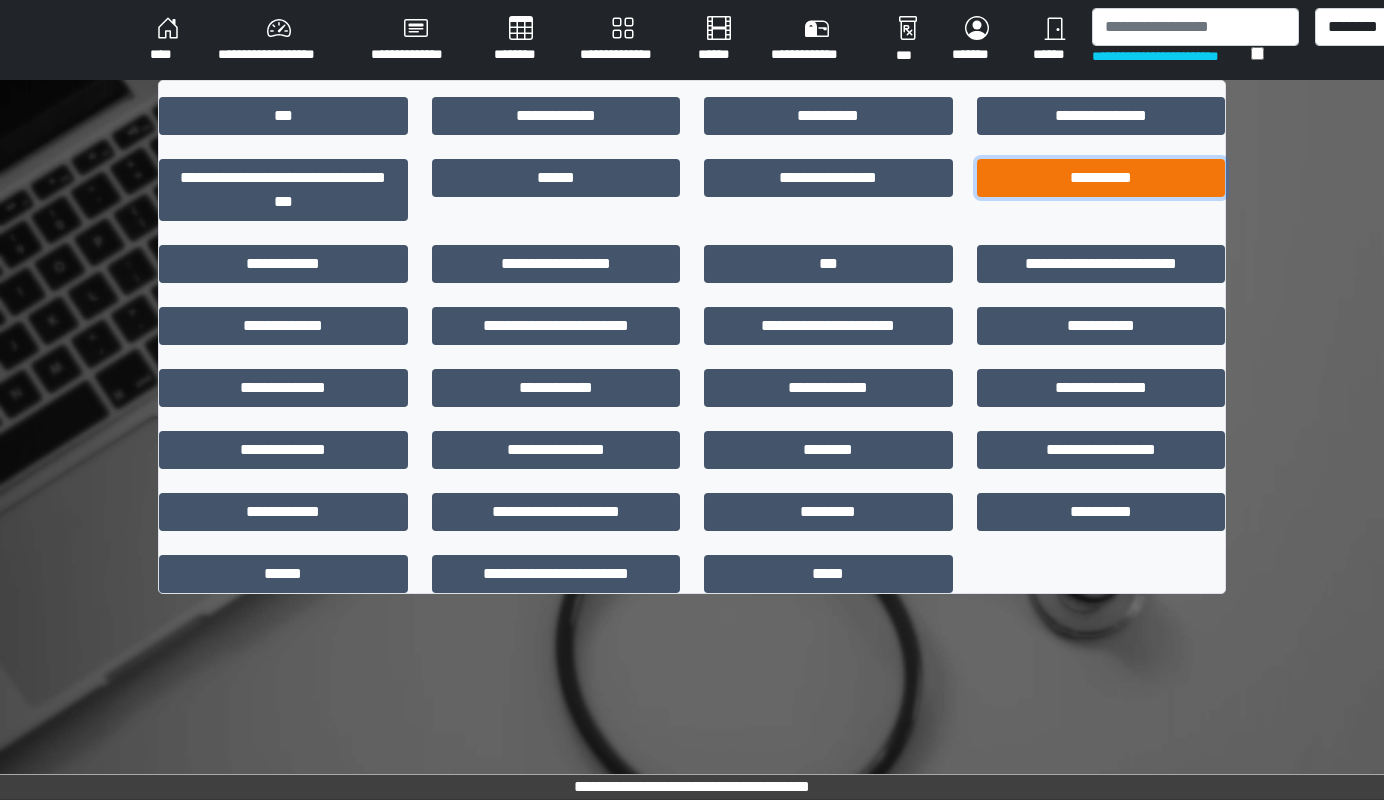 click on "**********" at bounding box center (1101, 178) 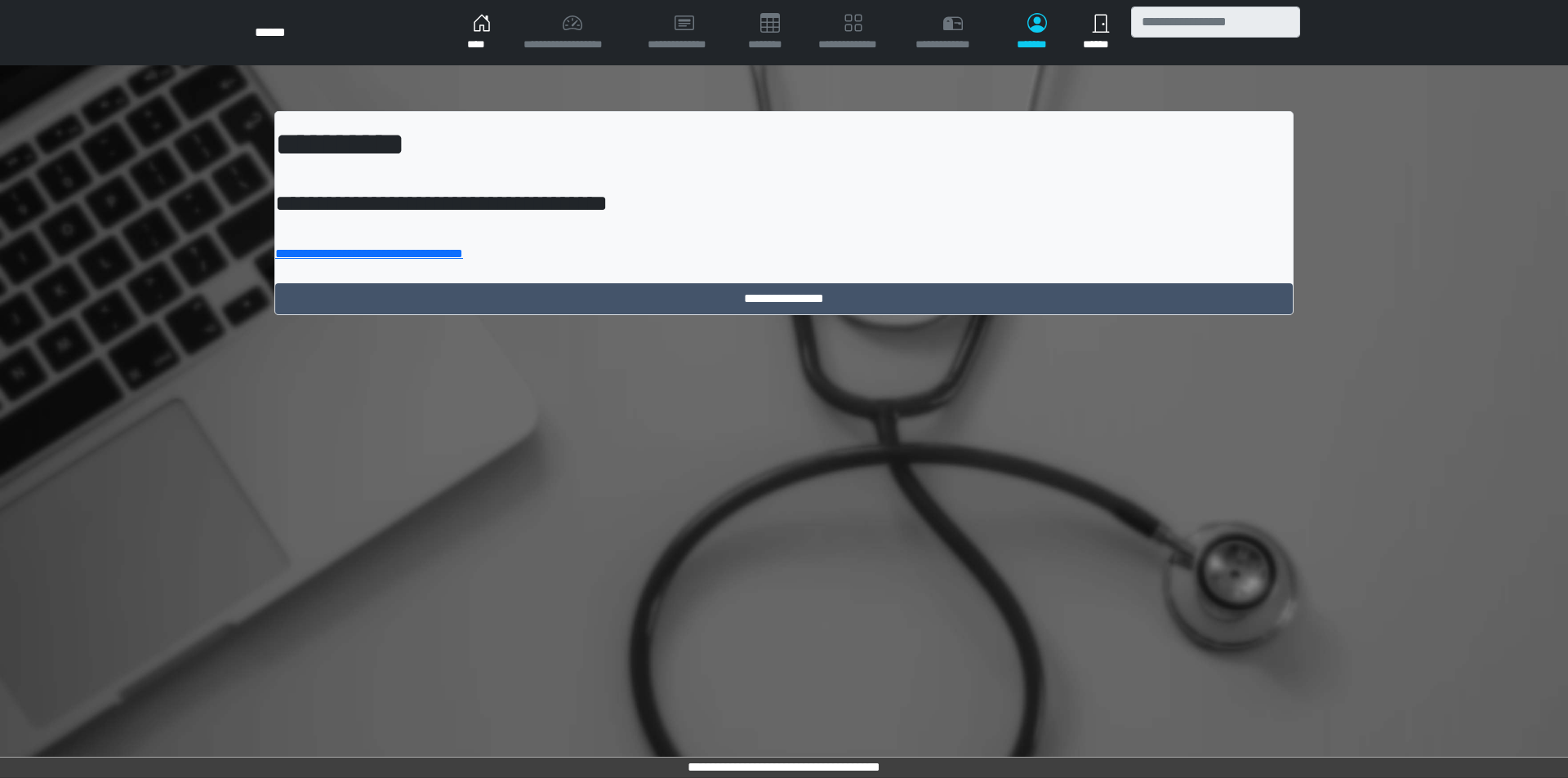 scroll, scrollTop: 0, scrollLeft: 0, axis: both 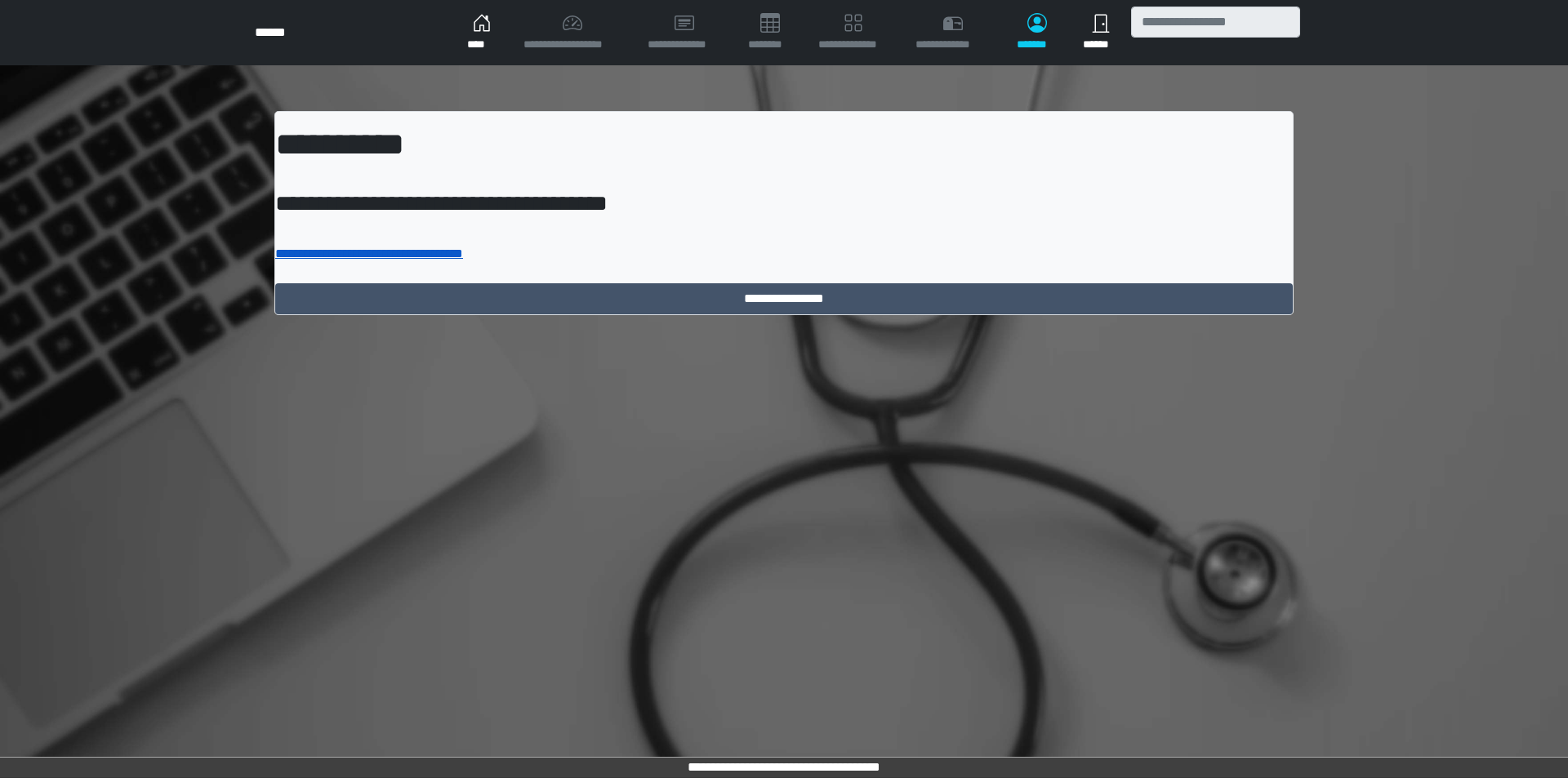 click on "**********" at bounding box center [369, 253] 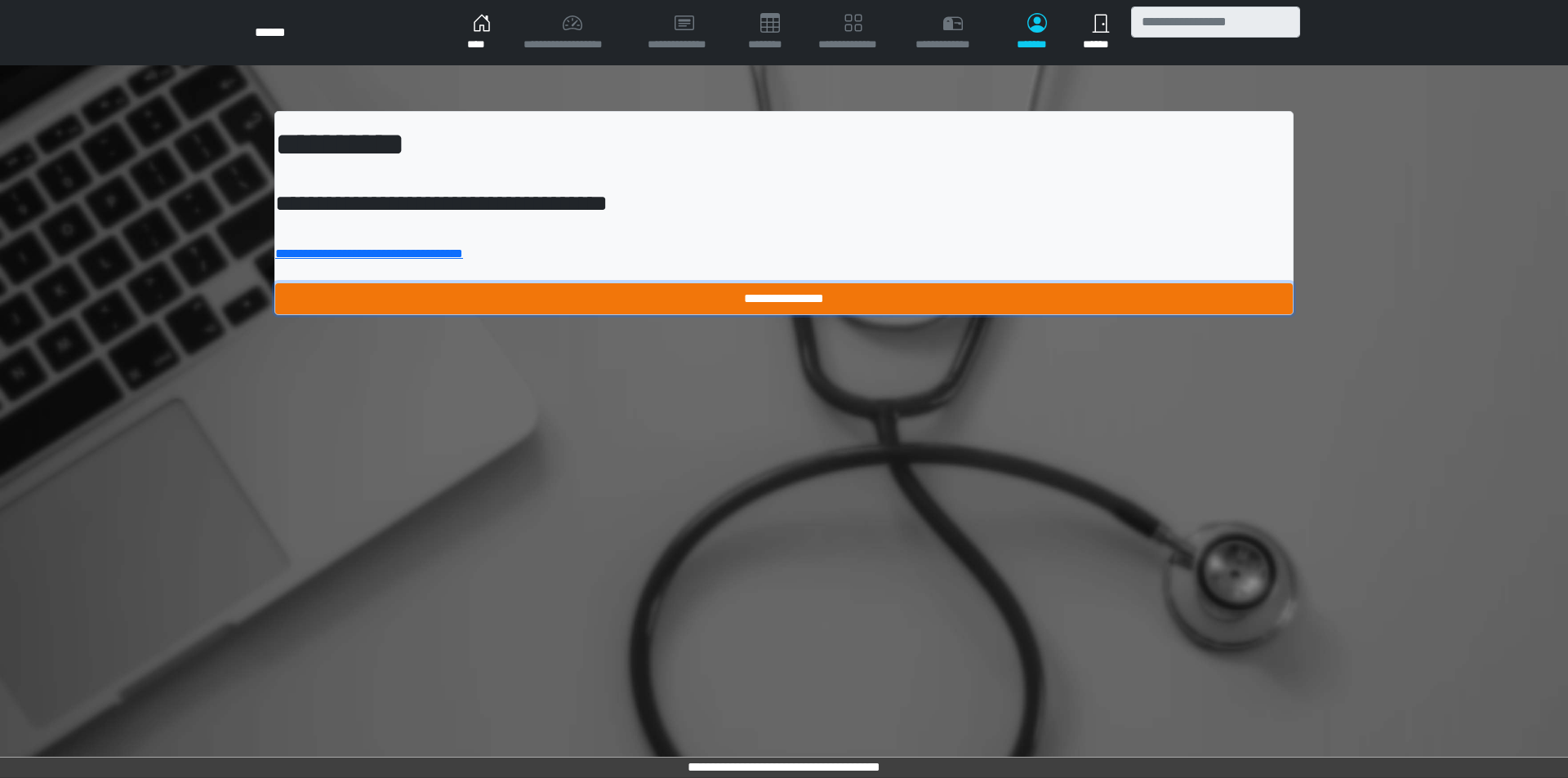 click on "**********" at bounding box center (784, 299) 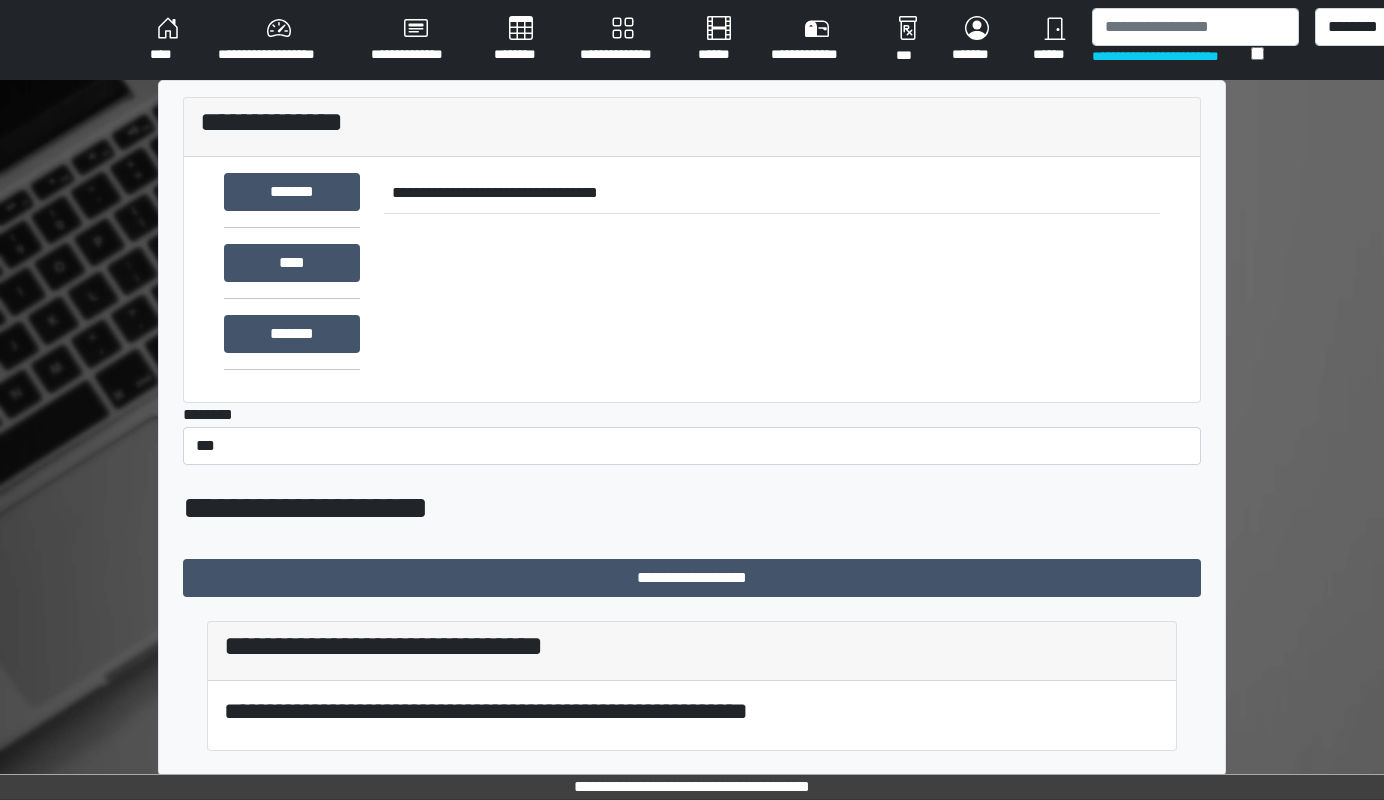 scroll, scrollTop: 0, scrollLeft: 0, axis: both 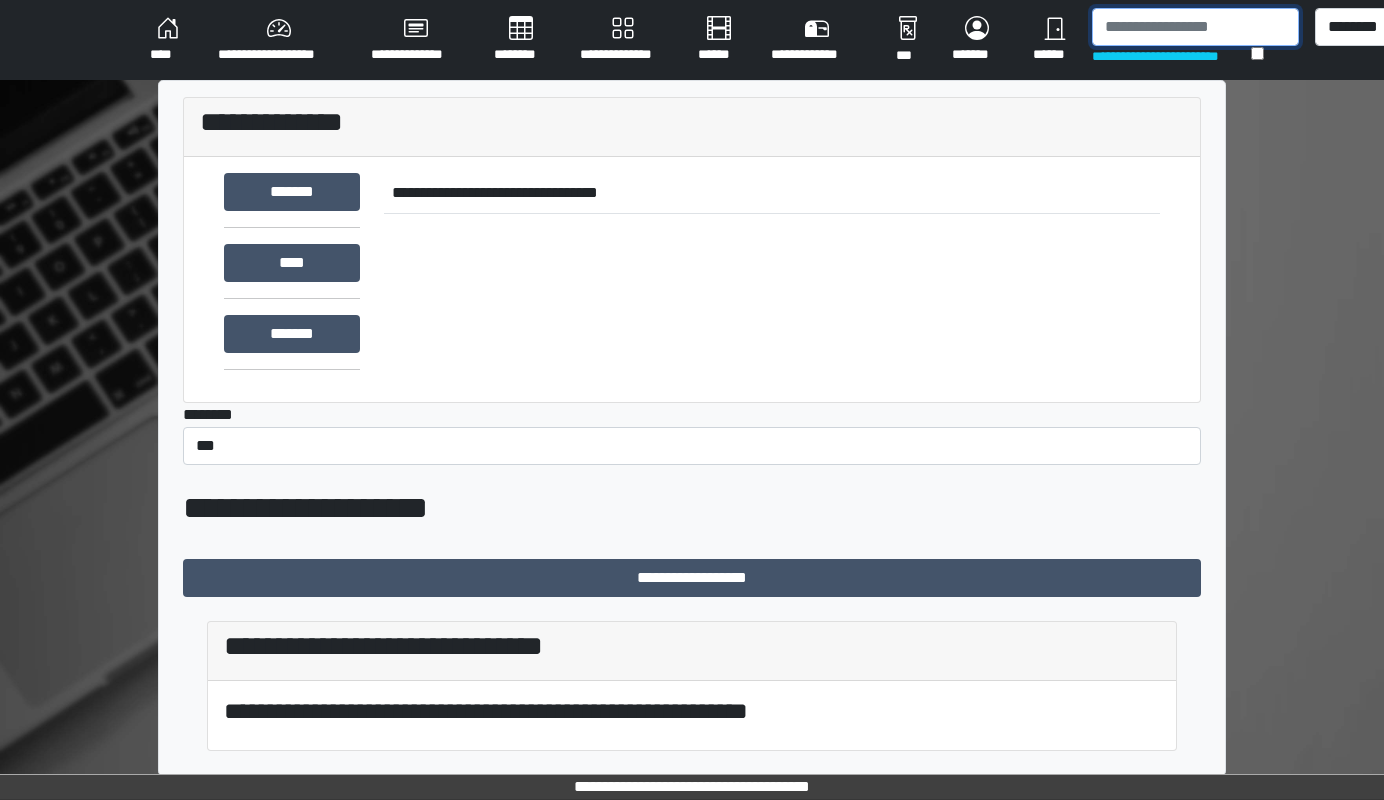 click at bounding box center (1195, 27) 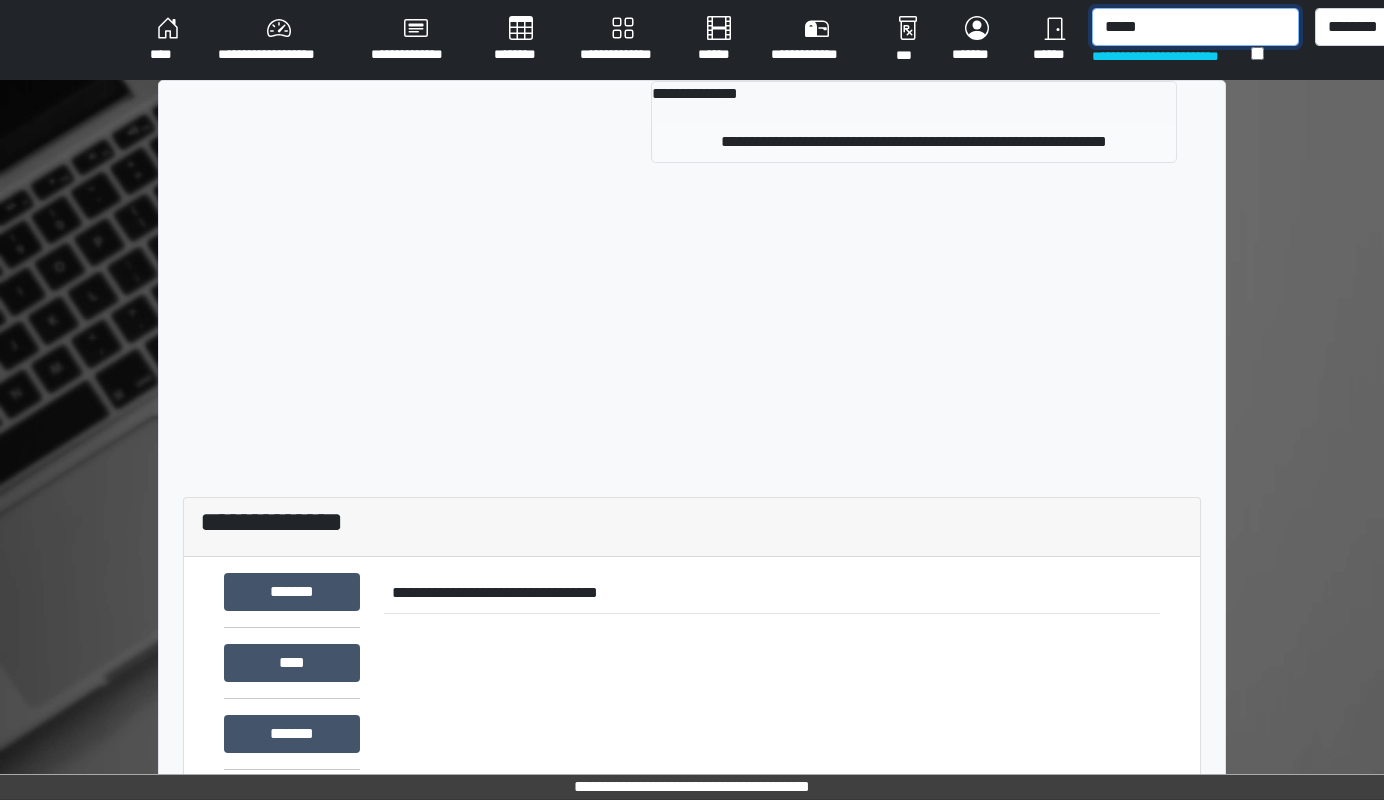 type on "*****" 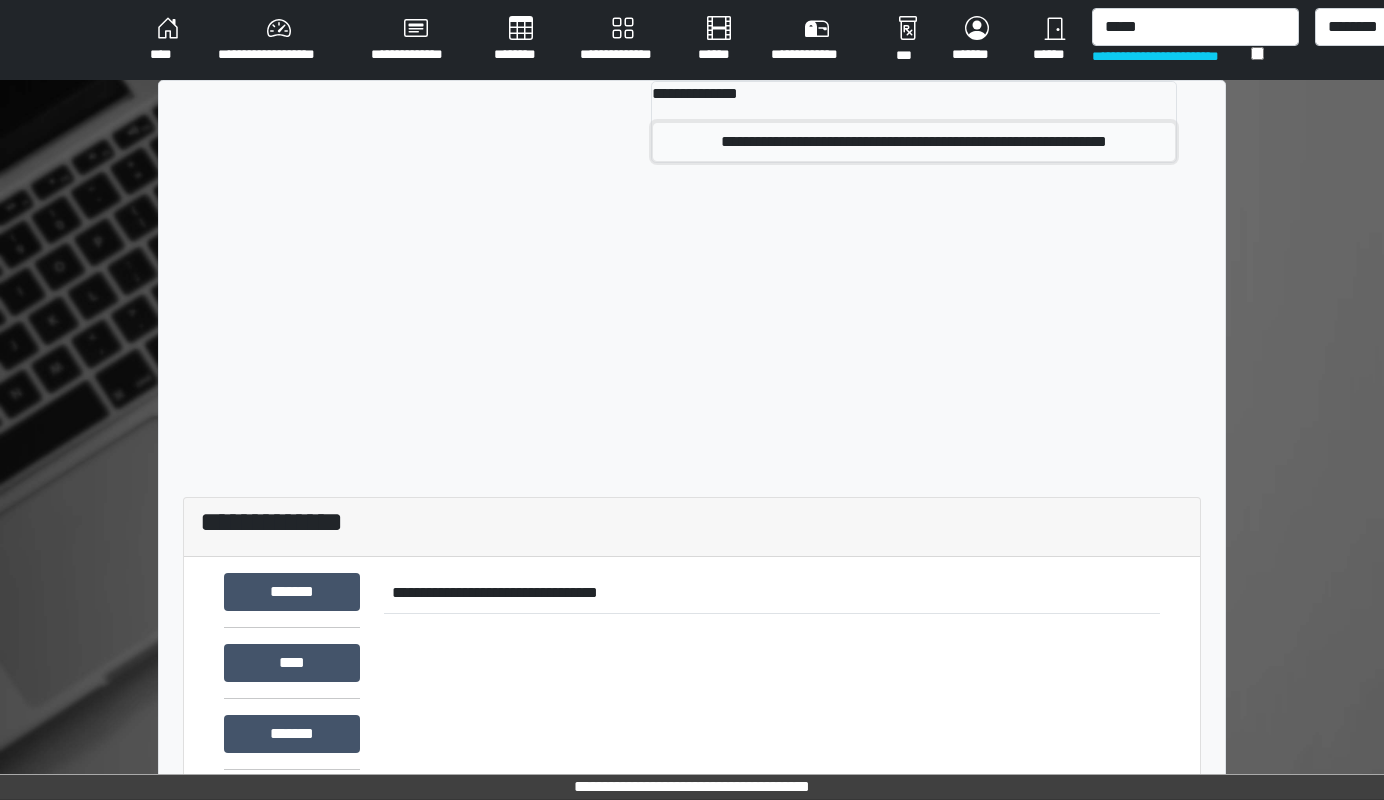 click on "**********" at bounding box center [914, 142] 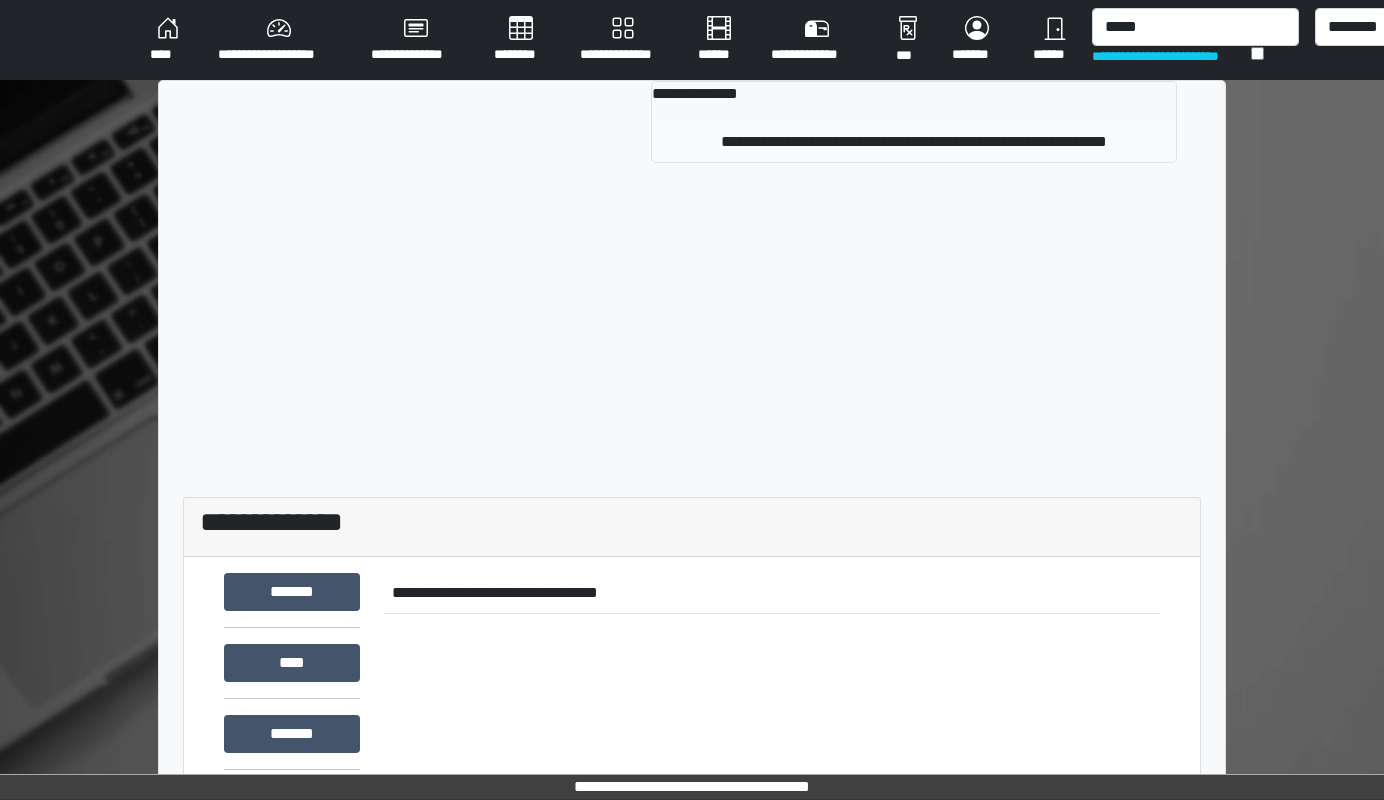 type 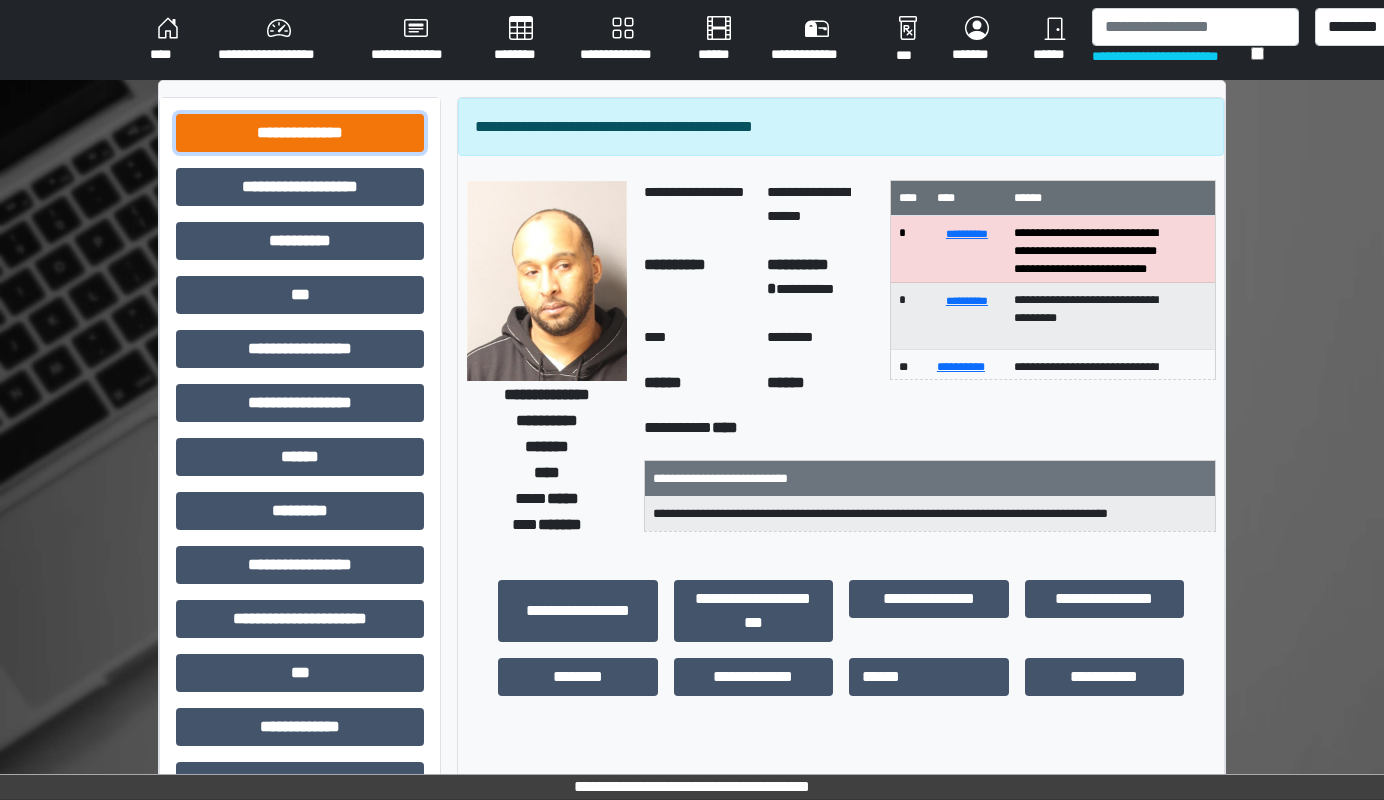 click on "**********" at bounding box center (300, 133) 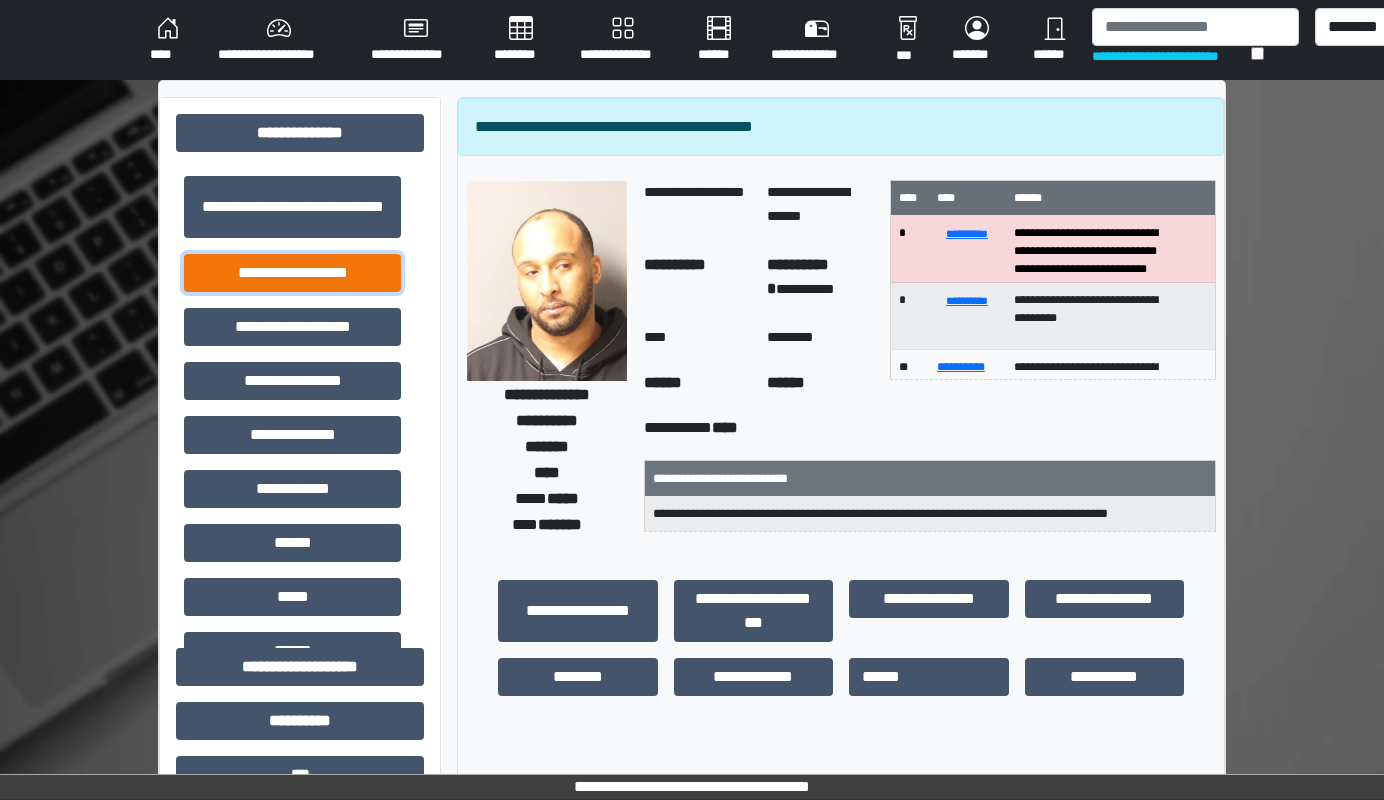 click on "**********" at bounding box center [292, 273] 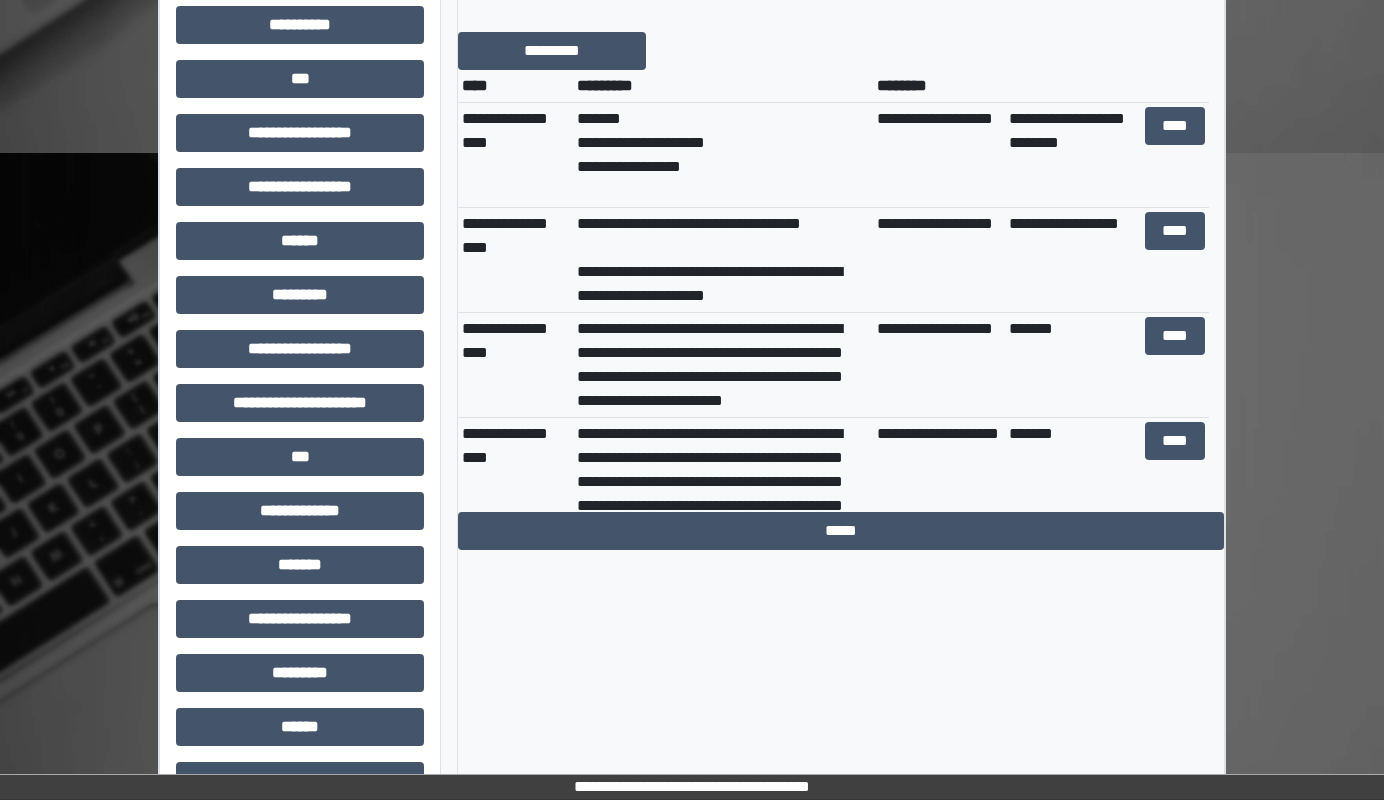 scroll, scrollTop: 700, scrollLeft: 0, axis: vertical 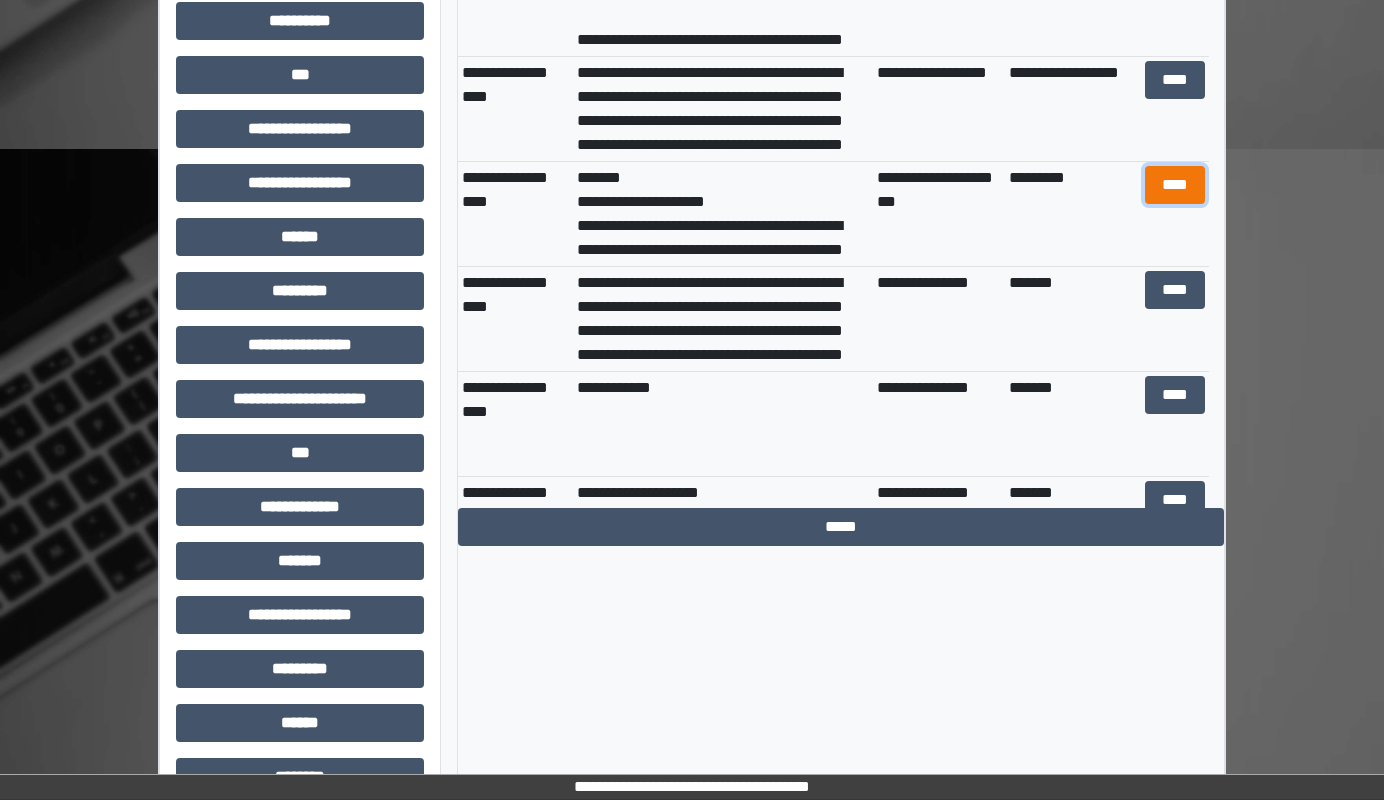 click on "****" at bounding box center (1175, 185) 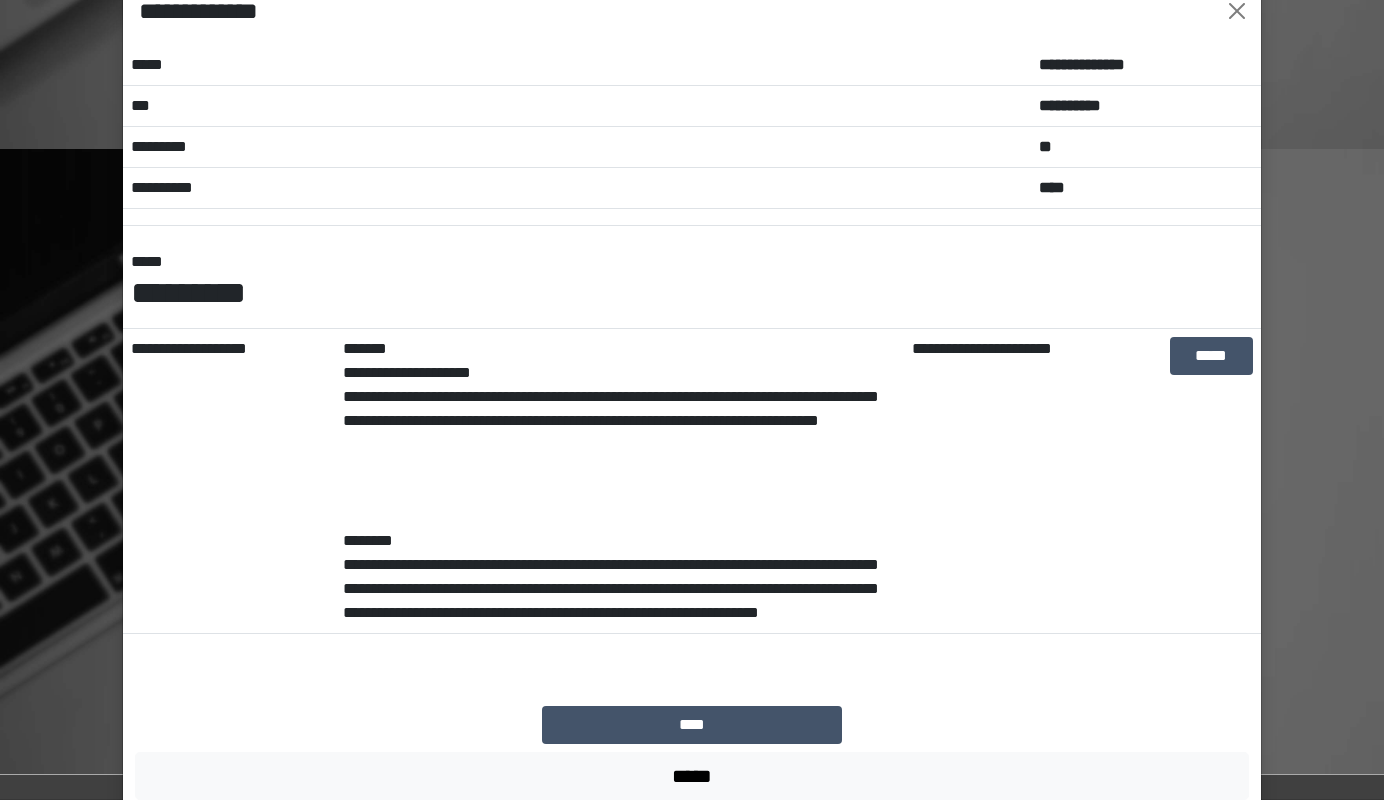 scroll, scrollTop: 145, scrollLeft: 0, axis: vertical 